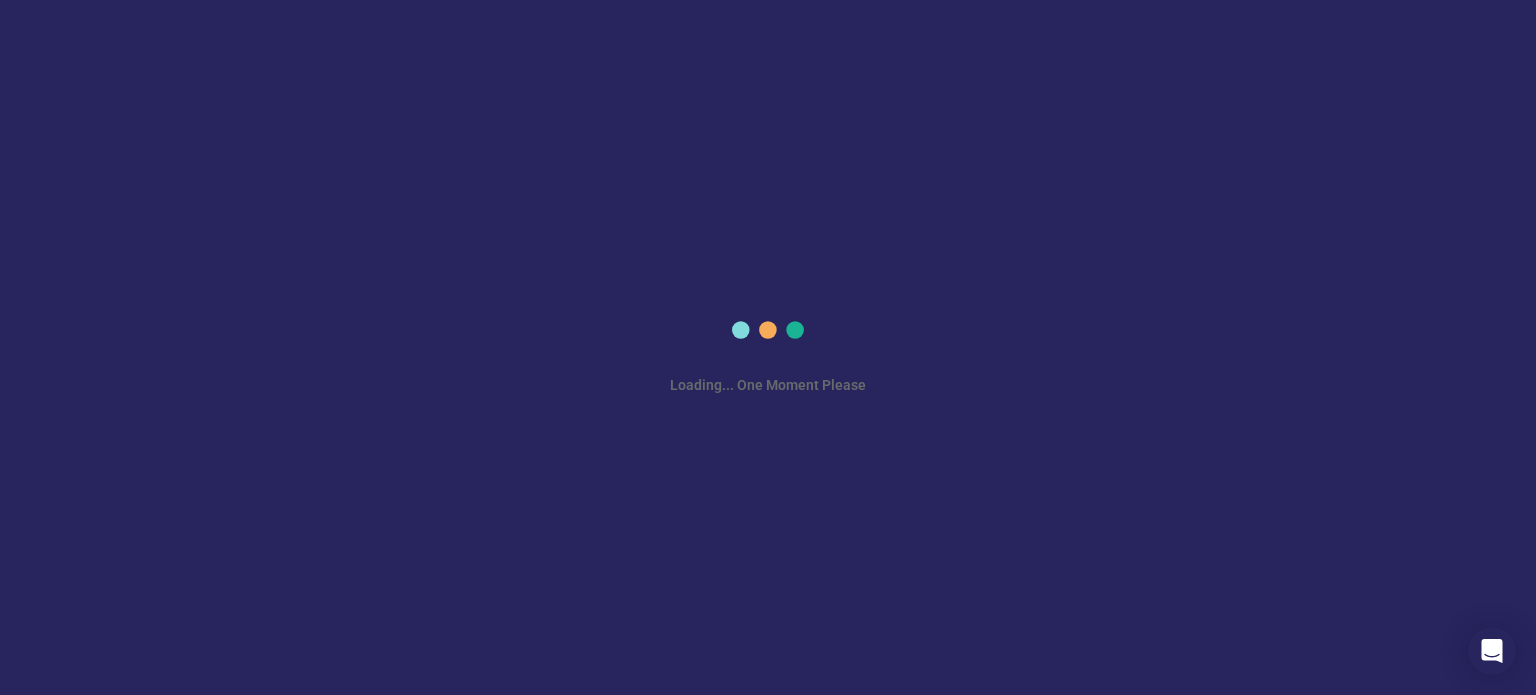 scroll, scrollTop: 0, scrollLeft: 0, axis: both 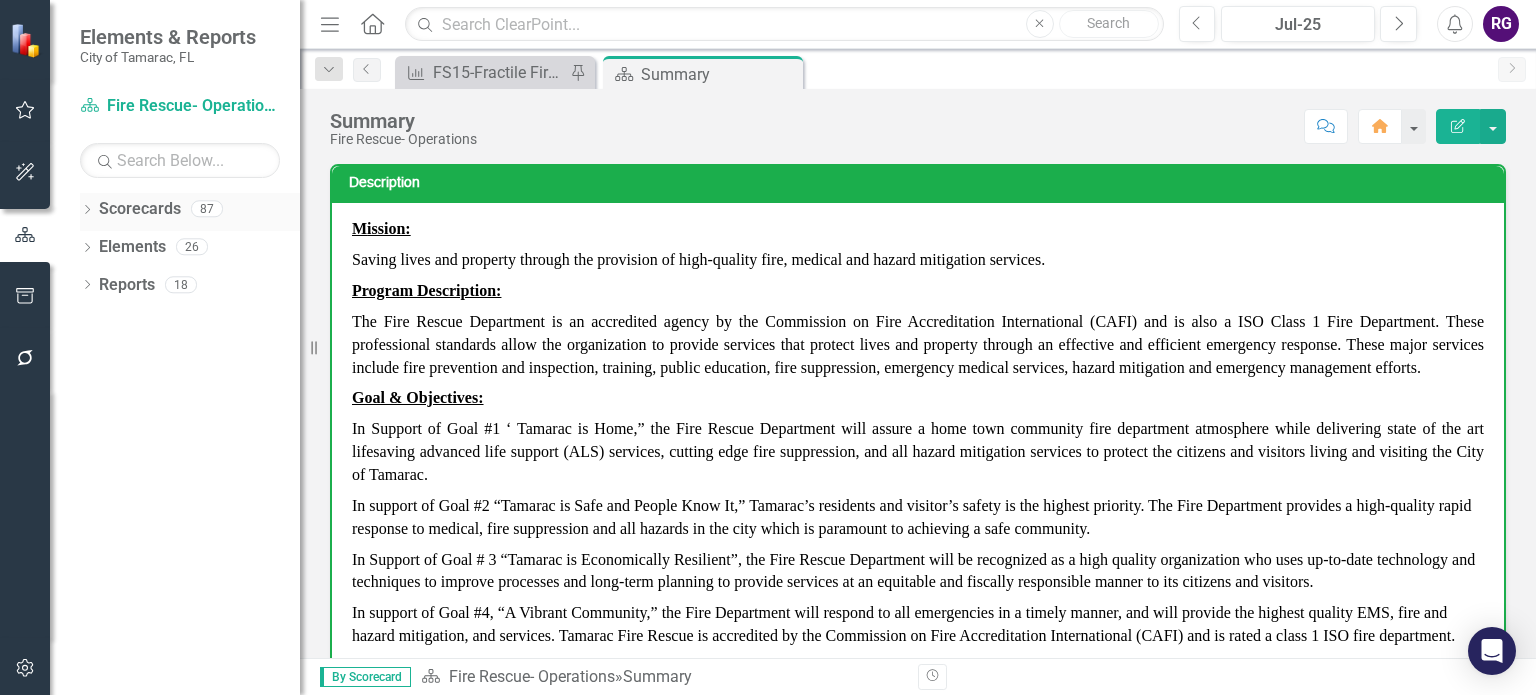 click on "Dropdown" 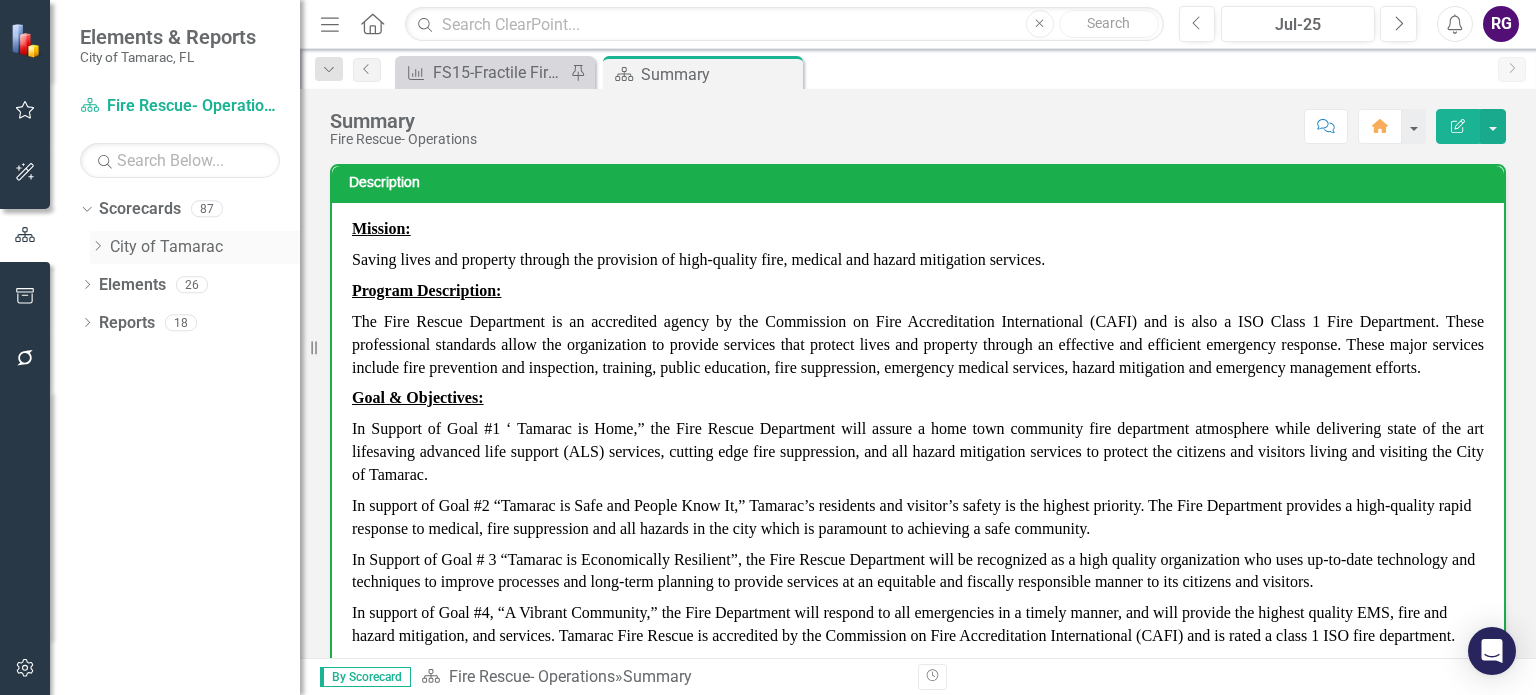click on "Dropdown" 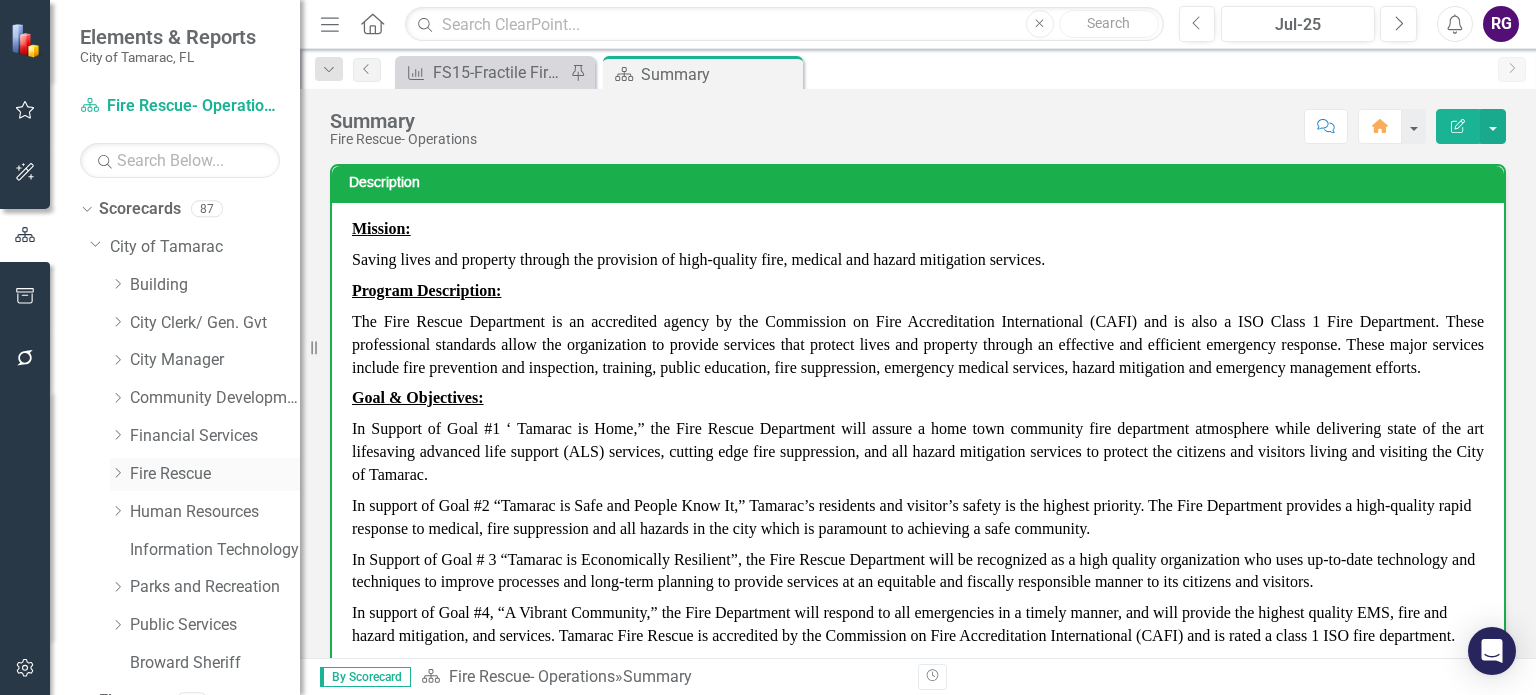 click on "Dropdown" 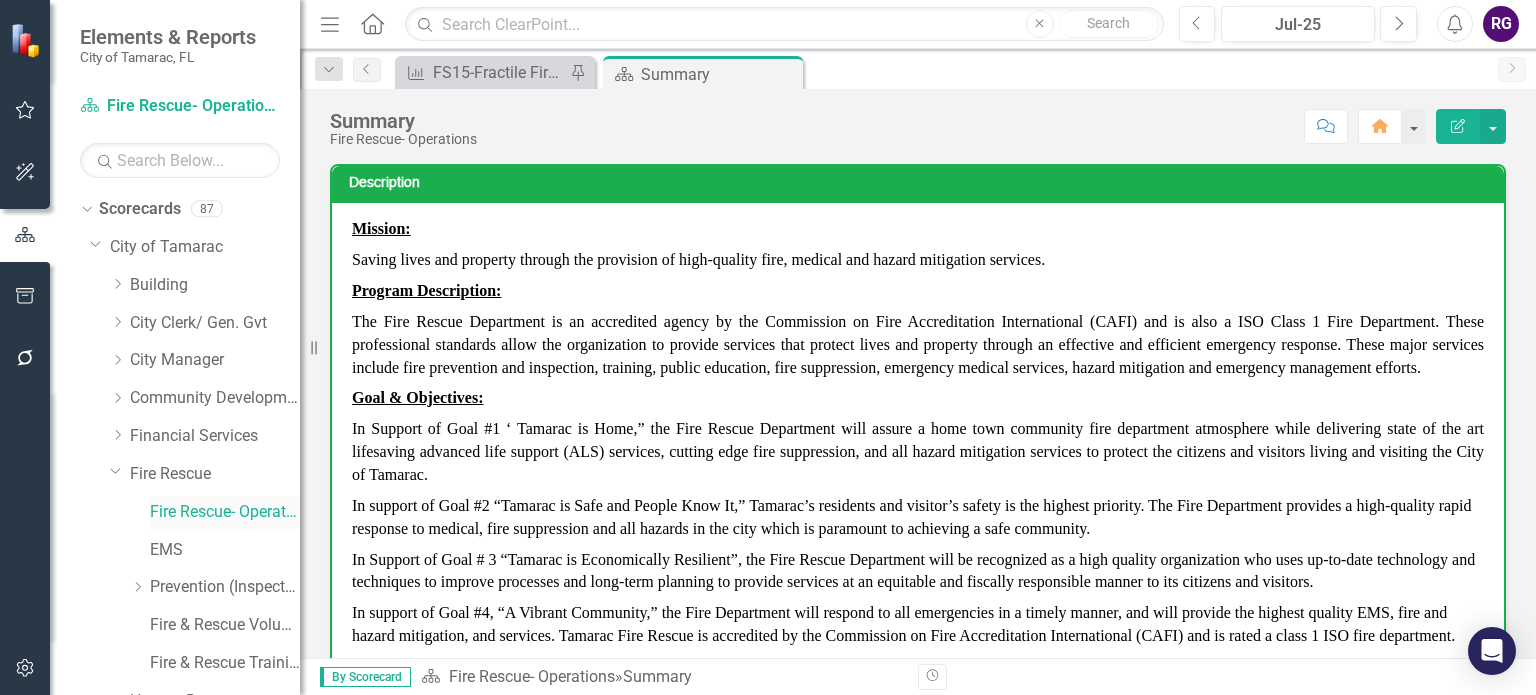 click on "Fire Rescue- Operations" at bounding box center (225, 512) 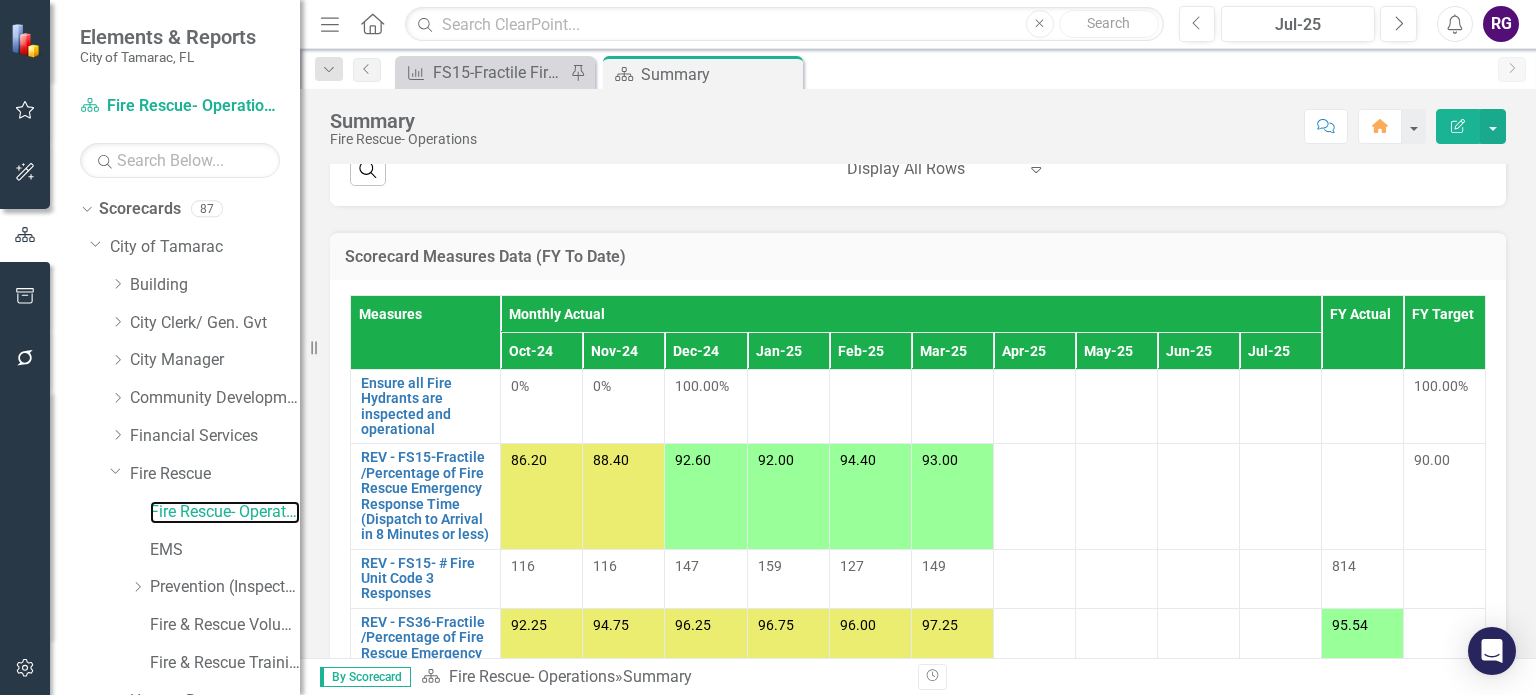 scroll, scrollTop: 1600, scrollLeft: 0, axis: vertical 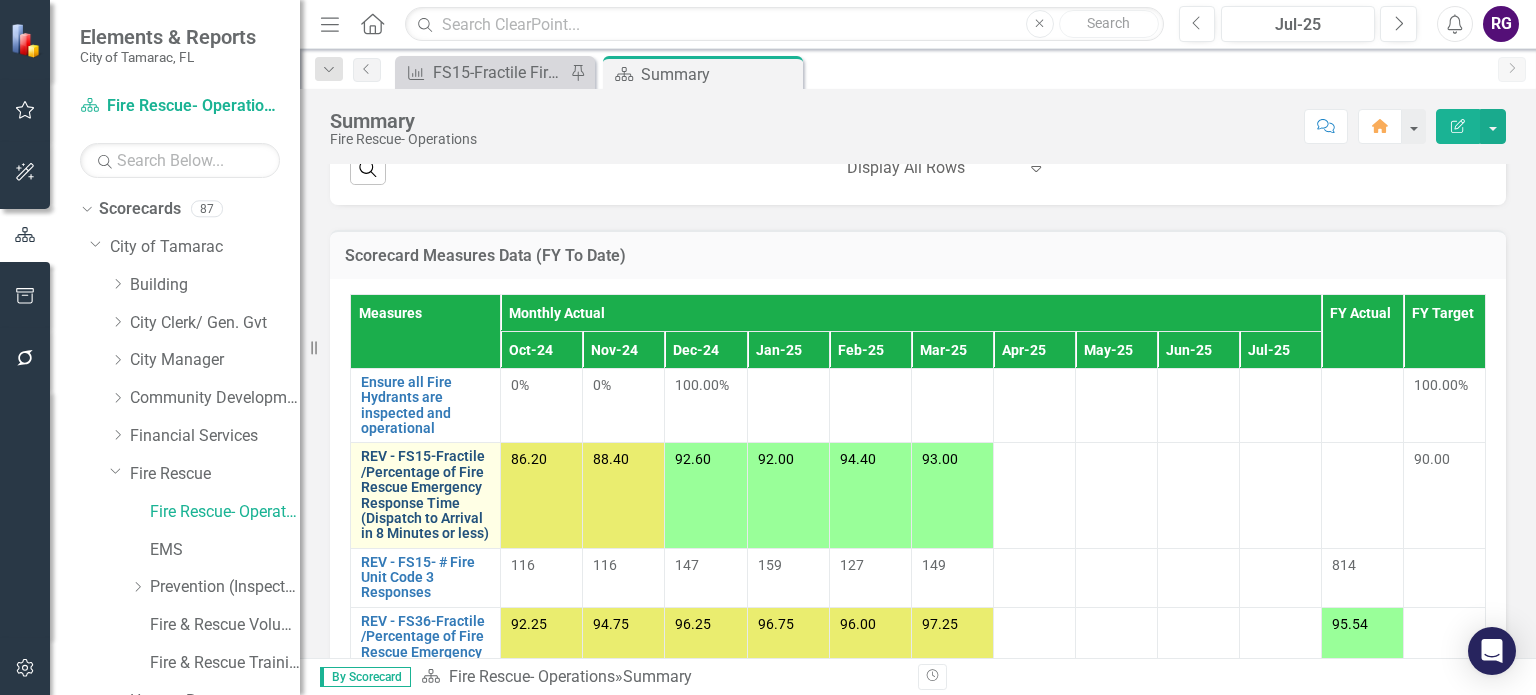 click on "REV - FS15-Fractile /Percentage of Fire Rescue Emergency Response Time (Dispatch to Arrival in 8 Minutes or less)" at bounding box center (425, 495) 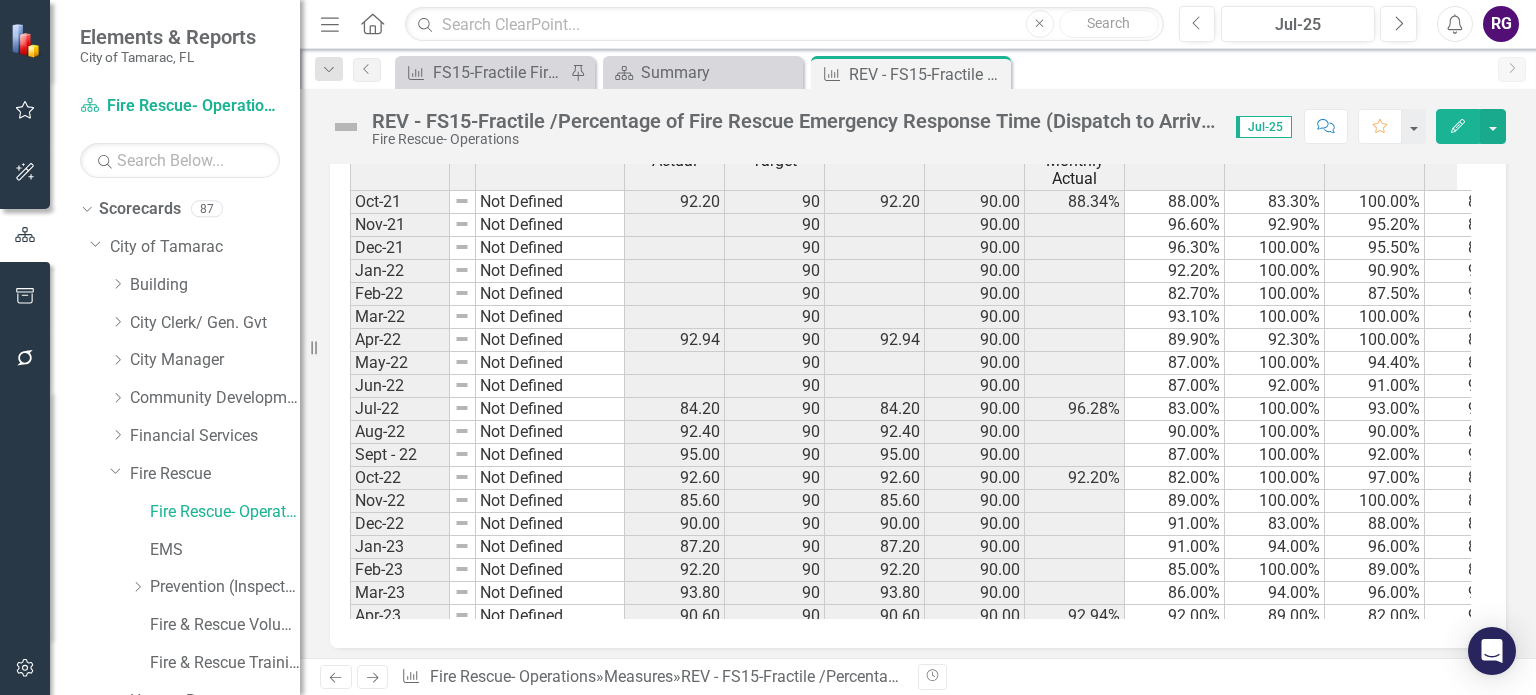 scroll, scrollTop: 1668, scrollLeft: 0, axis: vertical 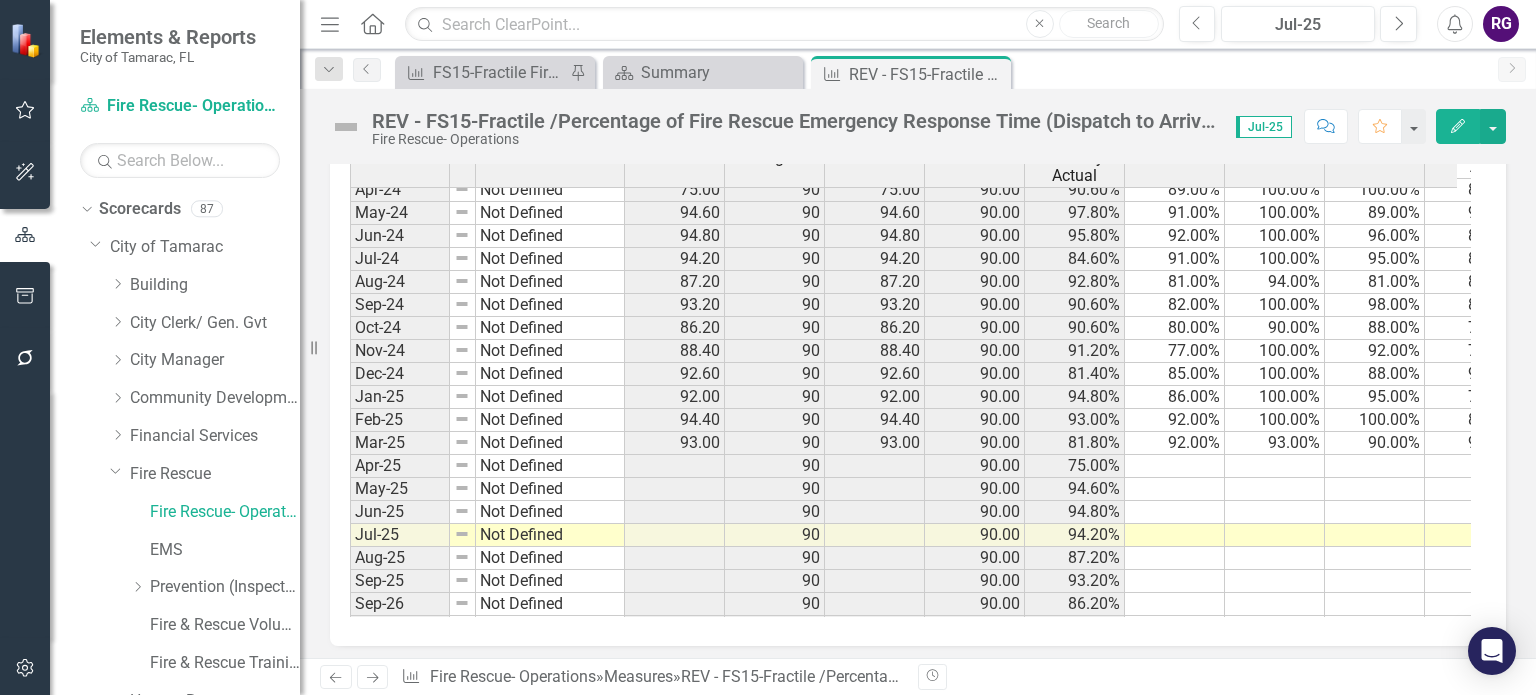 click at bounding box center (1175, 466) 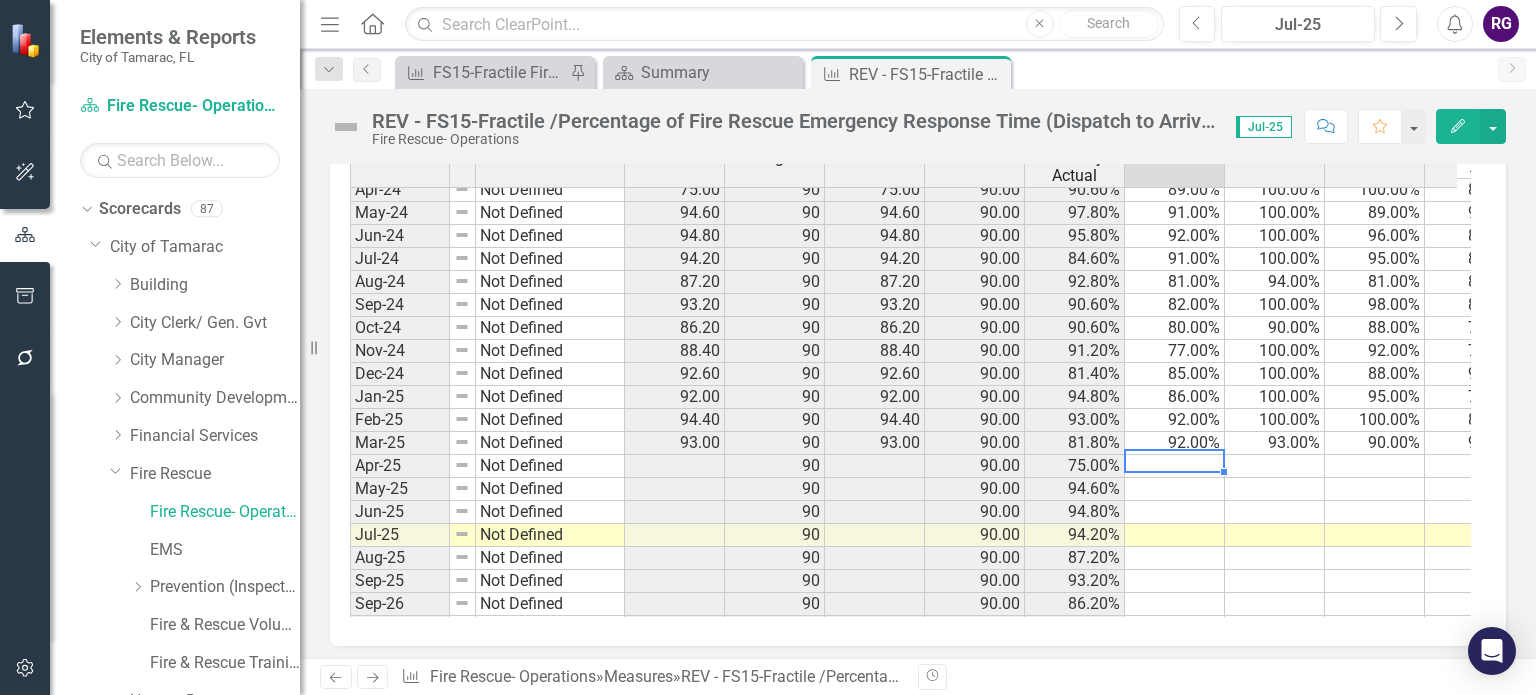 type on "95" 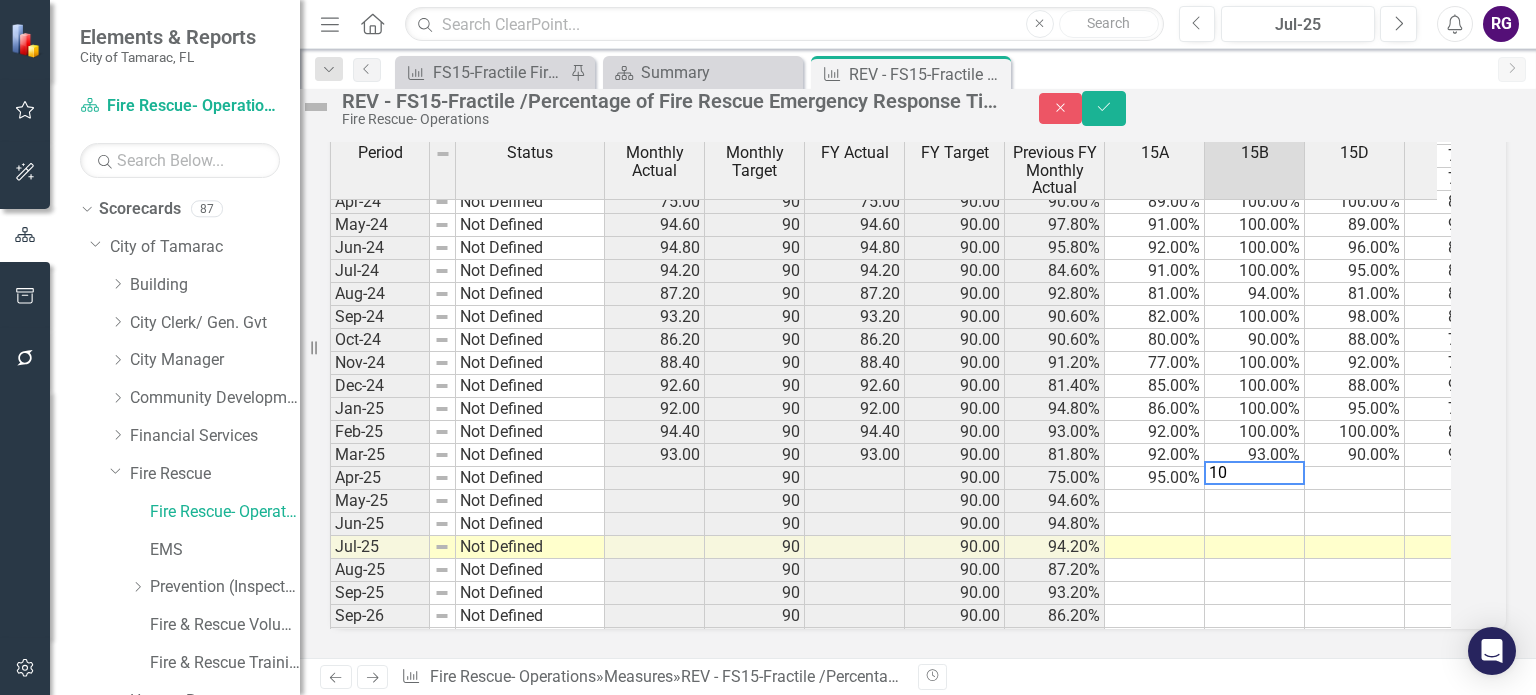 type on "100" 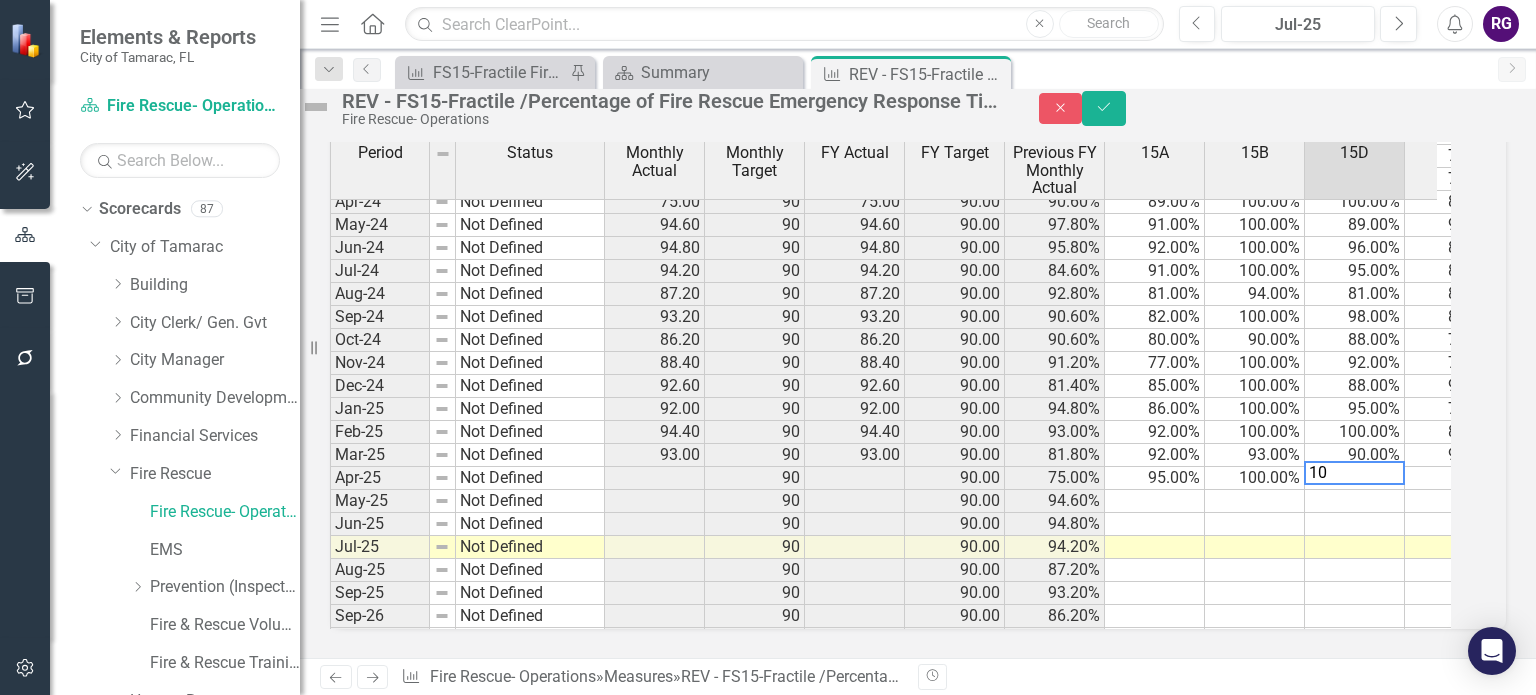 type on "100" 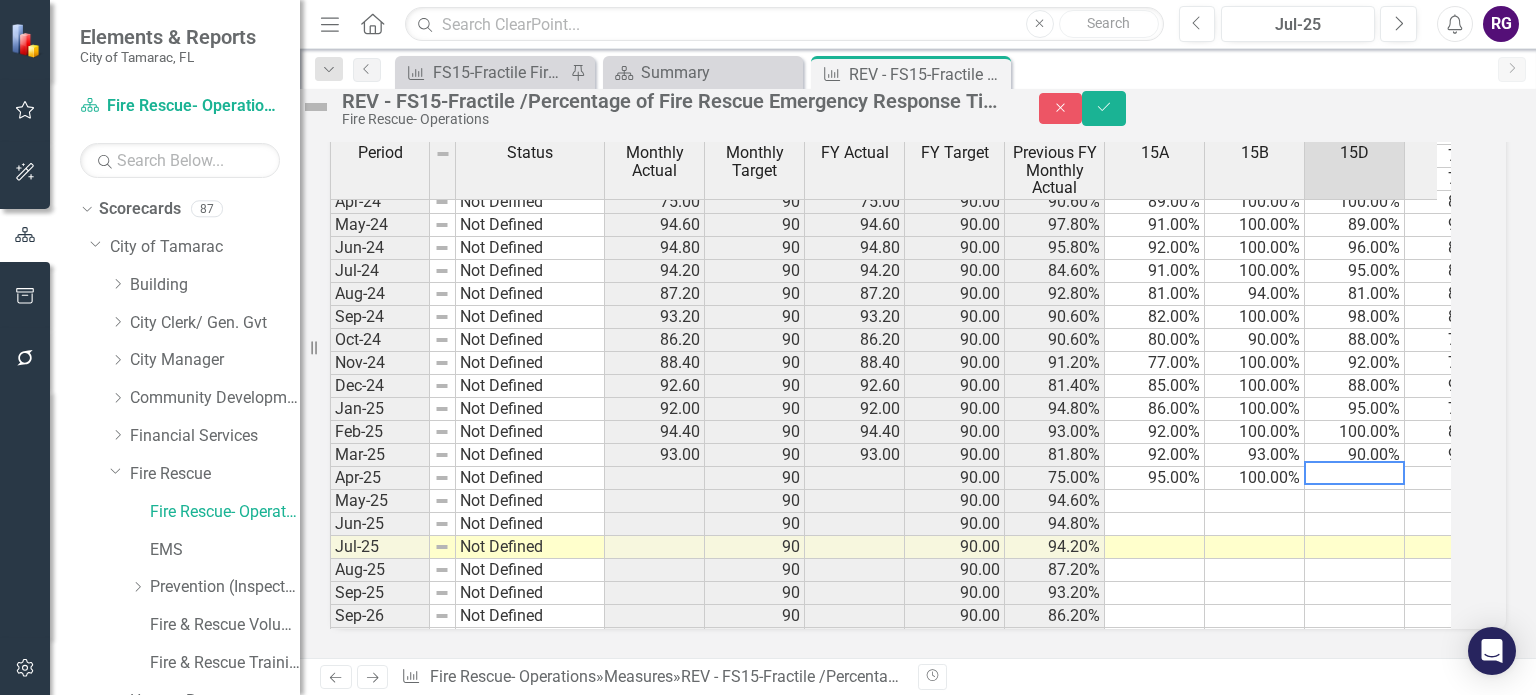 scroll, scrollTop: 700, scrollLeft: 68, axis: both 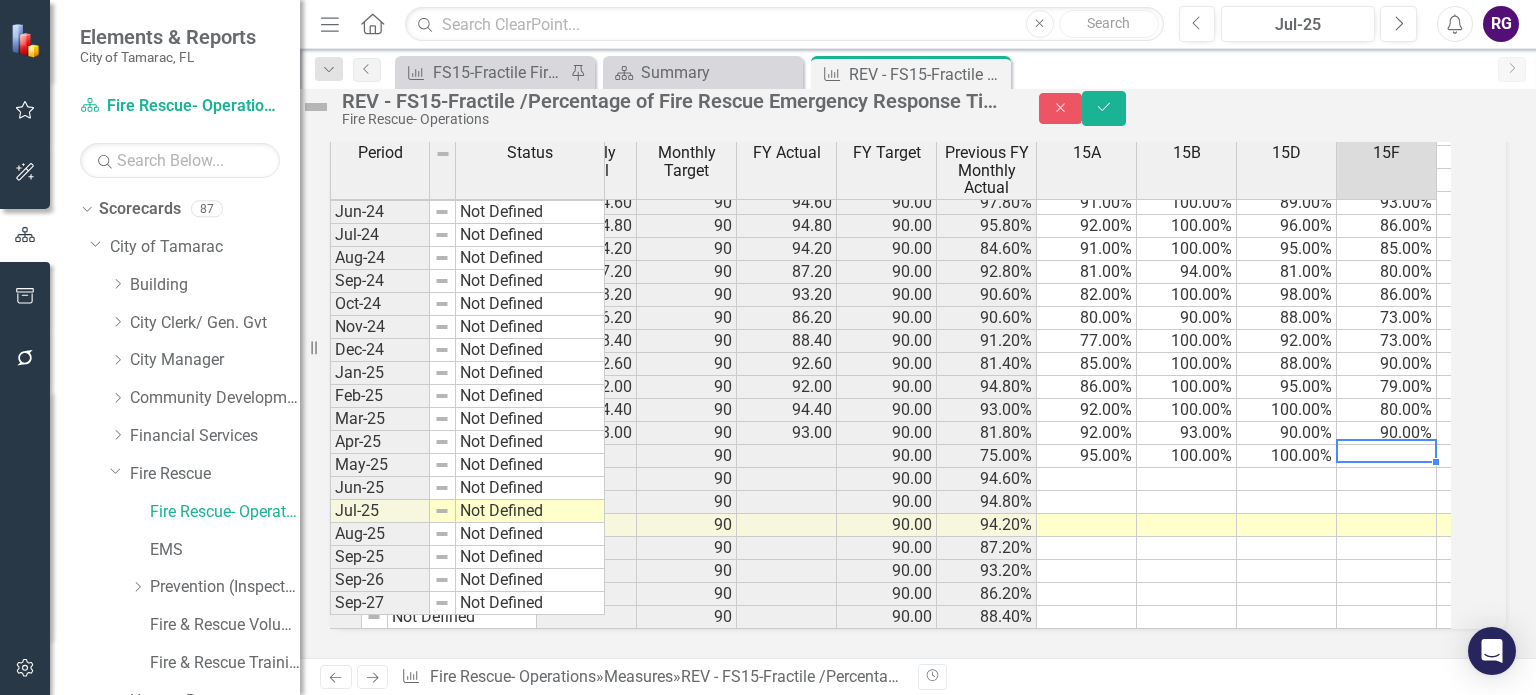 click on "Apr-23 Not Defined 90.60 90 90.60 90.00 92.94% 92.00% 89.00% 82.00% 90.00% 100.00% May-23 Not Defined 97.80 90 97.80 90.00 94.00% 100.00% 100.00% 95.00% 100.00% Jun-23 Not Defined 95.80 90 95.80 90.00 92.00% 100.00% 94.00% 93.00% 100.00% Jul-23 Not Defined 84.60 90 84.60 90.00 84.20% 99.00% 100.00% 88.00% 86.00% 50.00% Aug-23 Not Defined 92.80 90 92.80 90.00 92.40% 92.00% 100.00% 90.00% 82.00% 100.00% Sep-23 Not Defined 90.60 90 90.60 90.00 95.00% 86.00% 96.00% 88.00% 83.00% 100.00% Oct-23 Not Defined 90.60 90 90.60 90.00 92.60% 86.00% 96.00% 88.00% 83.00% 100.00% Nov-23 Not Defined 91.20 90 91.20 90.00 85.60% 89.00% 92.00% 95.00% 80.00% 100.00% Dec-23 Not Defined 81.40 90 81.40 90.00 90.00% 84.00% 95.00% 93.00% 85.00% 50.00% Jan-24 Not Defined 94.80 90 94.80 90.00 87.20% 98.00% 100.00% 90.00% 86.00% 100.00% Feb-24 Not Defined 93.00 90 93.00 90.00 92.20% 87.00% 100.00% 100.00% 78.00% 100.00% Mar-24 Not Defined 81.80 90 81.80 90.00 93.80% 83.00% 100.00% 100.00% 76.00% 50.00% Apr-24 Not Defined 75.00 90 75.00" at bounding box center [899, 260] 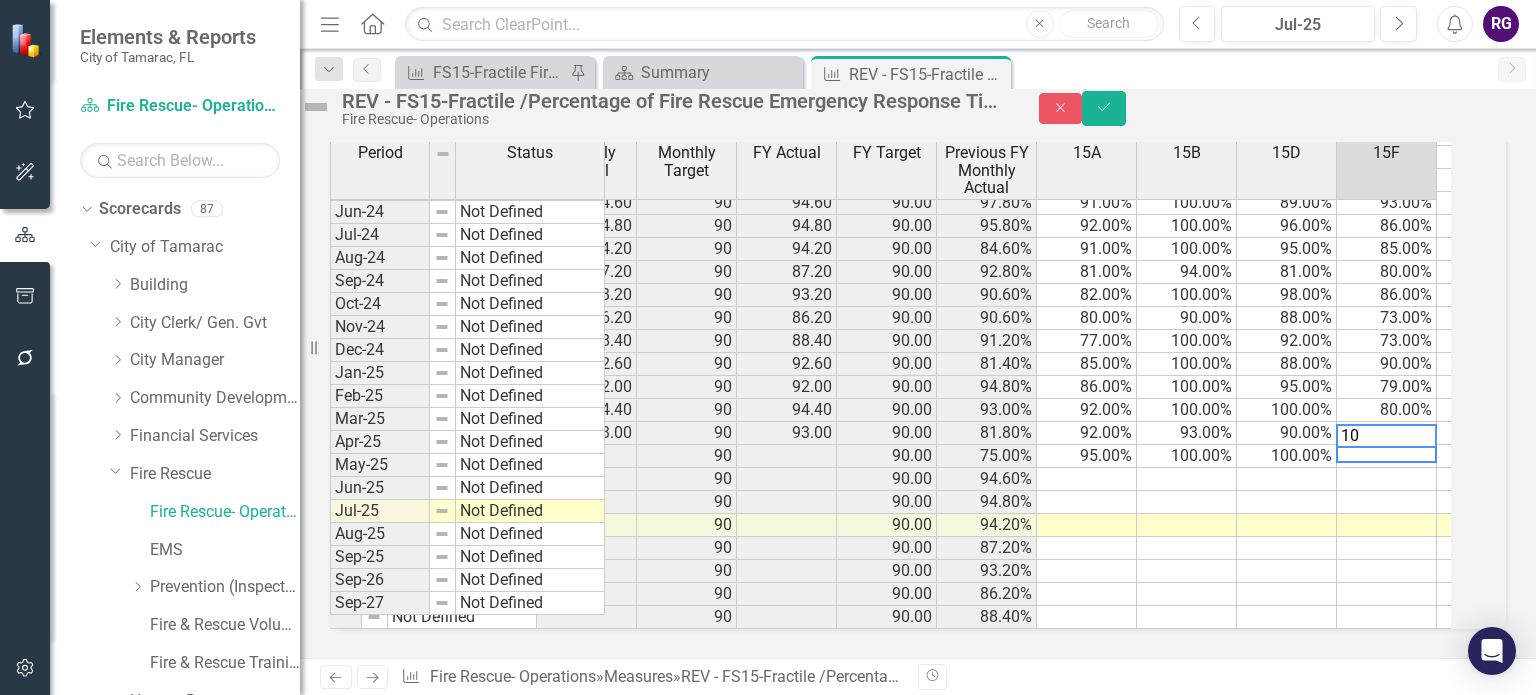 type on "100" 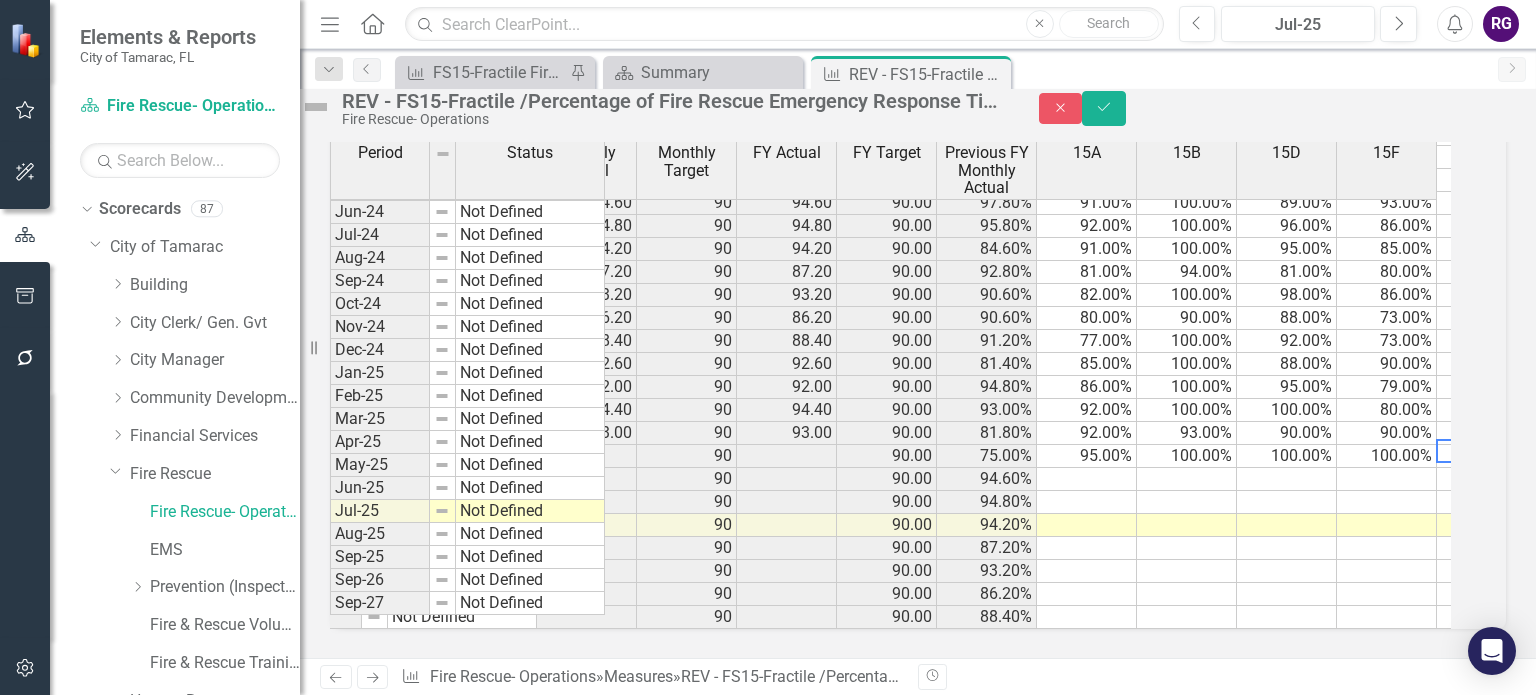 scroll, scrollTop: 736, scrollLeft: 168, axis: both 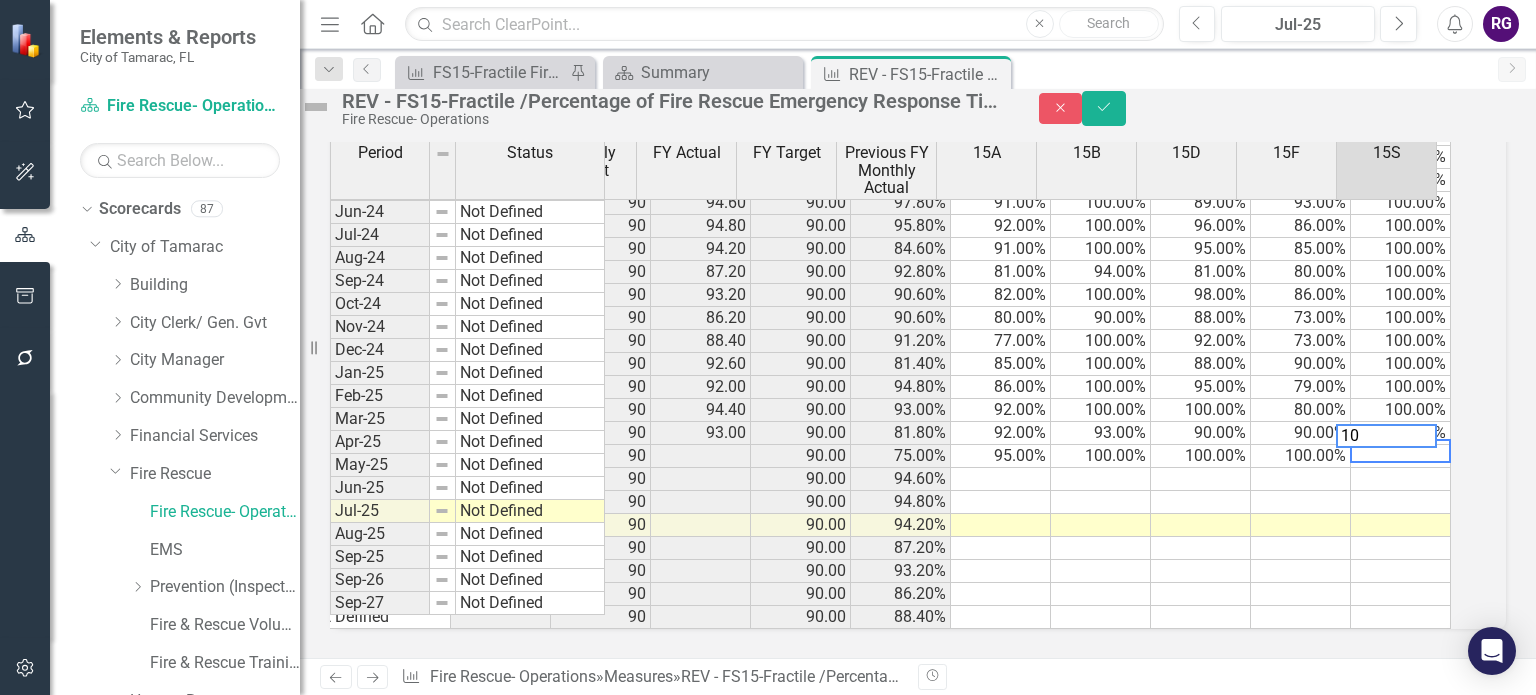 type on "100" 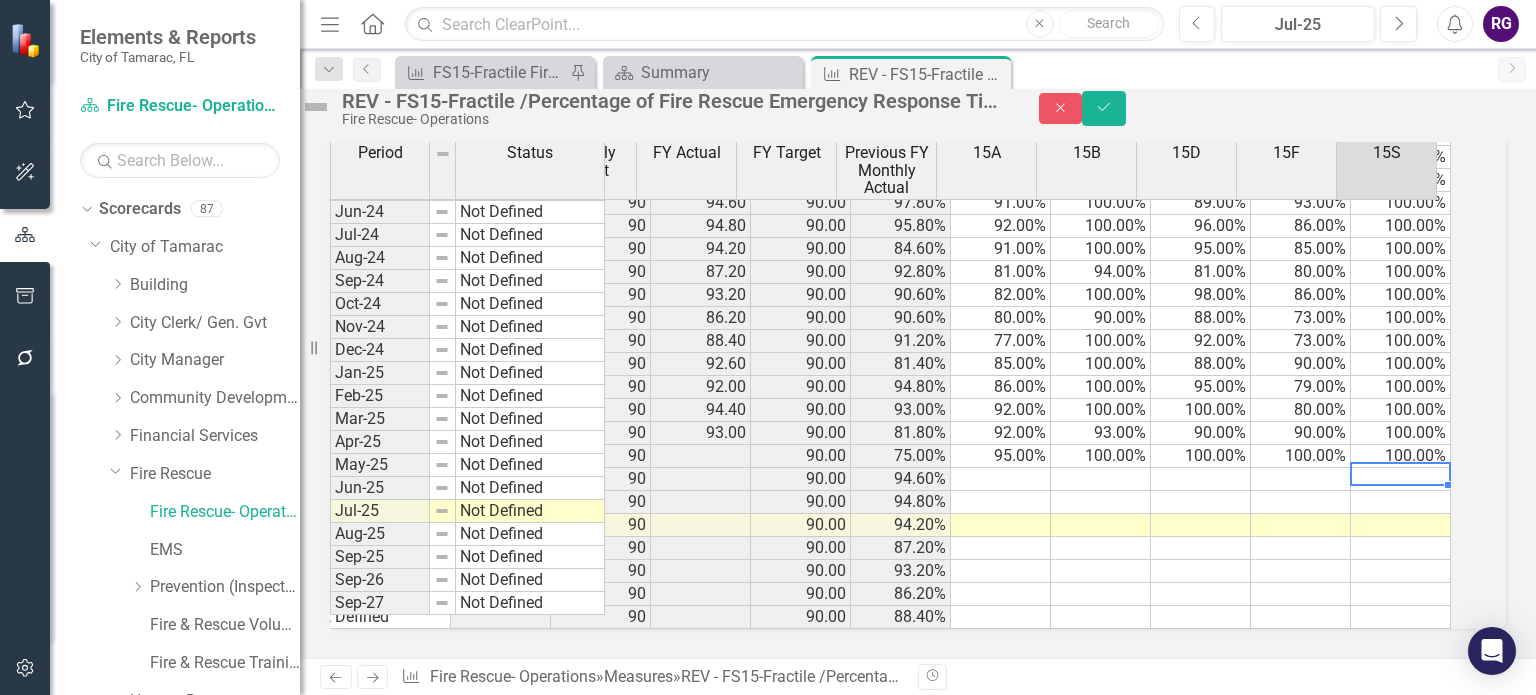 click on "95.00%" at bounding box center [1001, 456] 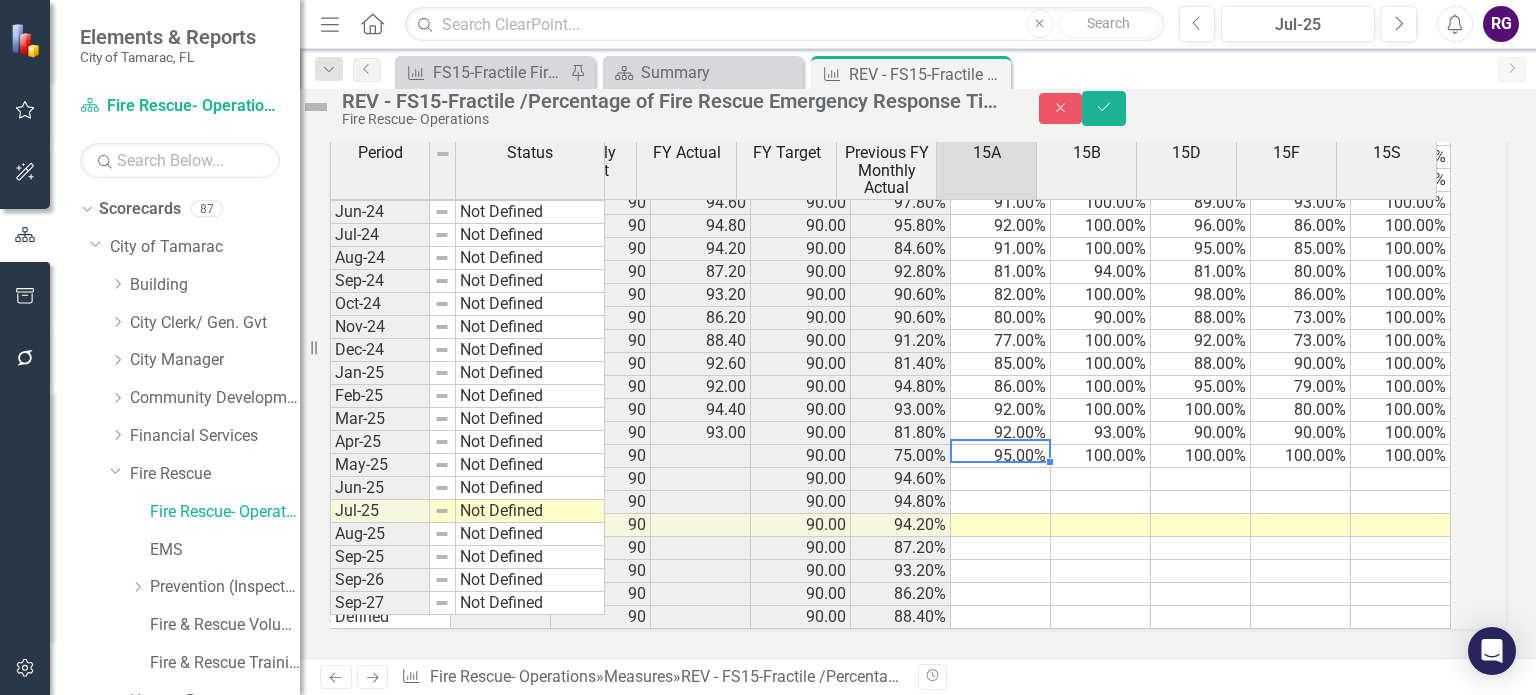 click at bounding box center (1001, 479) 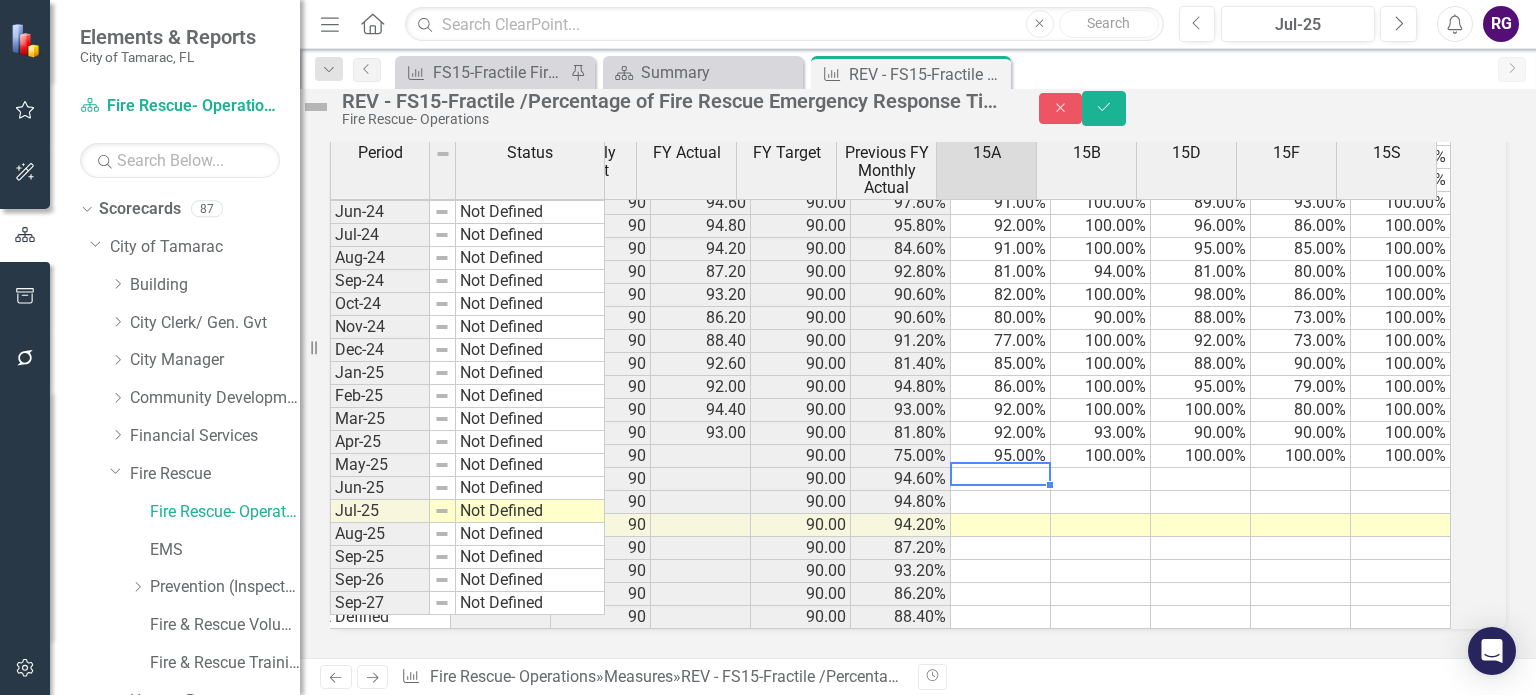 type on "88" 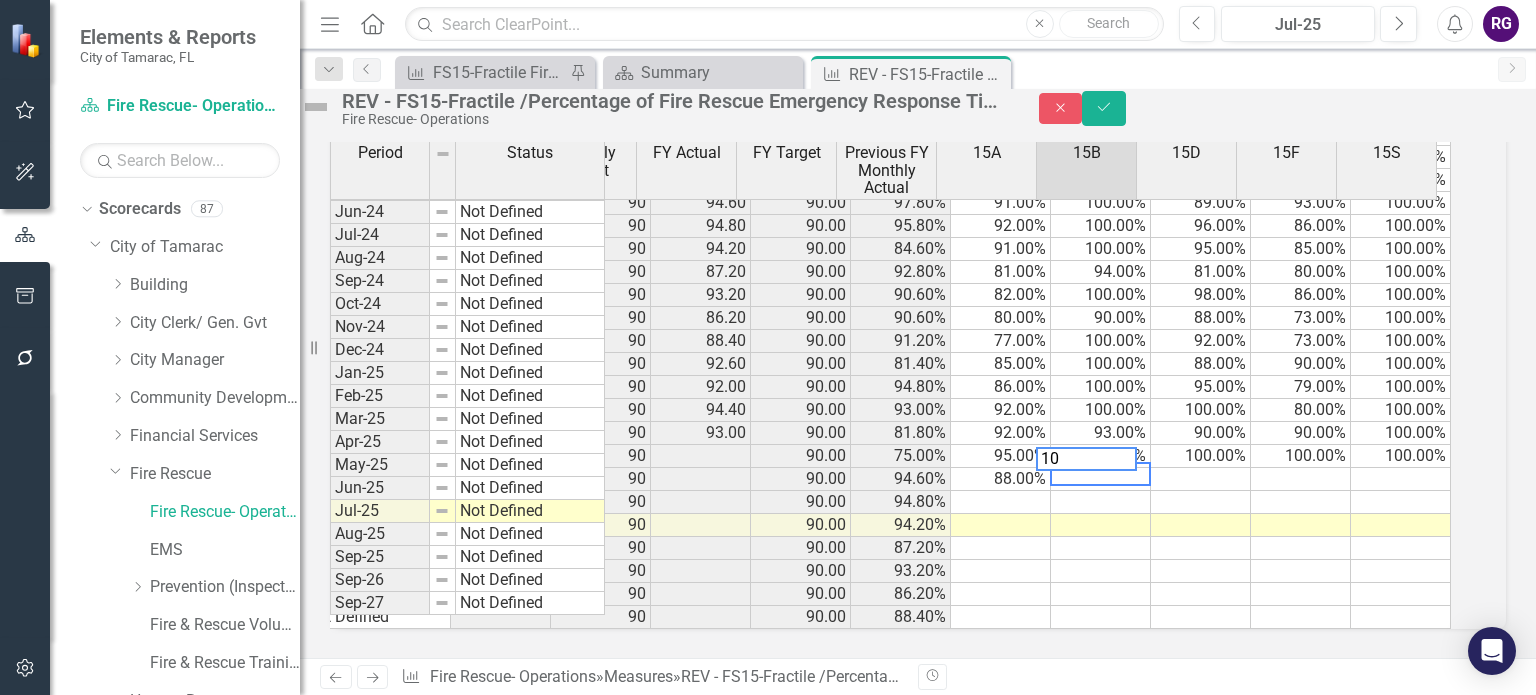 type on "100" 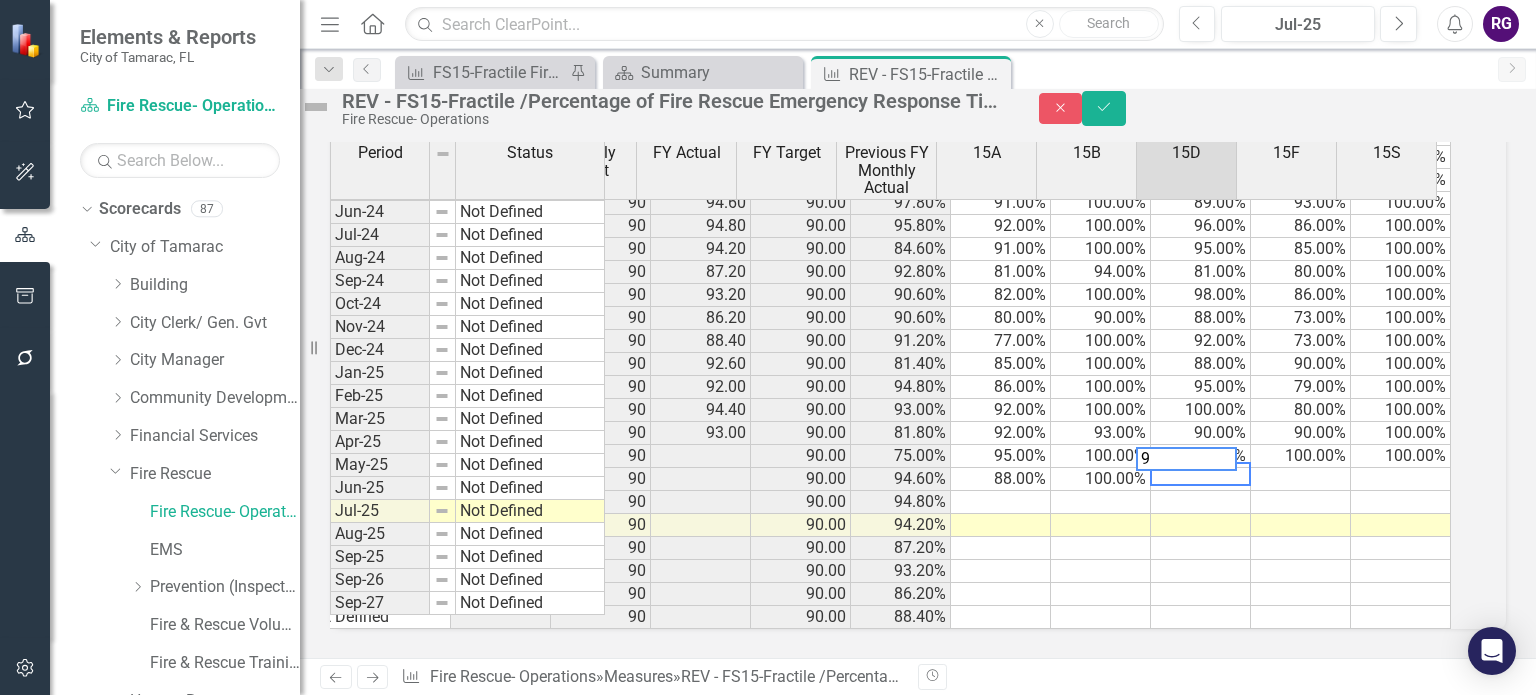 type on "93" 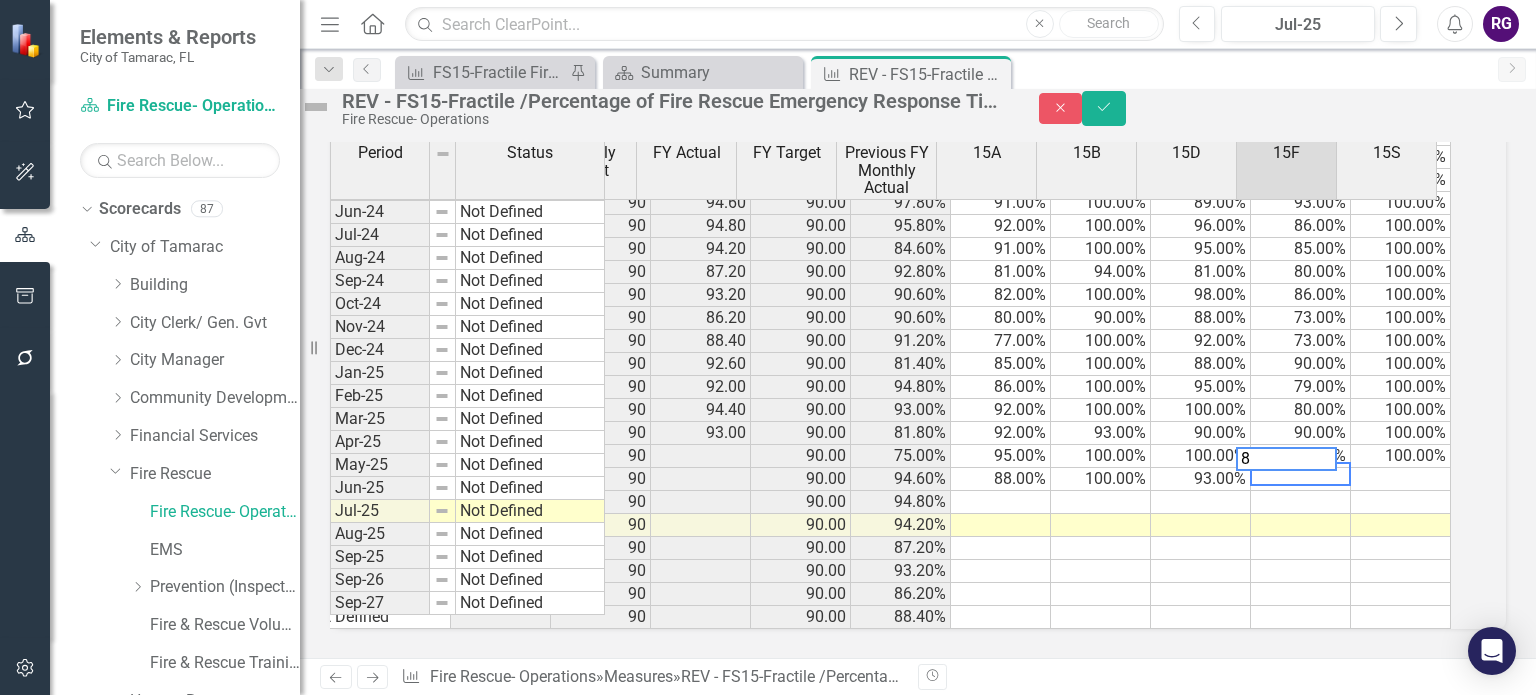 type on "86" 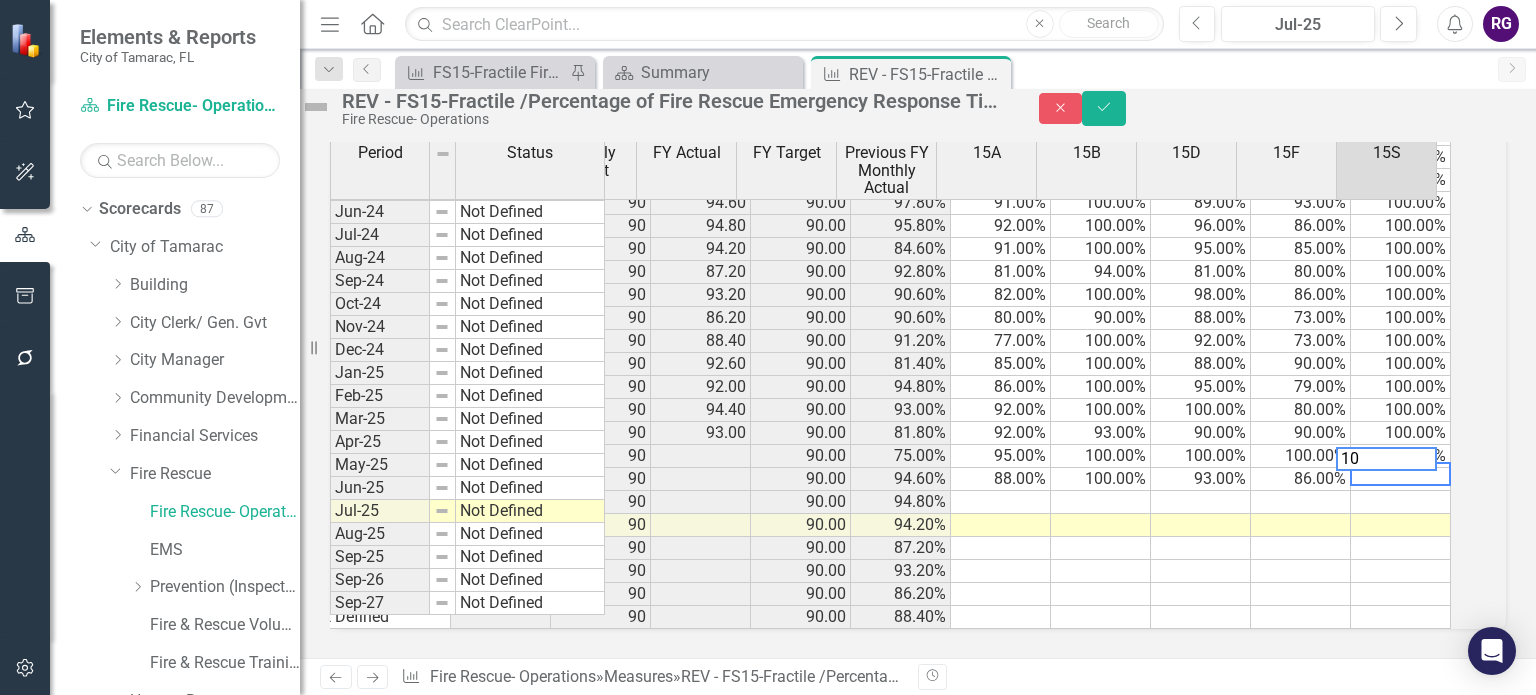 type on "100" 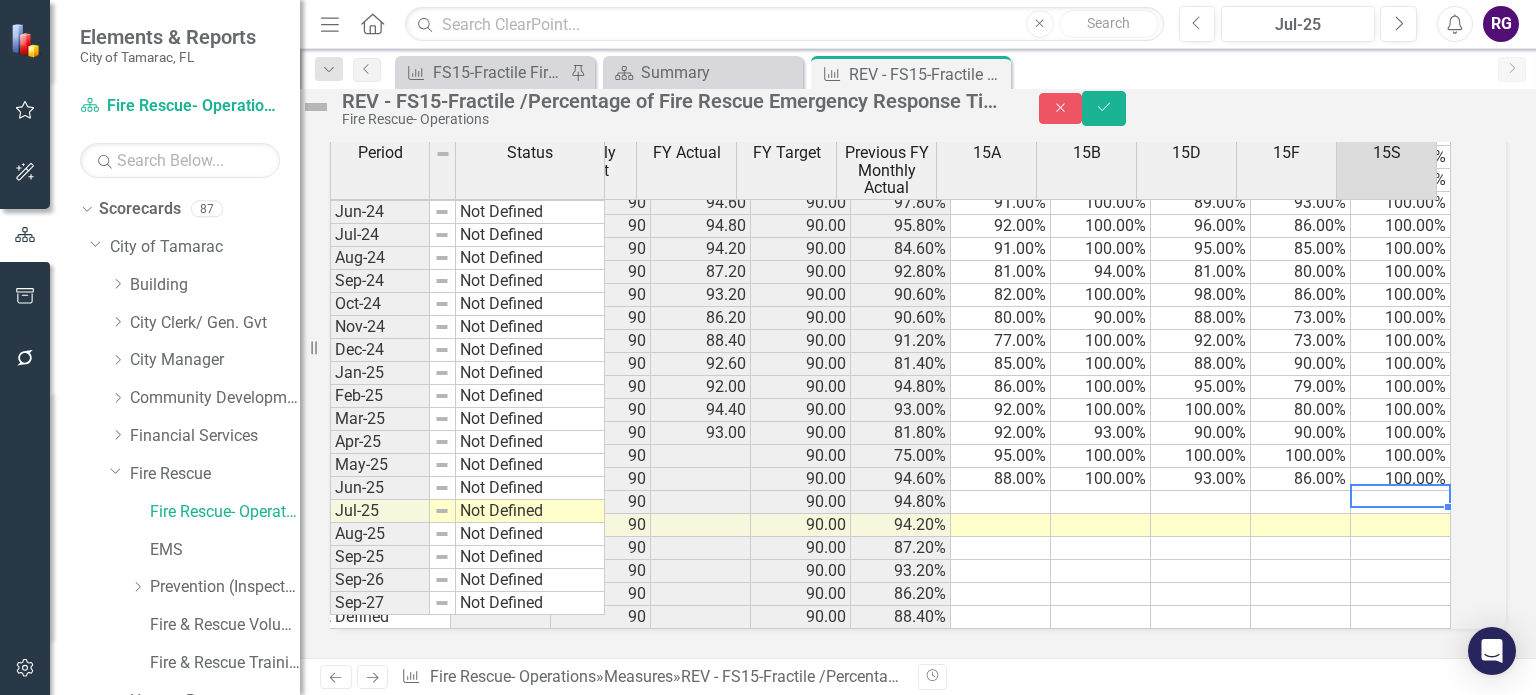 click at bounding box center [1001, 502] 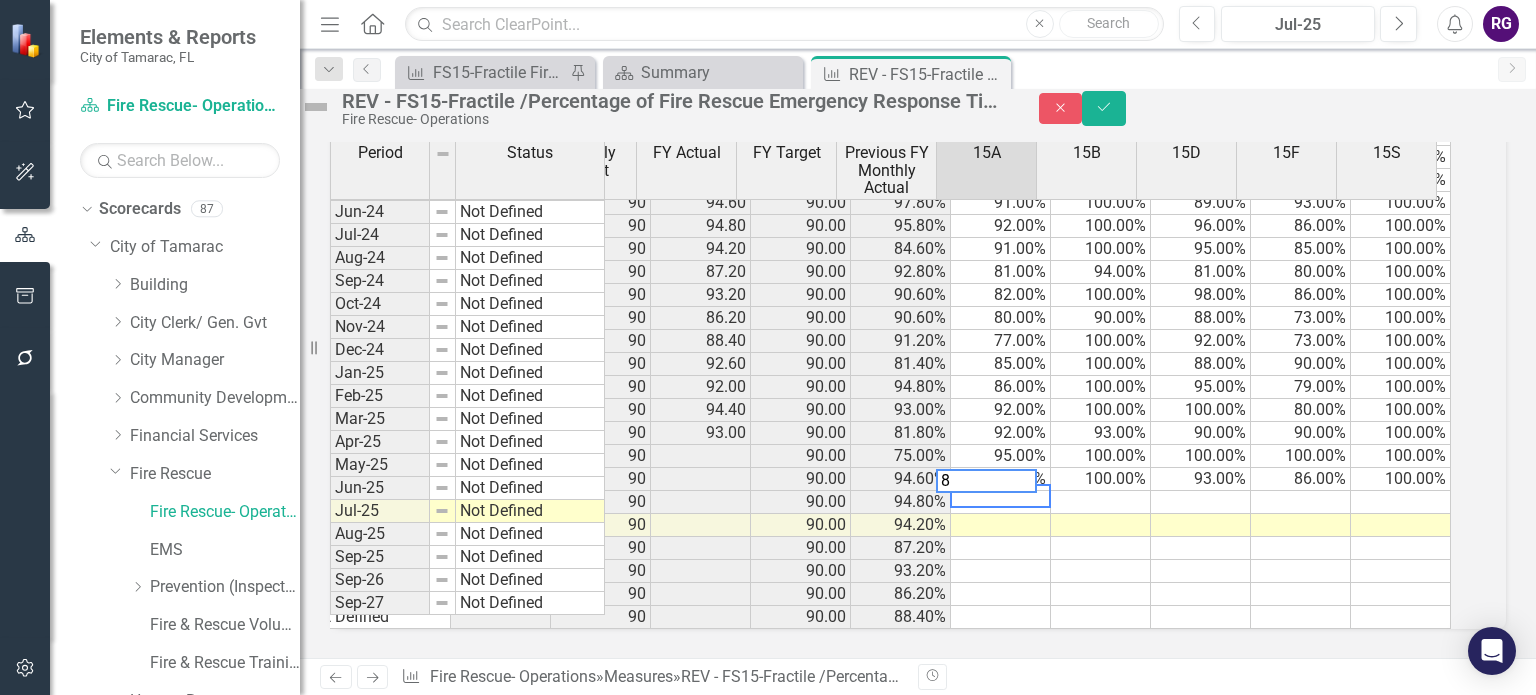 type on "87" 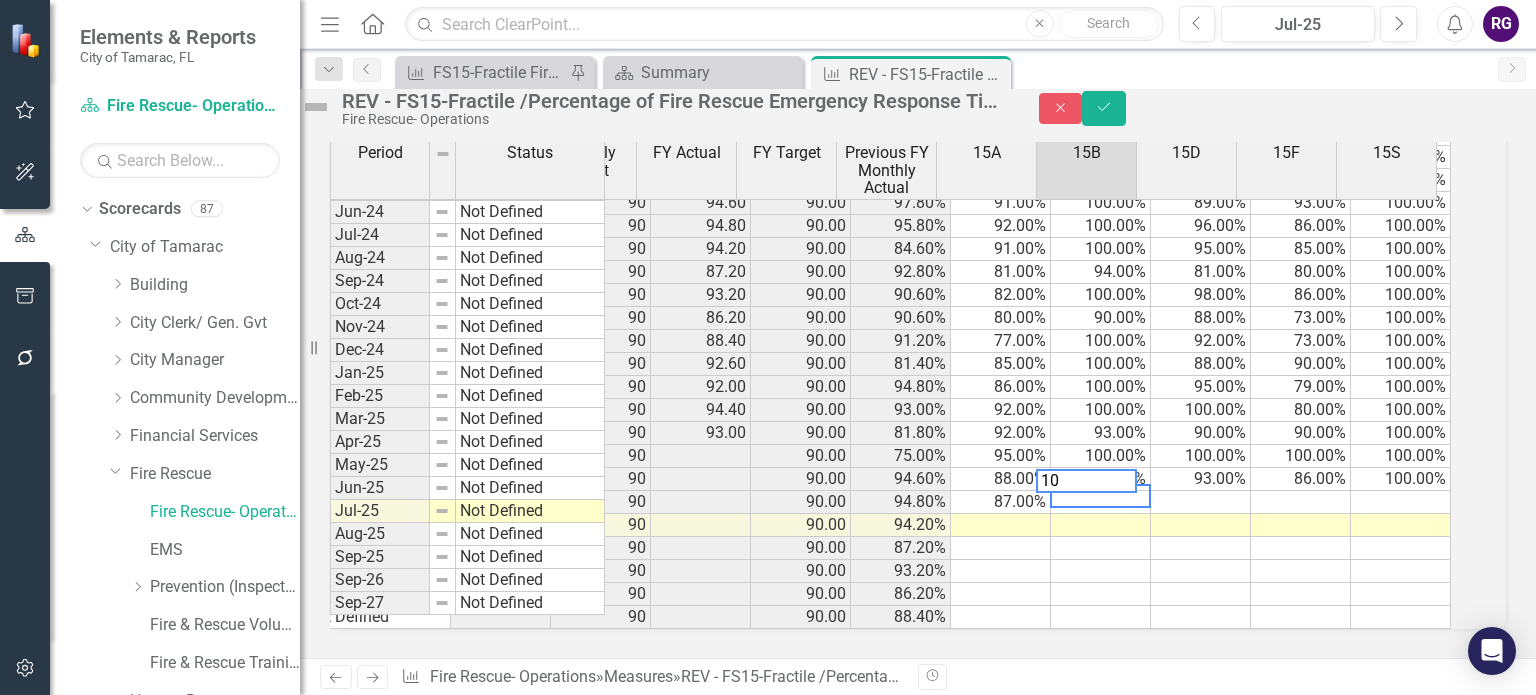 type on "100" 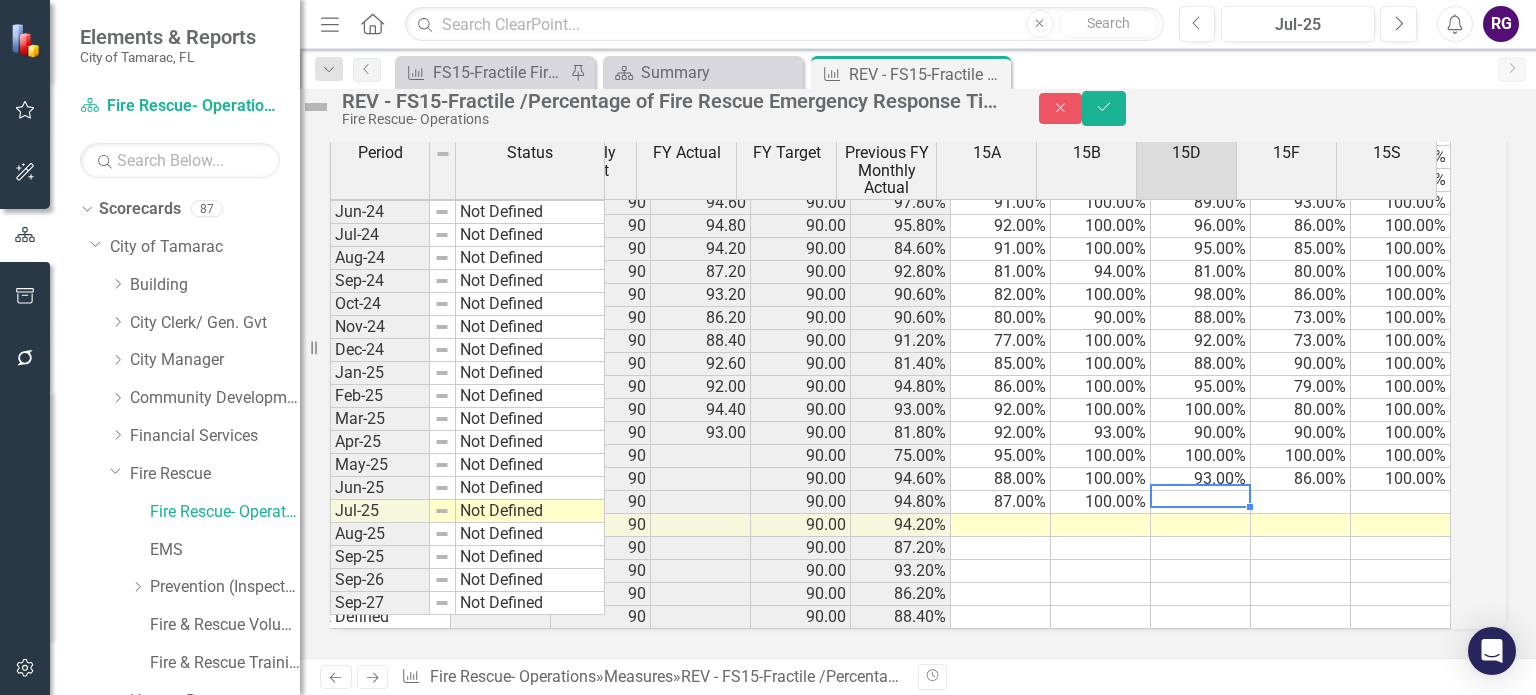 type on "89" 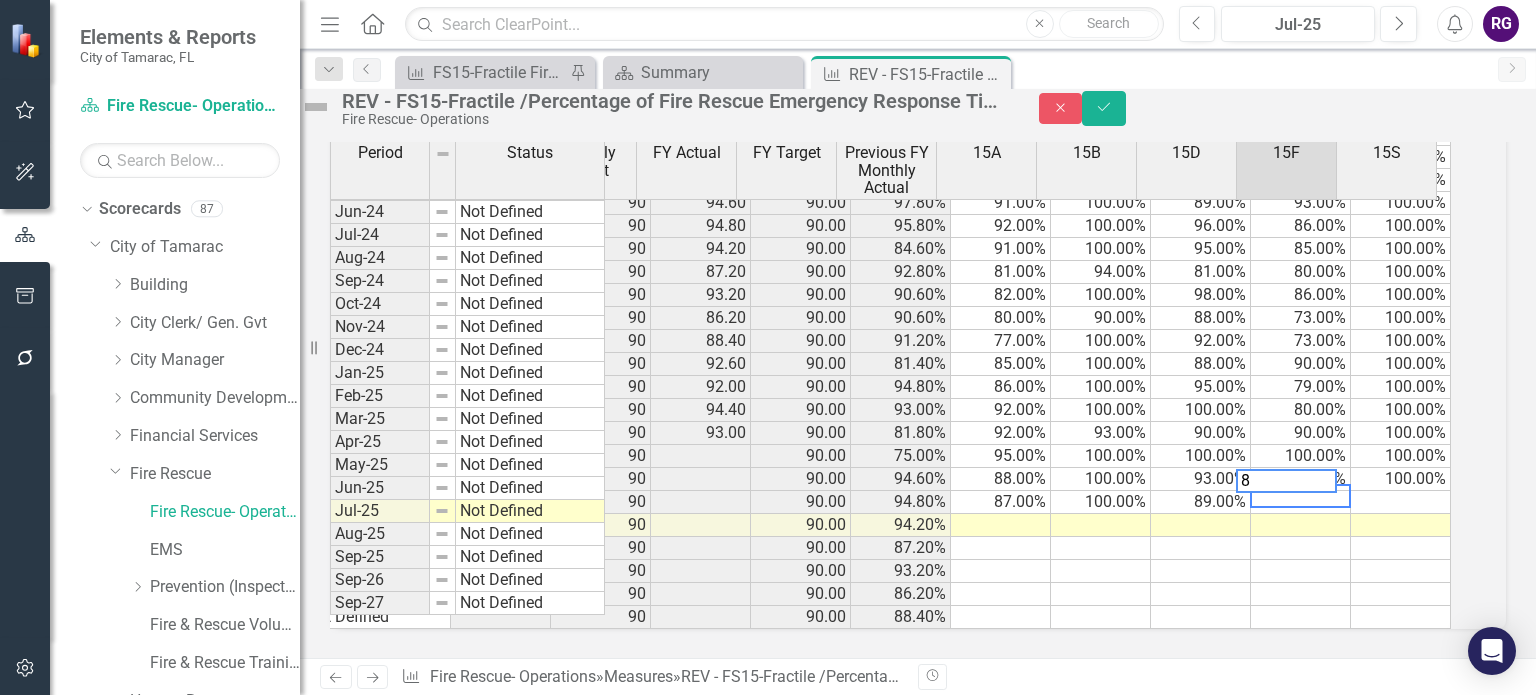 type on "89" 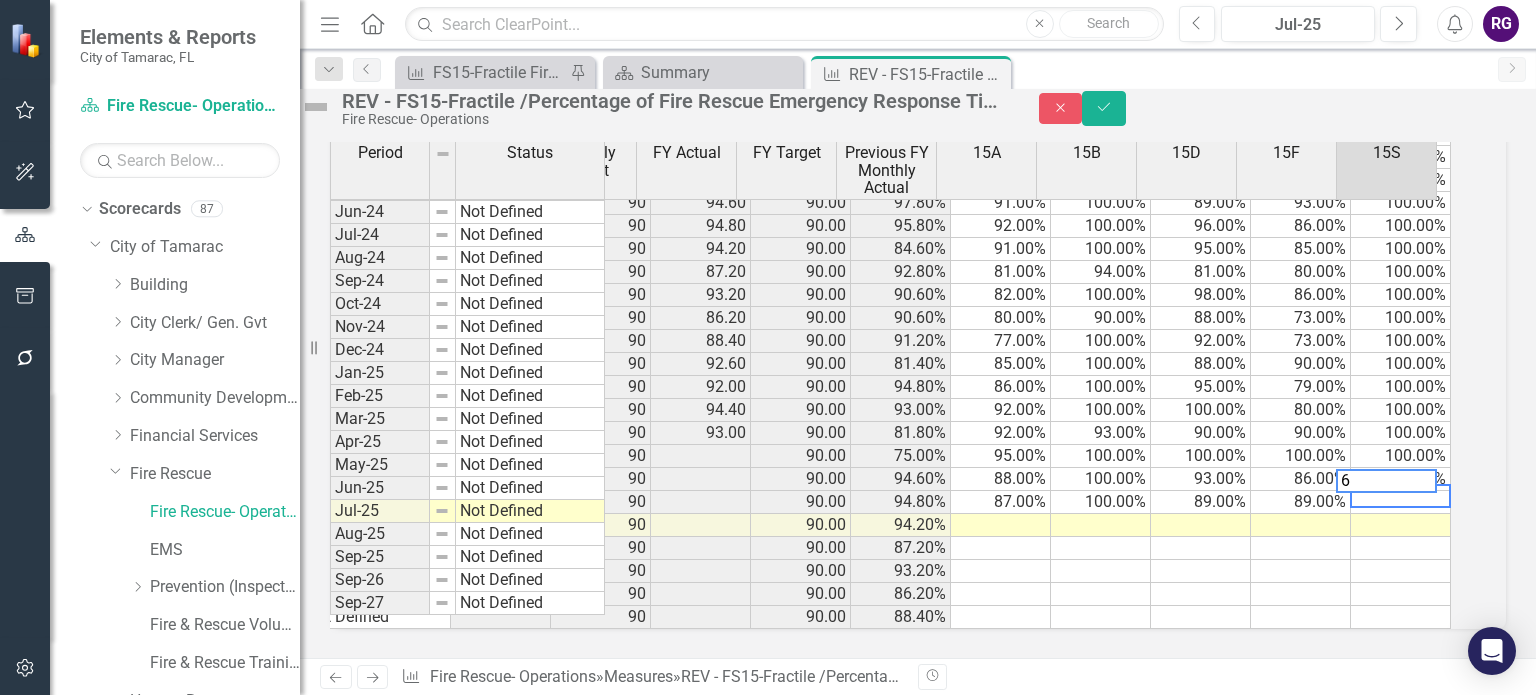 type on "68" 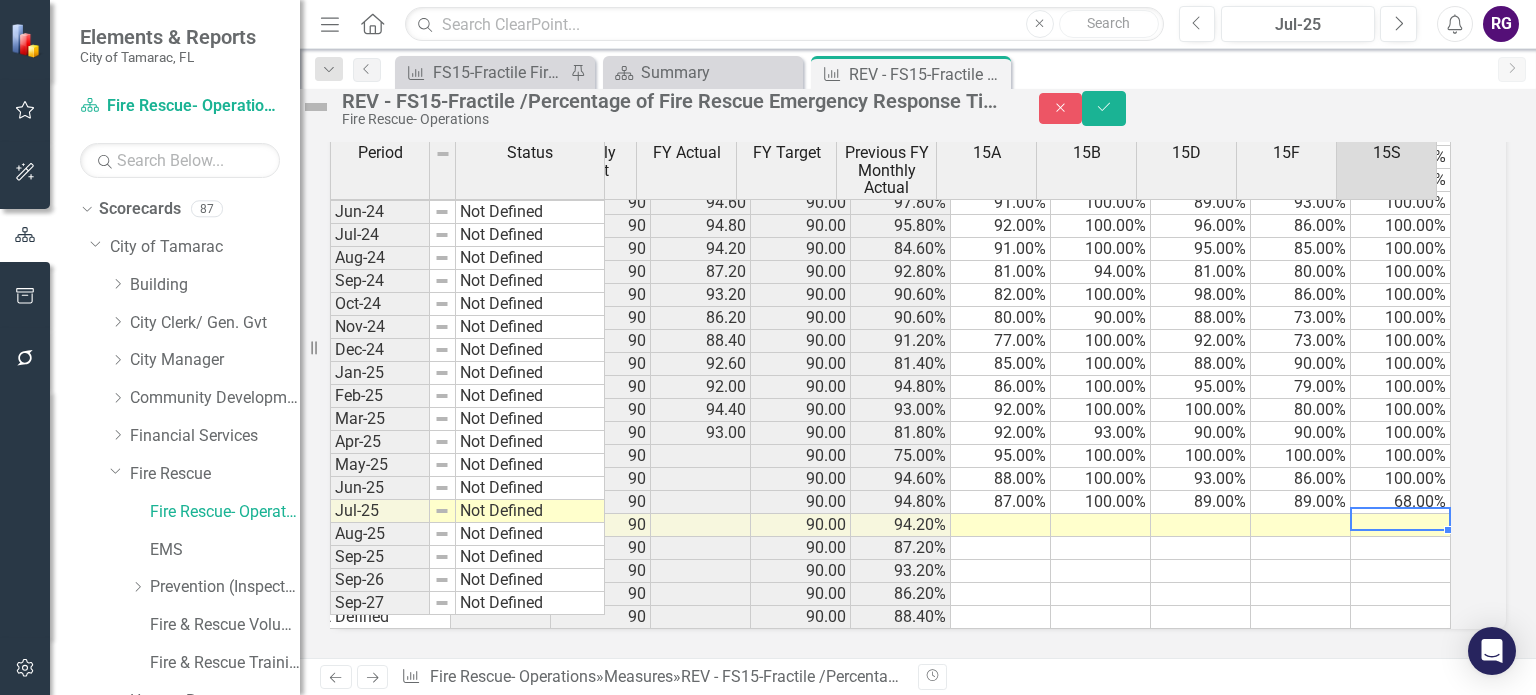 click at bounding box center (1001, 525) 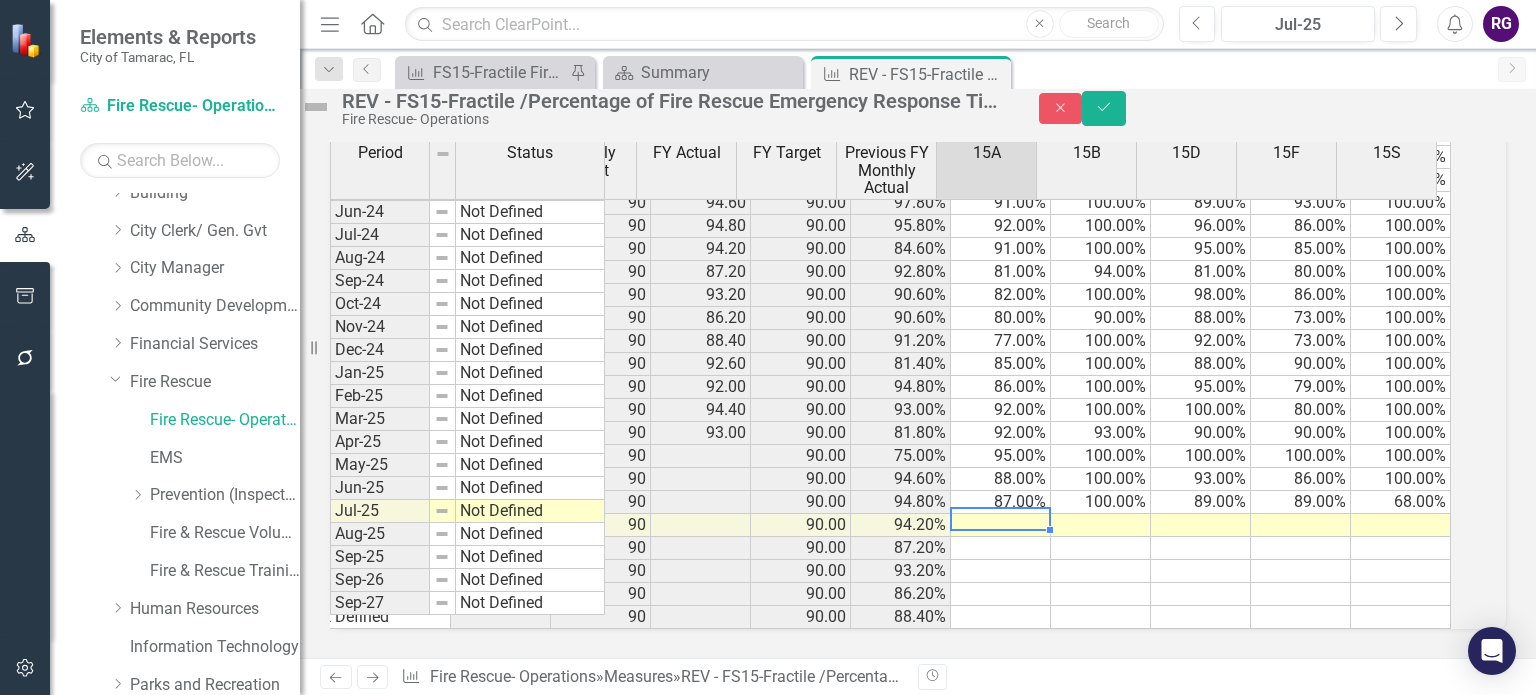 scroll, scrollTop: 200, scrollLeft: 0, axis: vertical 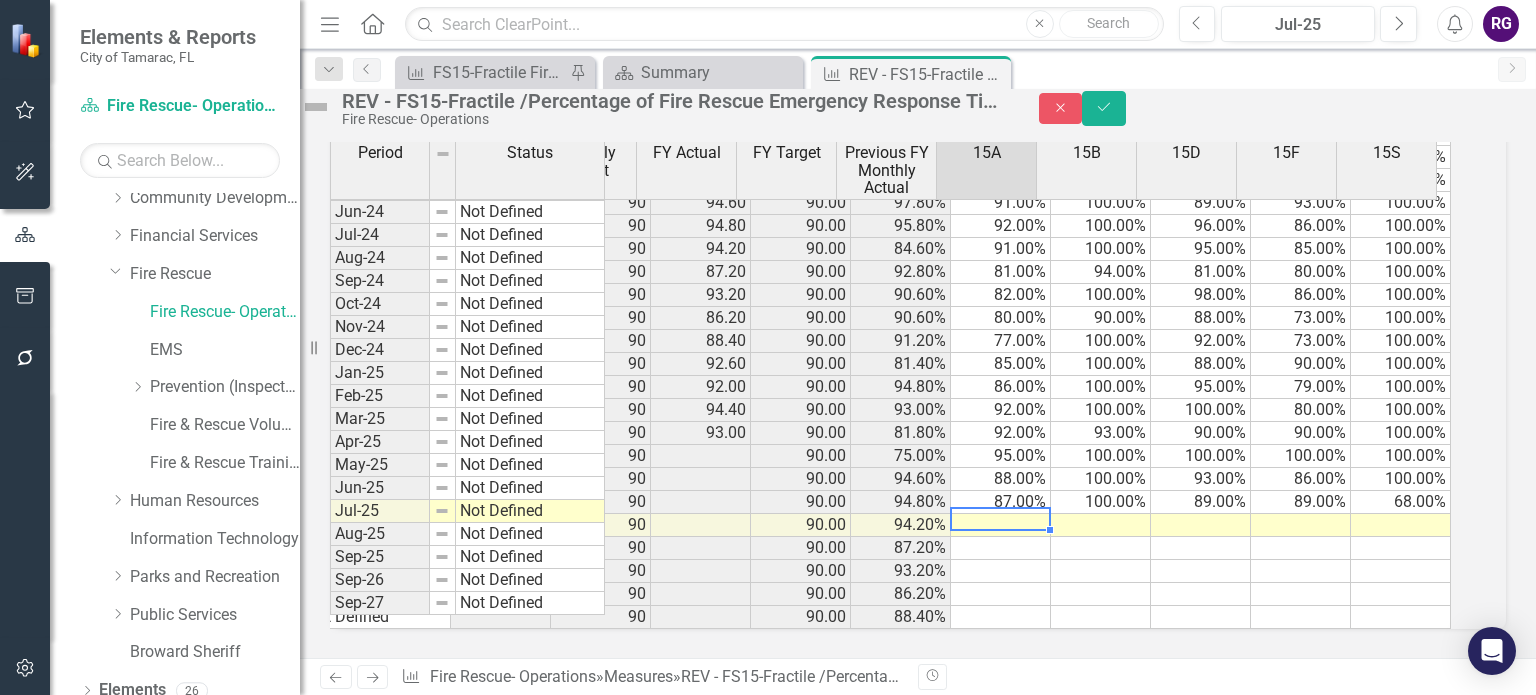 click at bounding box center (1001, 525) 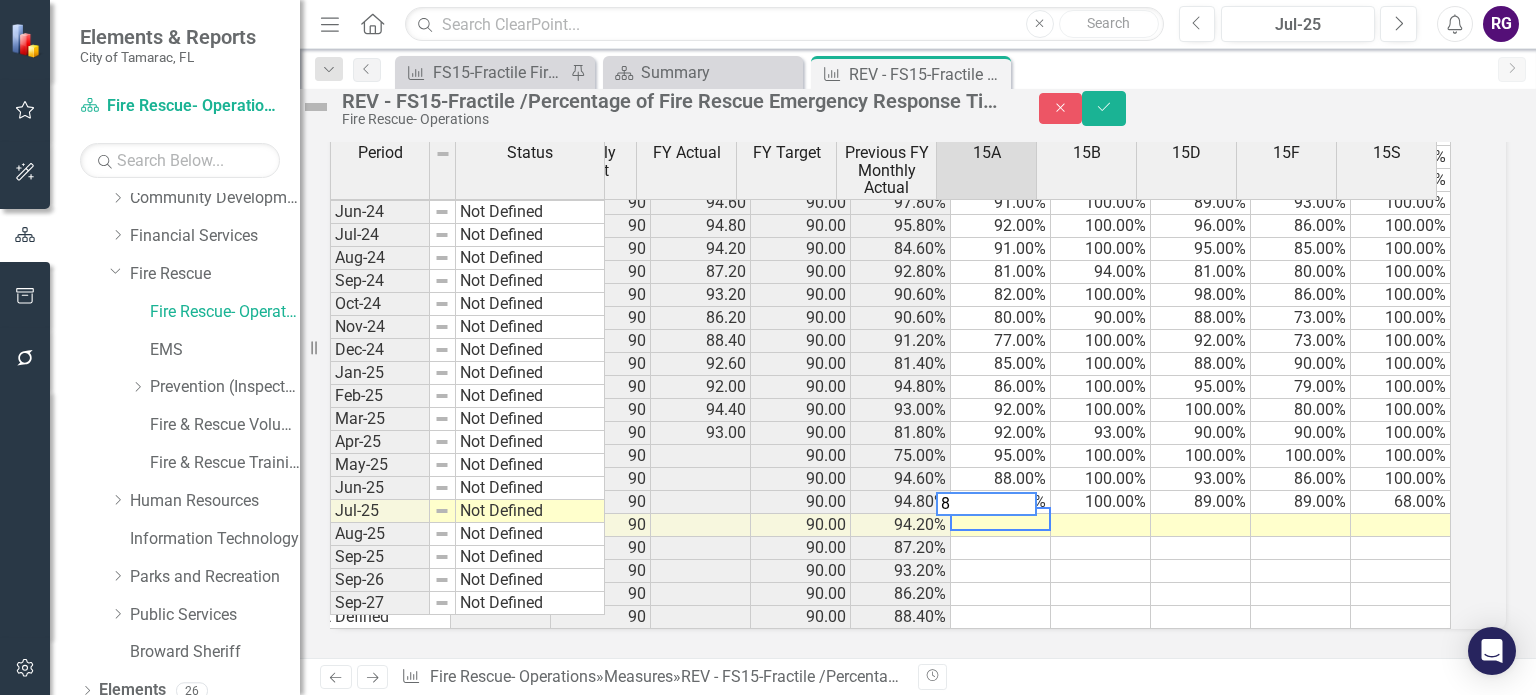 type on "88" 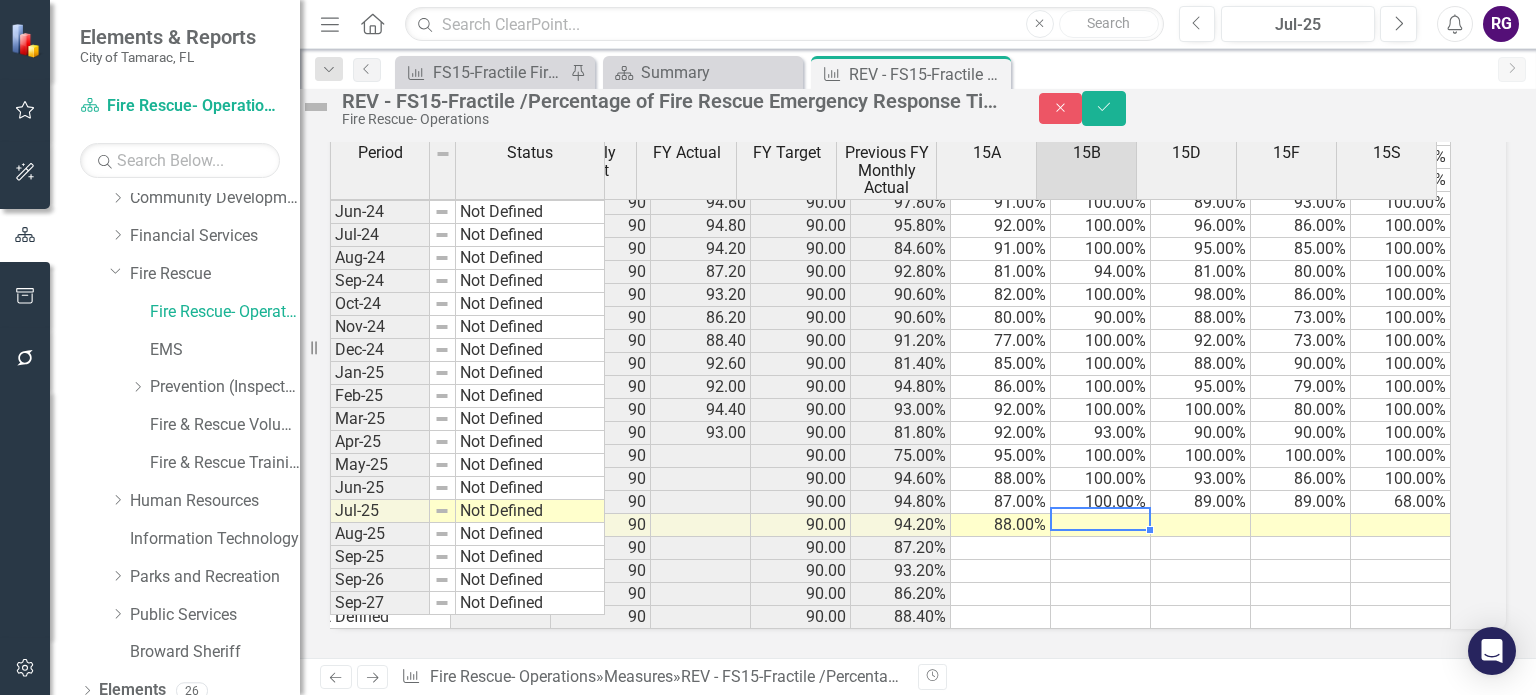 type on "88" 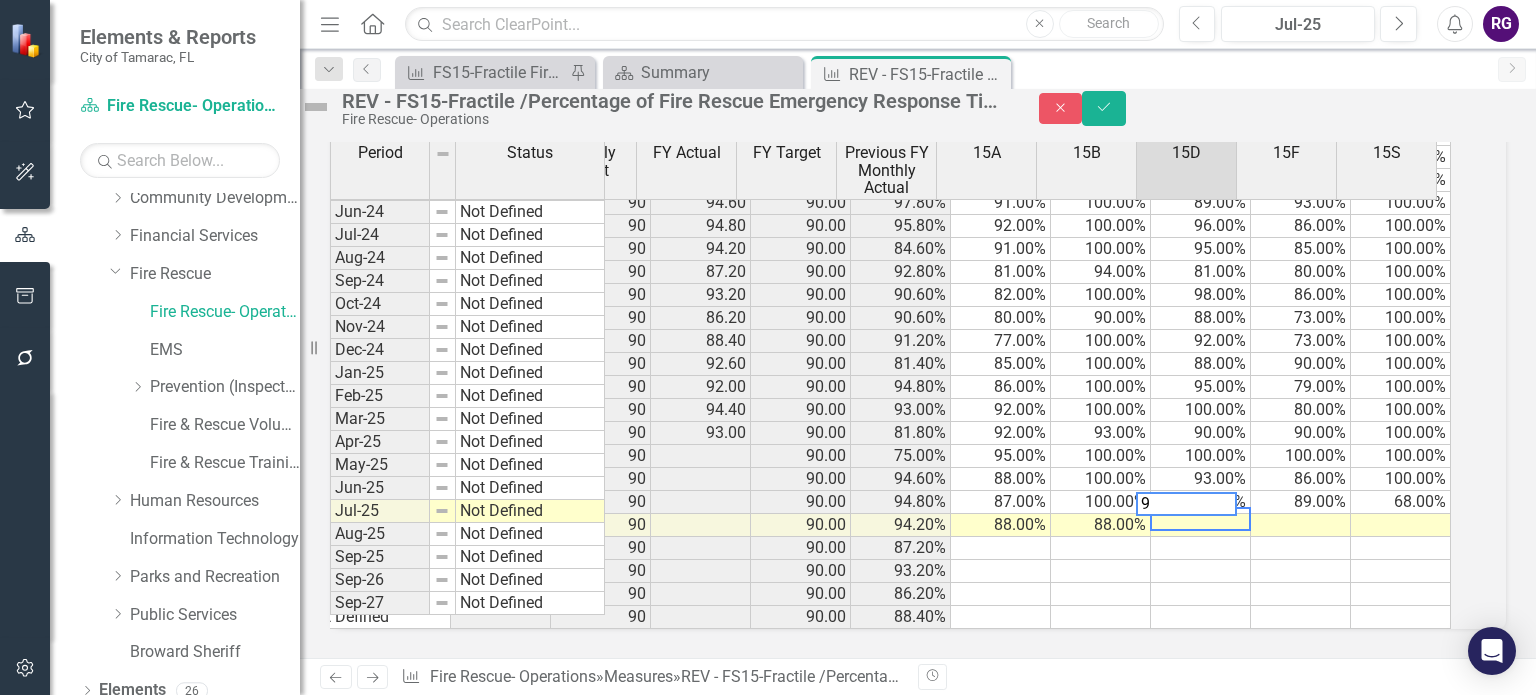 type on "90" 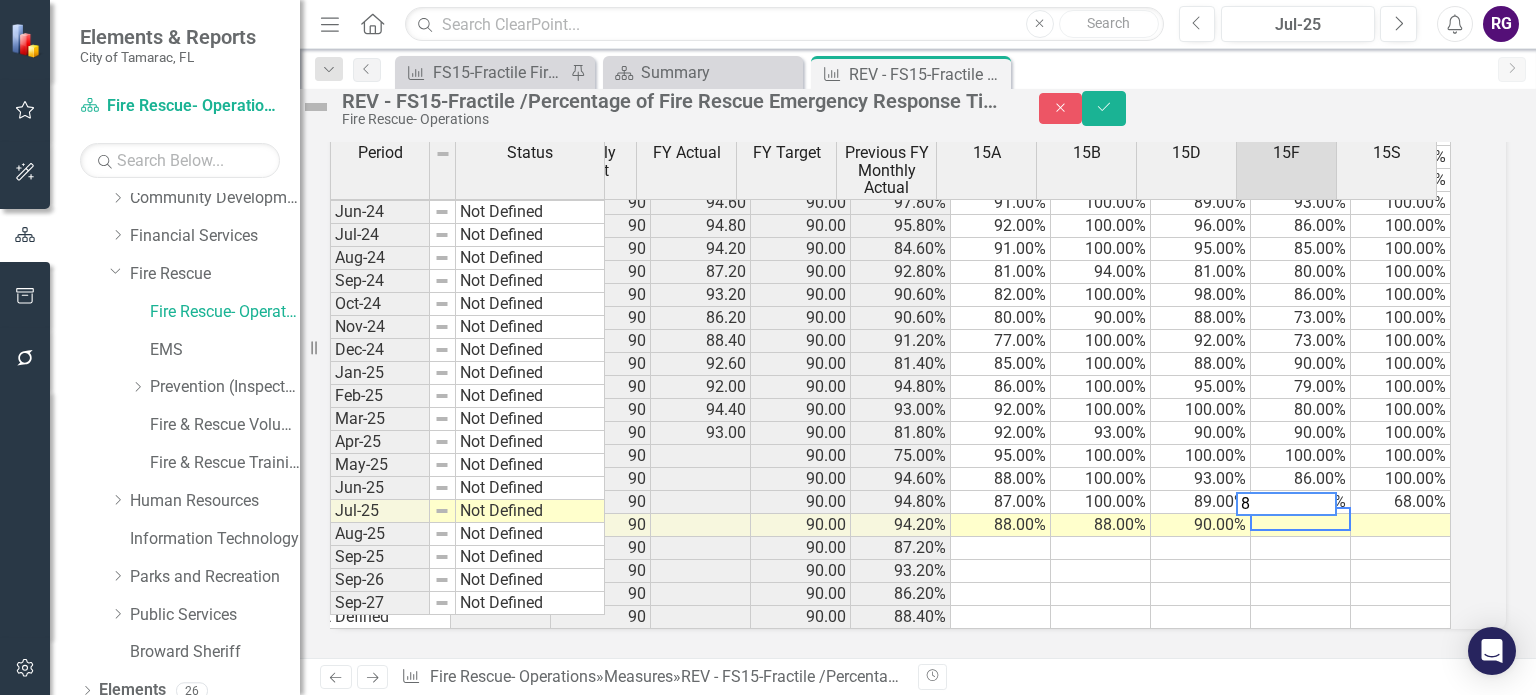 type on "81" 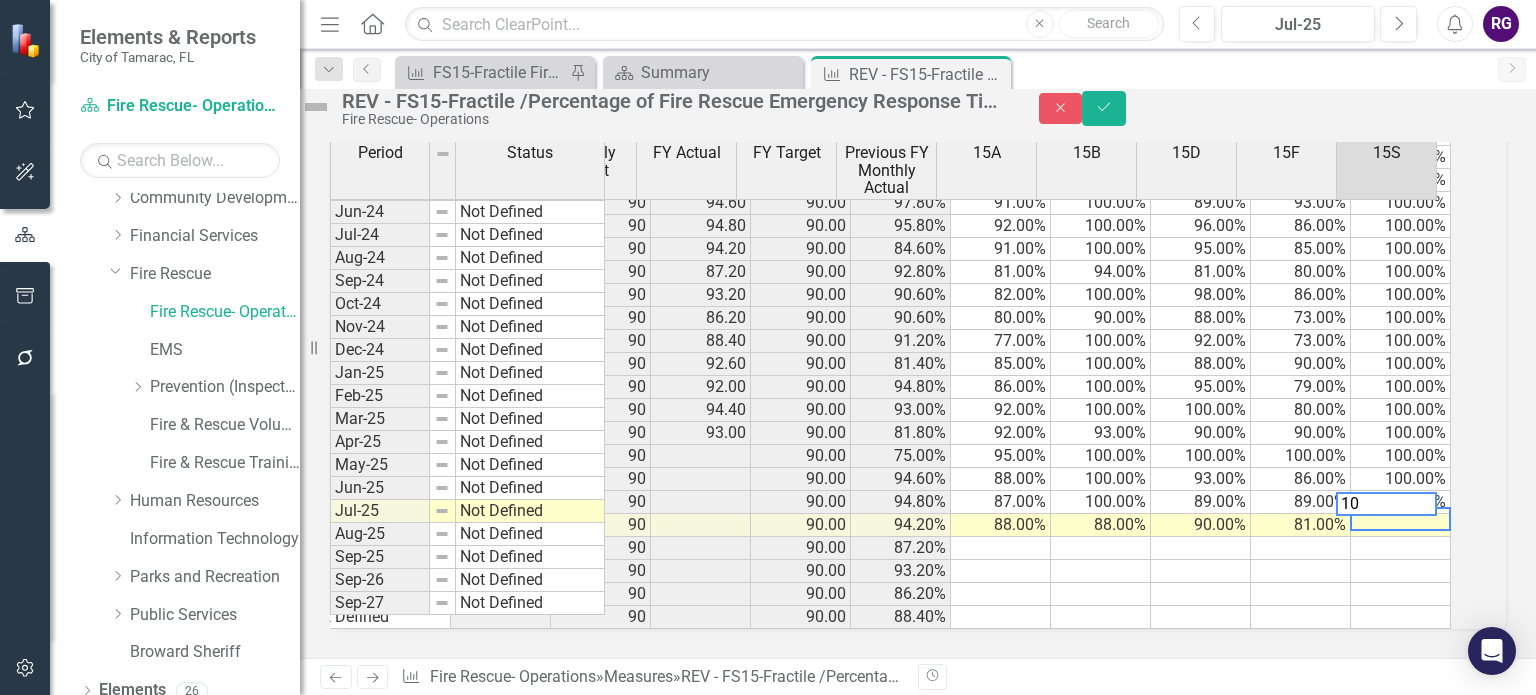 type on "100" 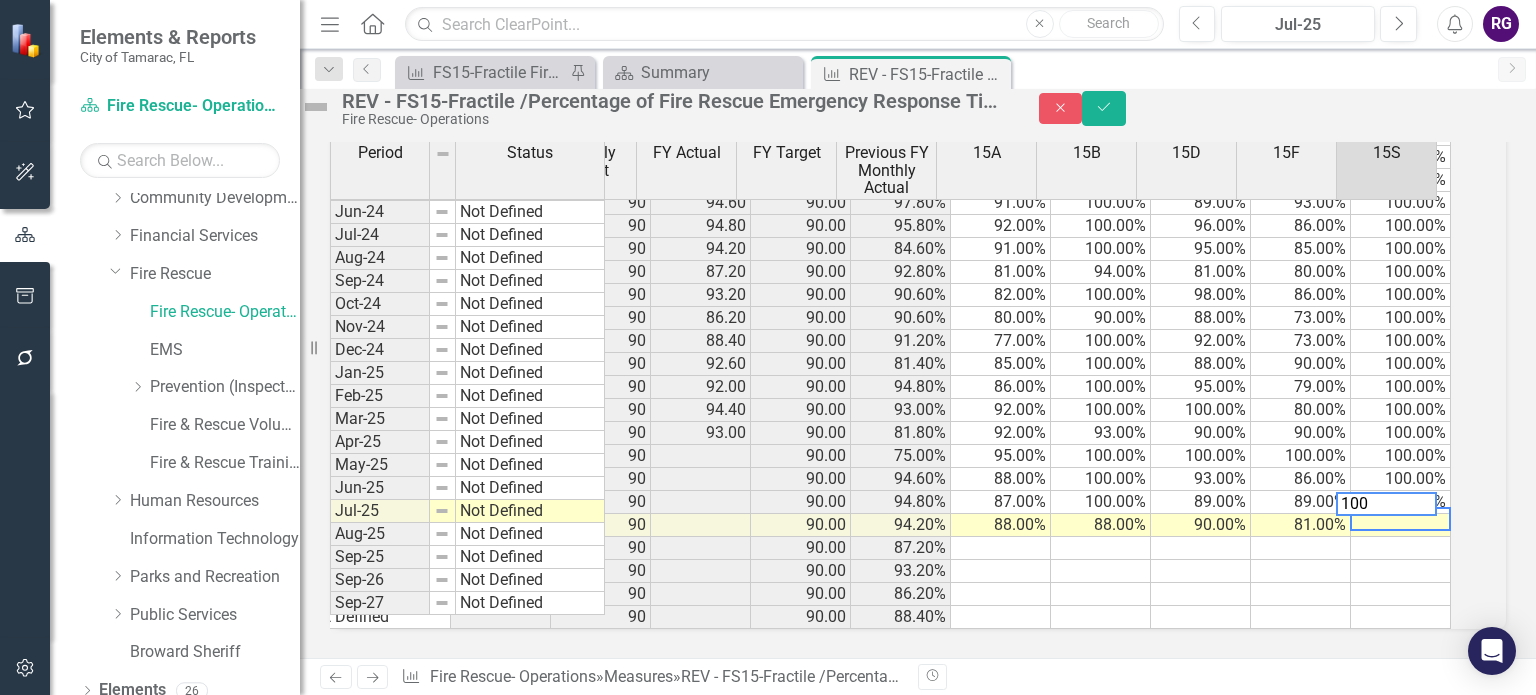 type 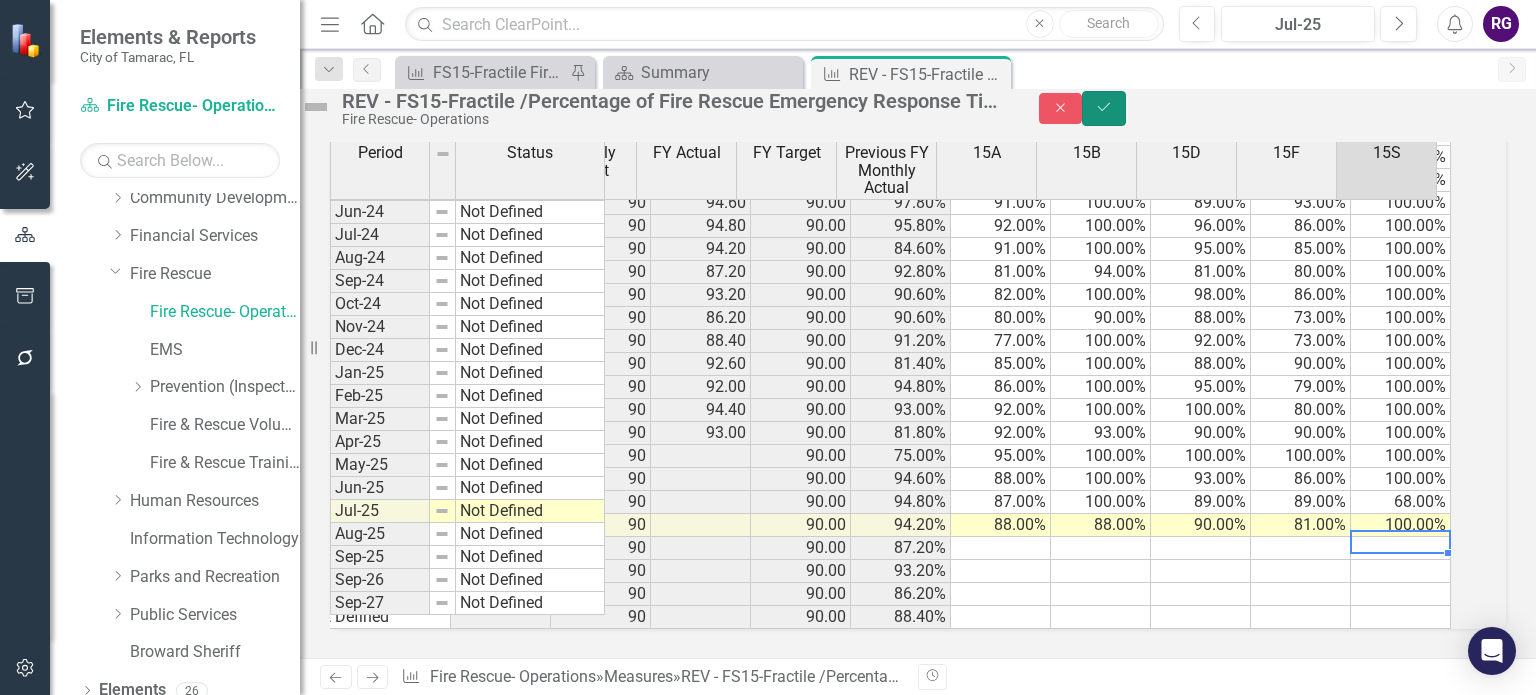 click on "Save" at bounding box center [1104, 108] 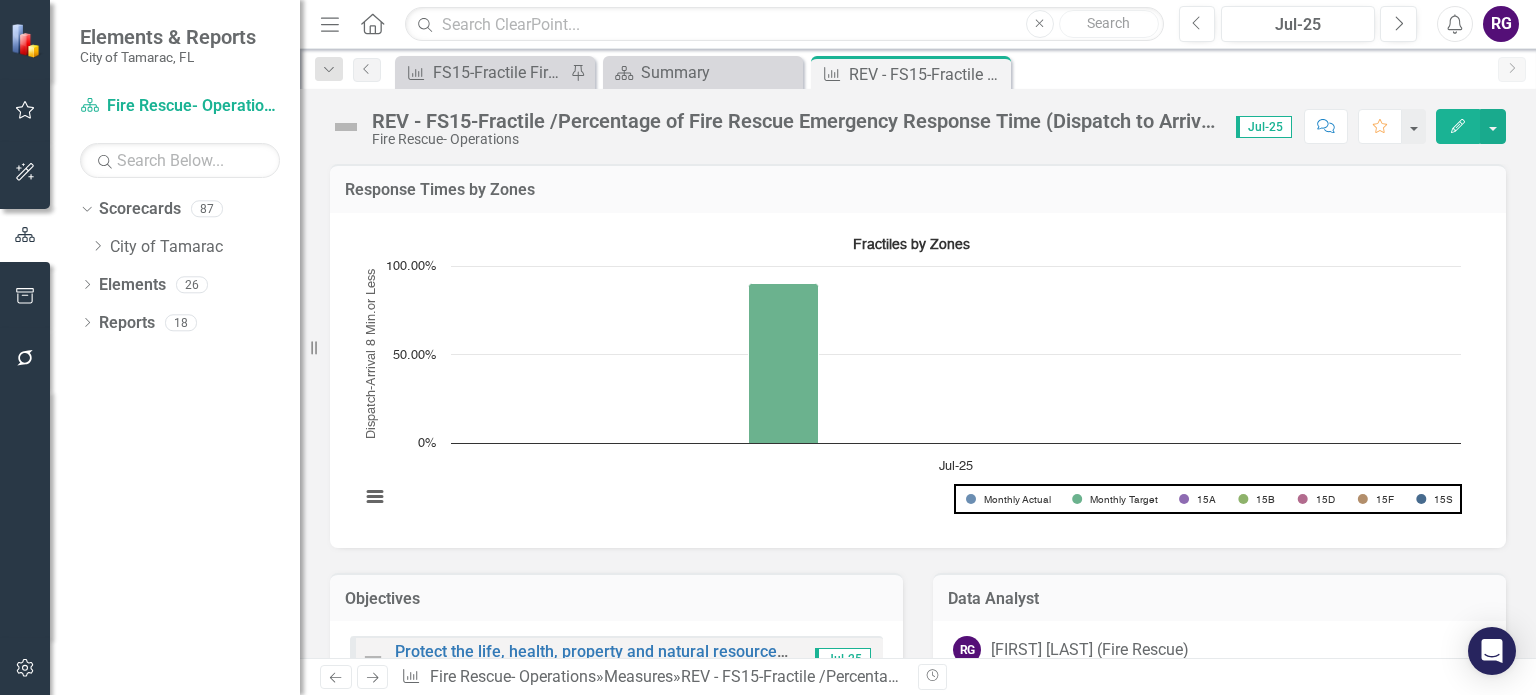 scroll, scrollTop: 0, scrollLeft: 0, axis: both 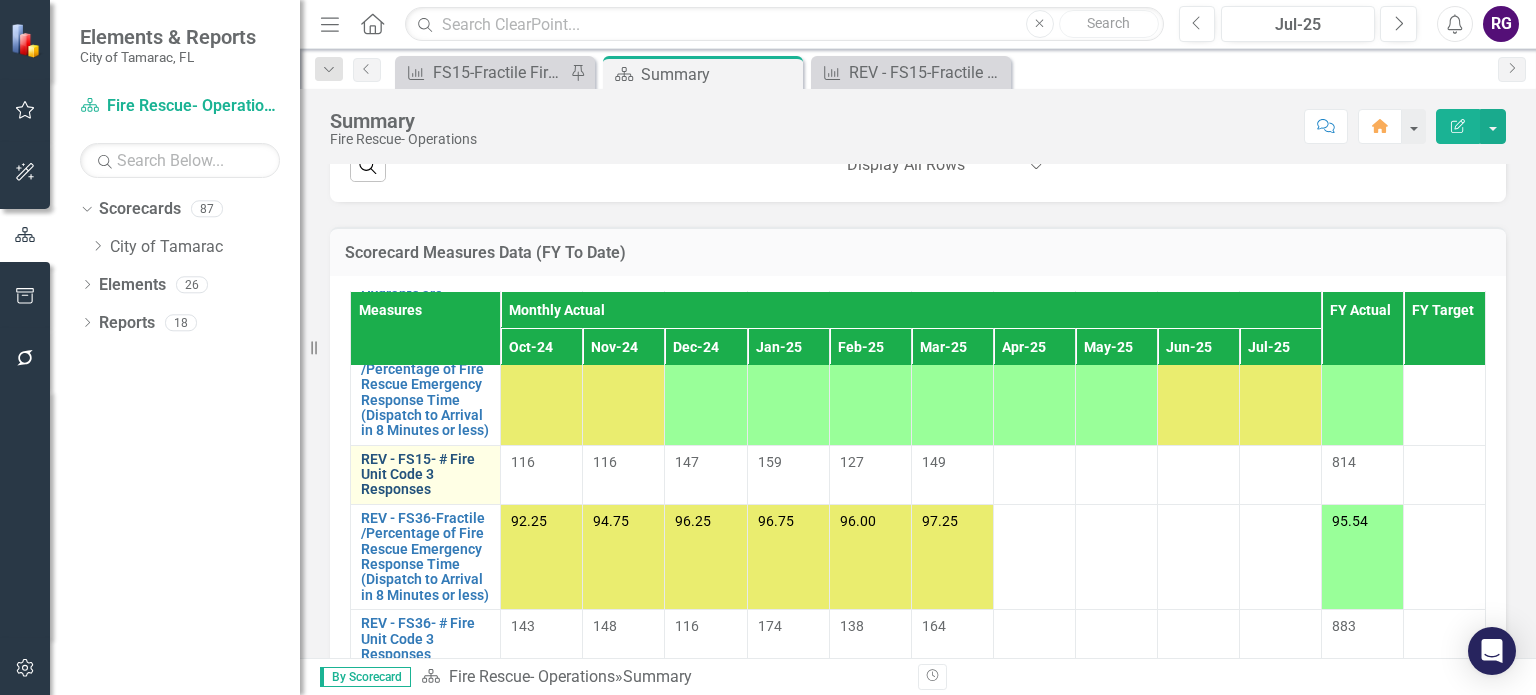 click on "REV - FS15- # Fire Unit Code 3 Responses" at bounding box center [425, 475] 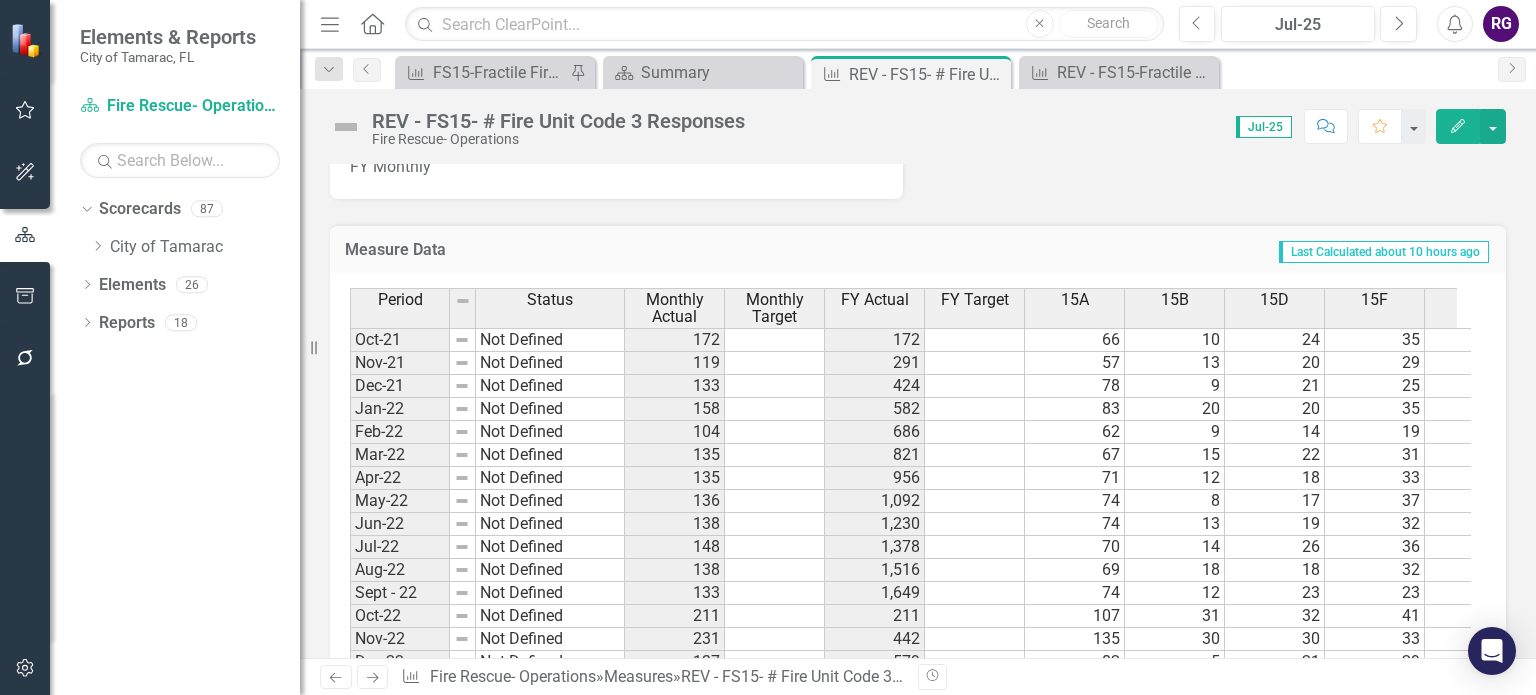 scroll, scrollTop: 1087, scrollLeft: 0, axis: vertical 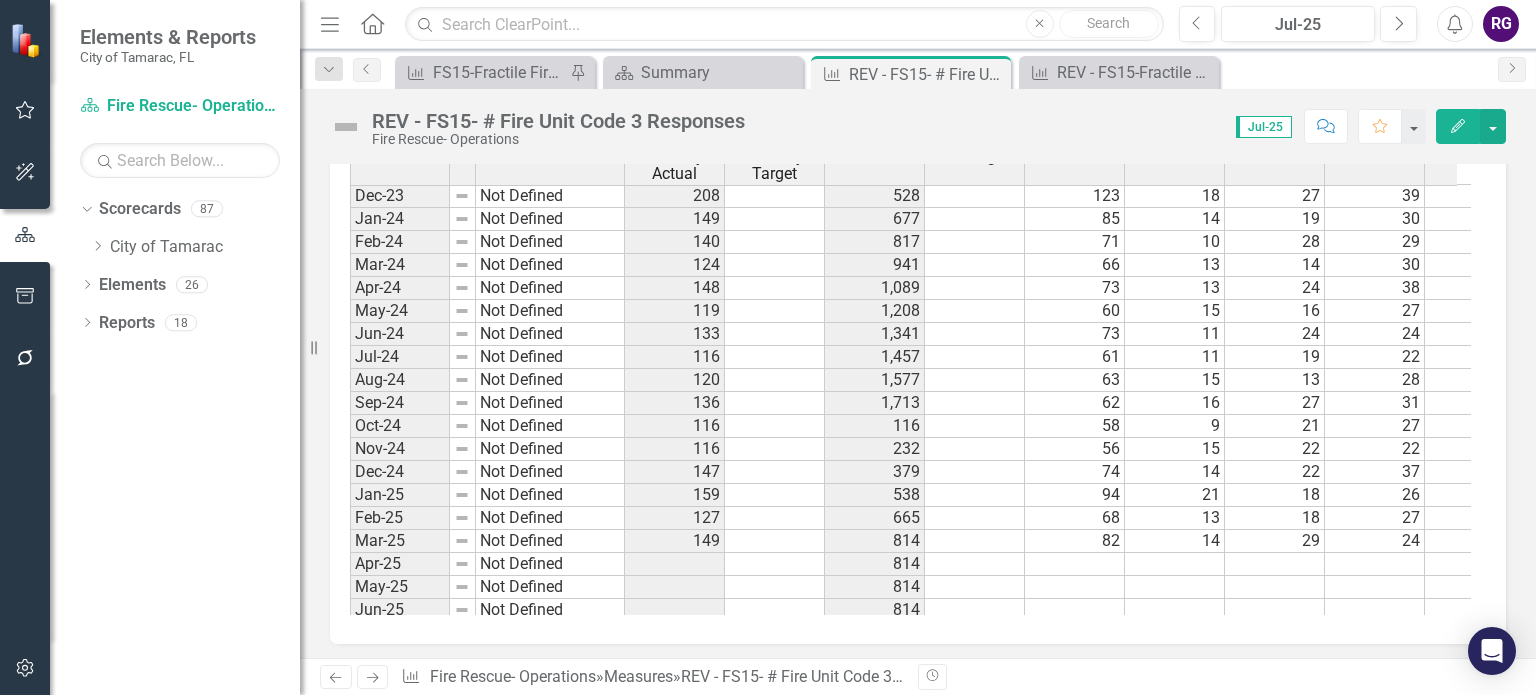 click at bounding box center [1075, 564] 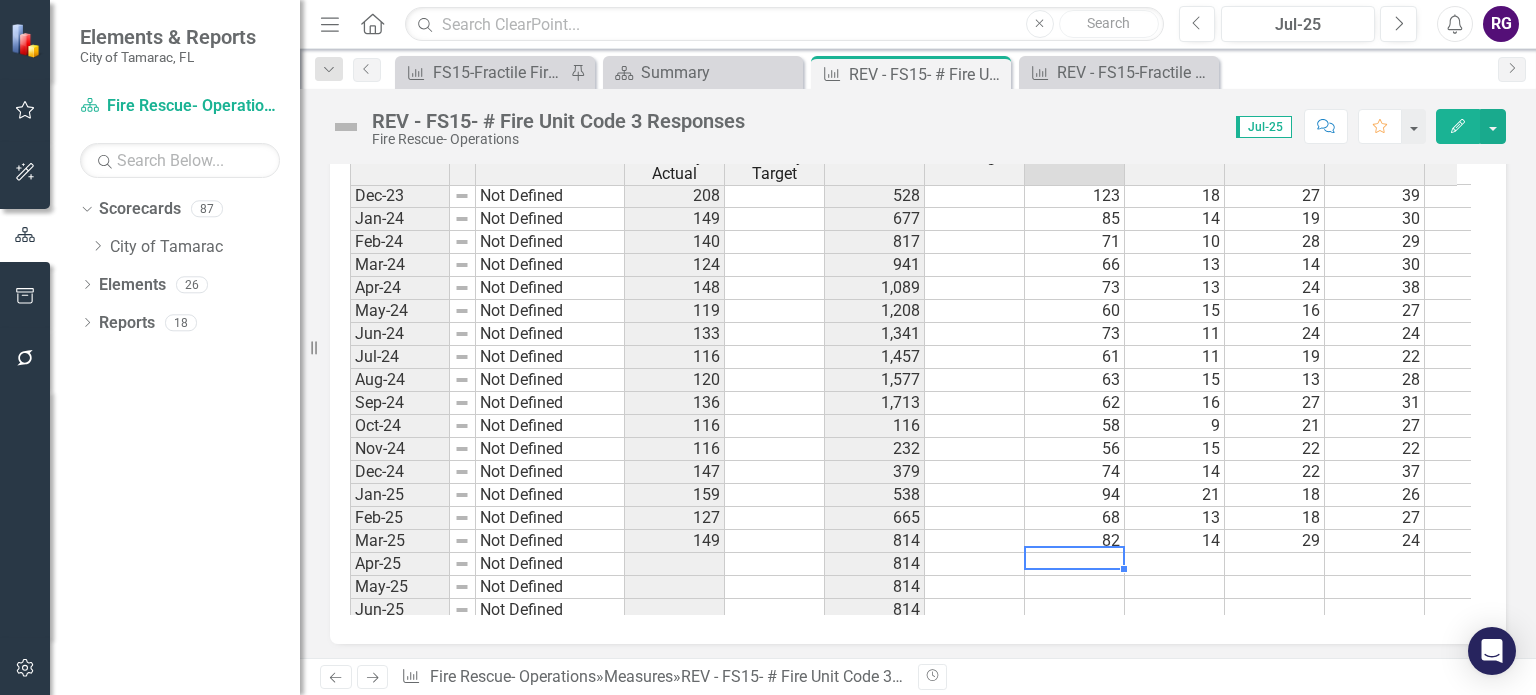 type on "77" 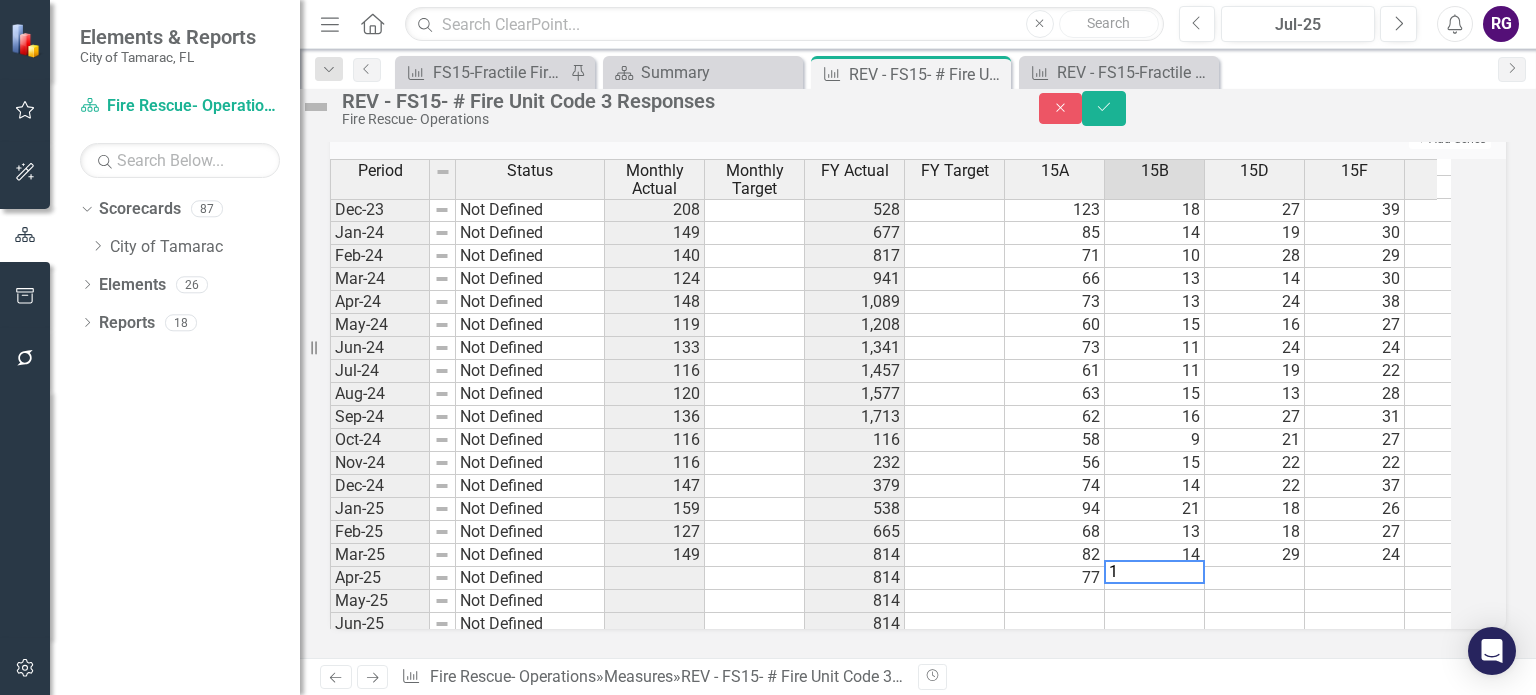 type on "17" 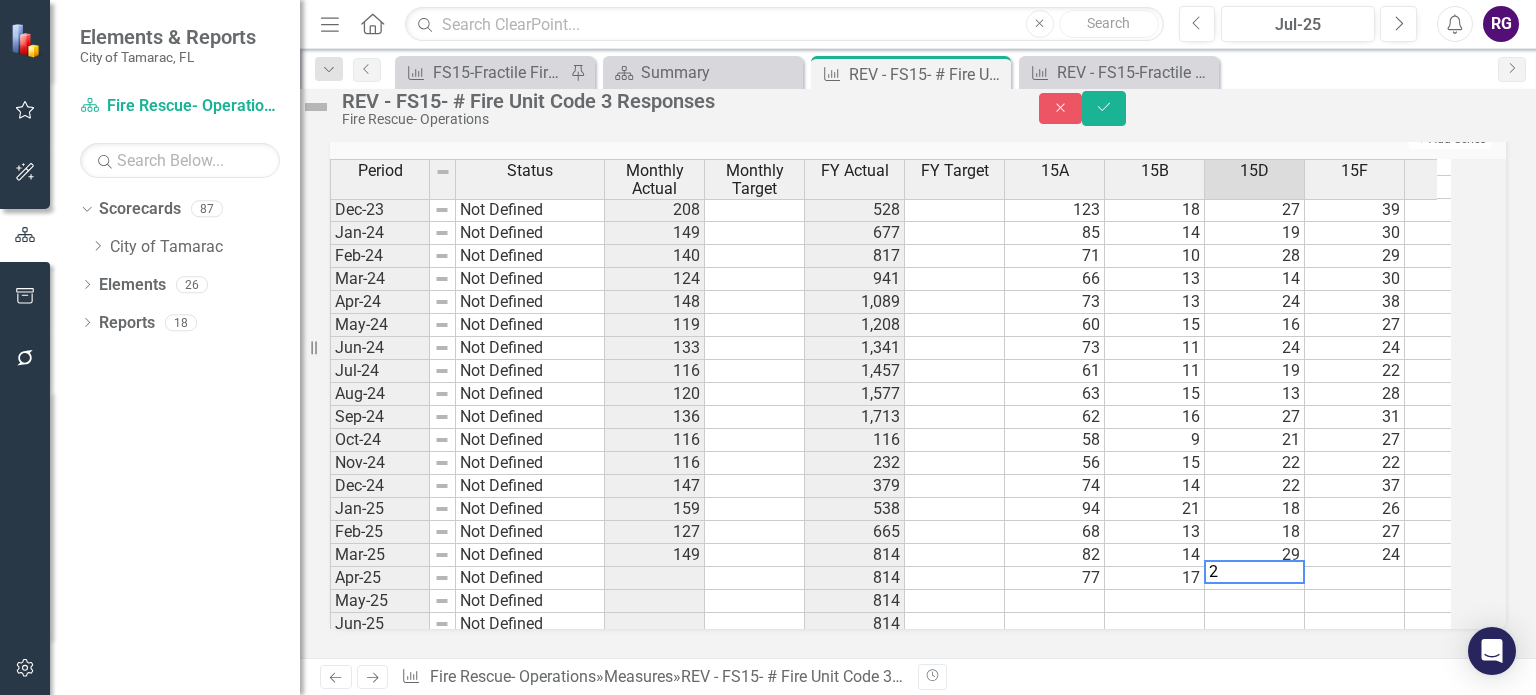 type on "25" 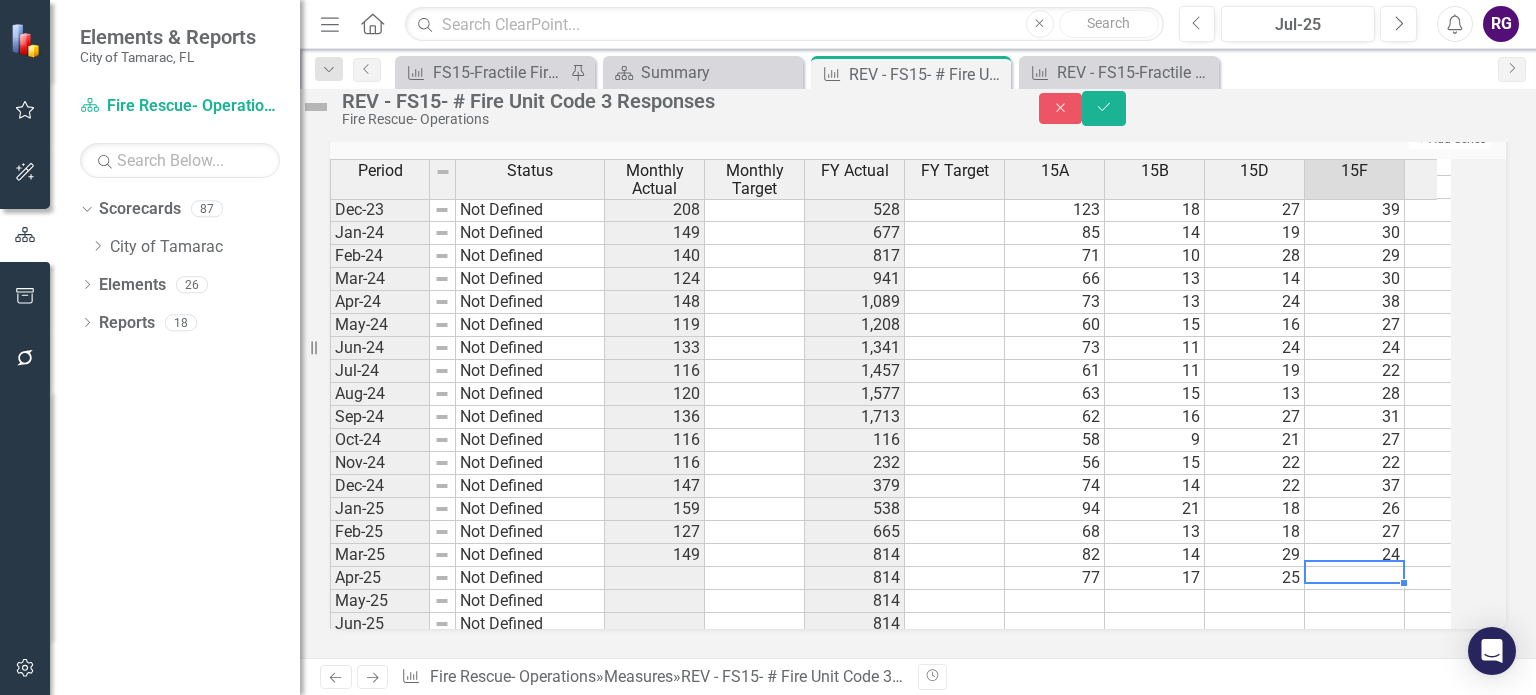 type on "22" 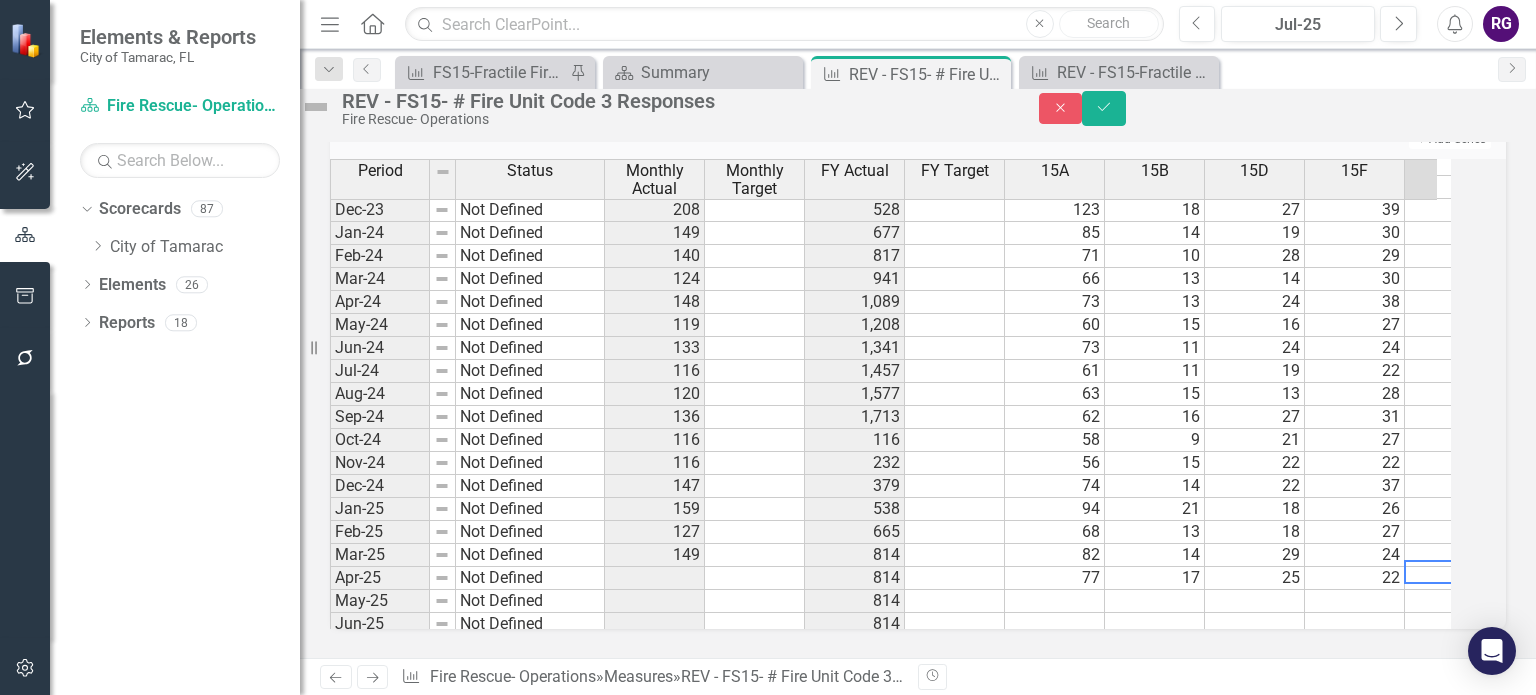 scroll, scrollTop: 600, scrollLeft: 68, axis: both 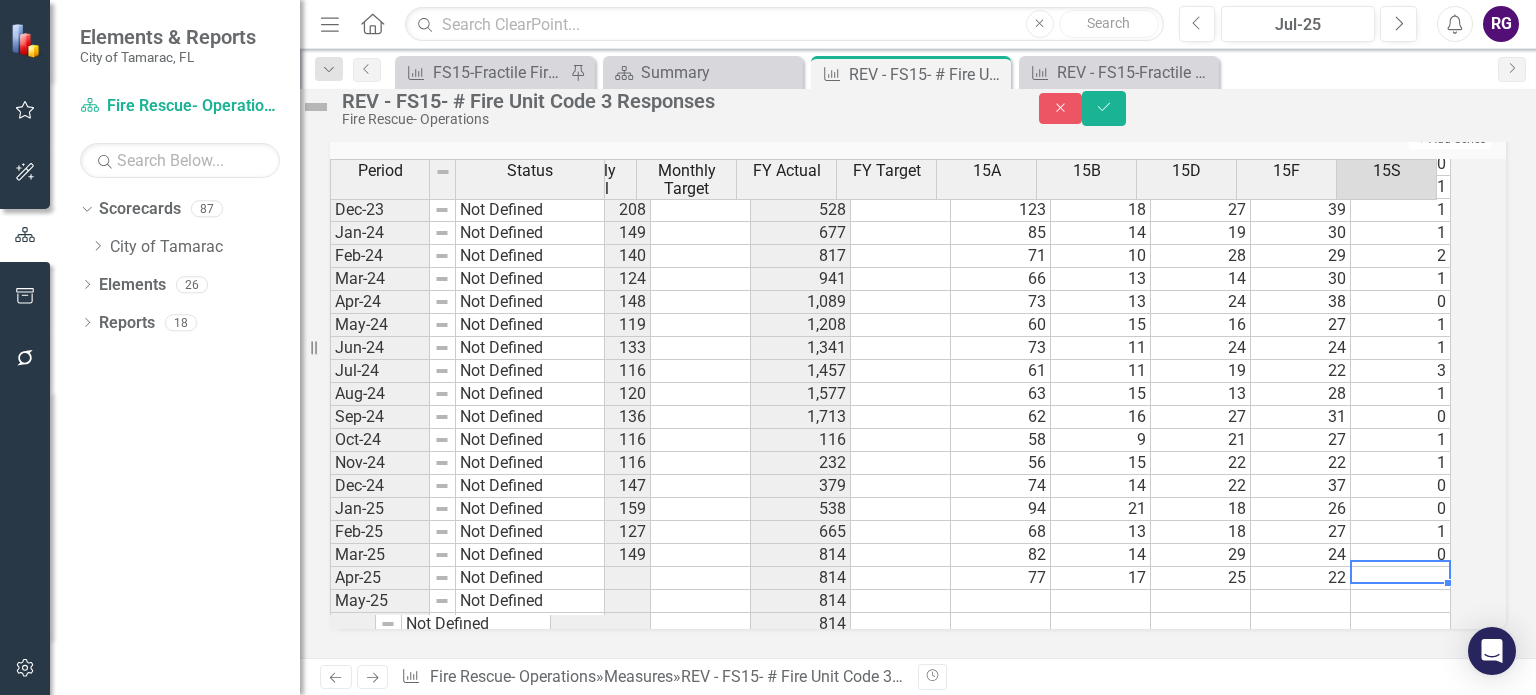 type on "1" 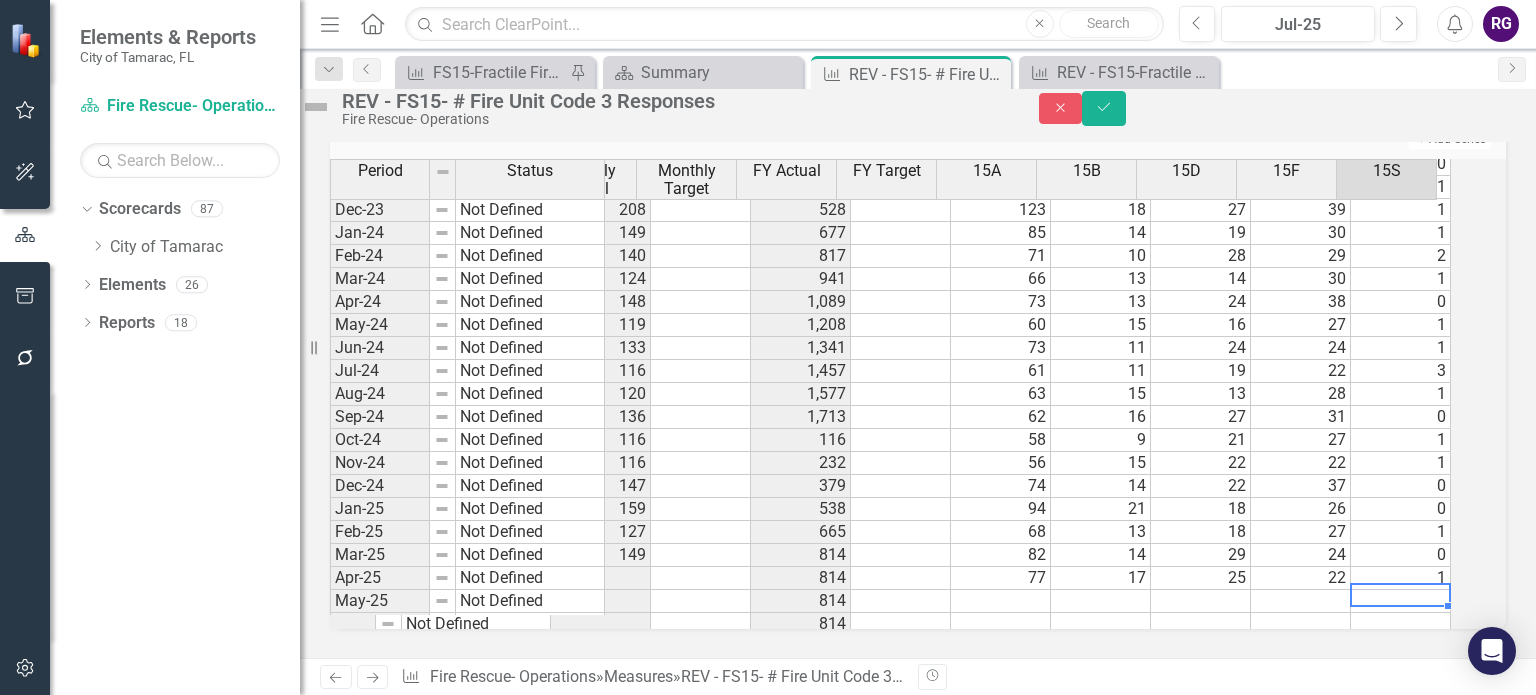 click at bounding box center [1001, 601] 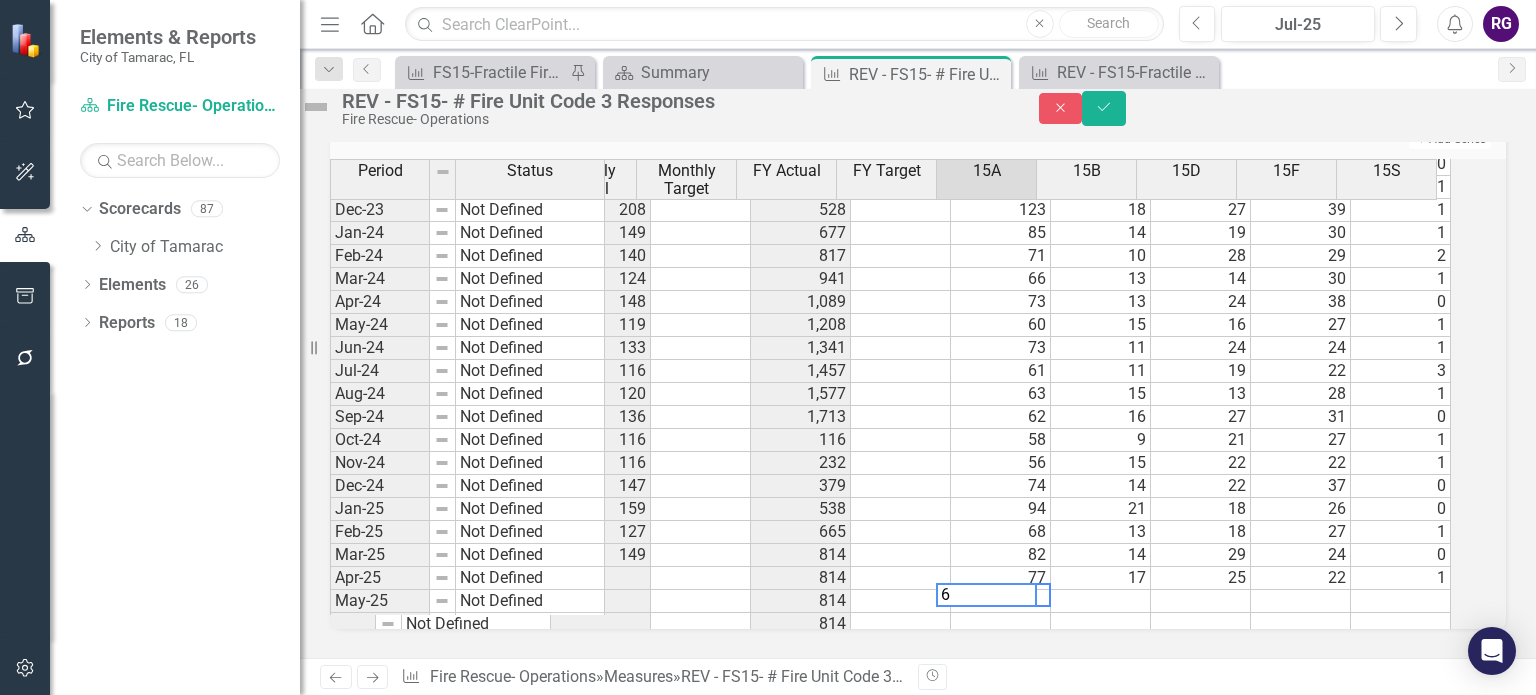 type on "61" 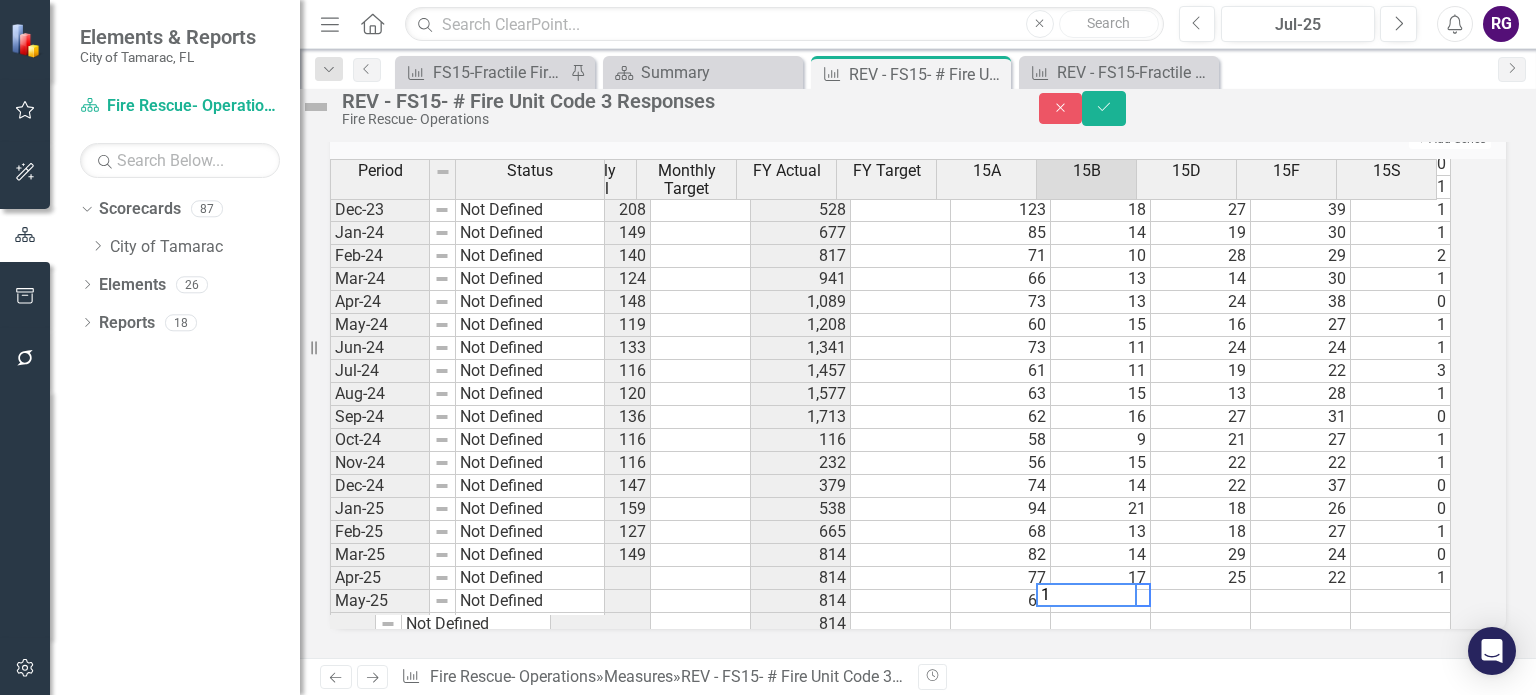 type on "18" 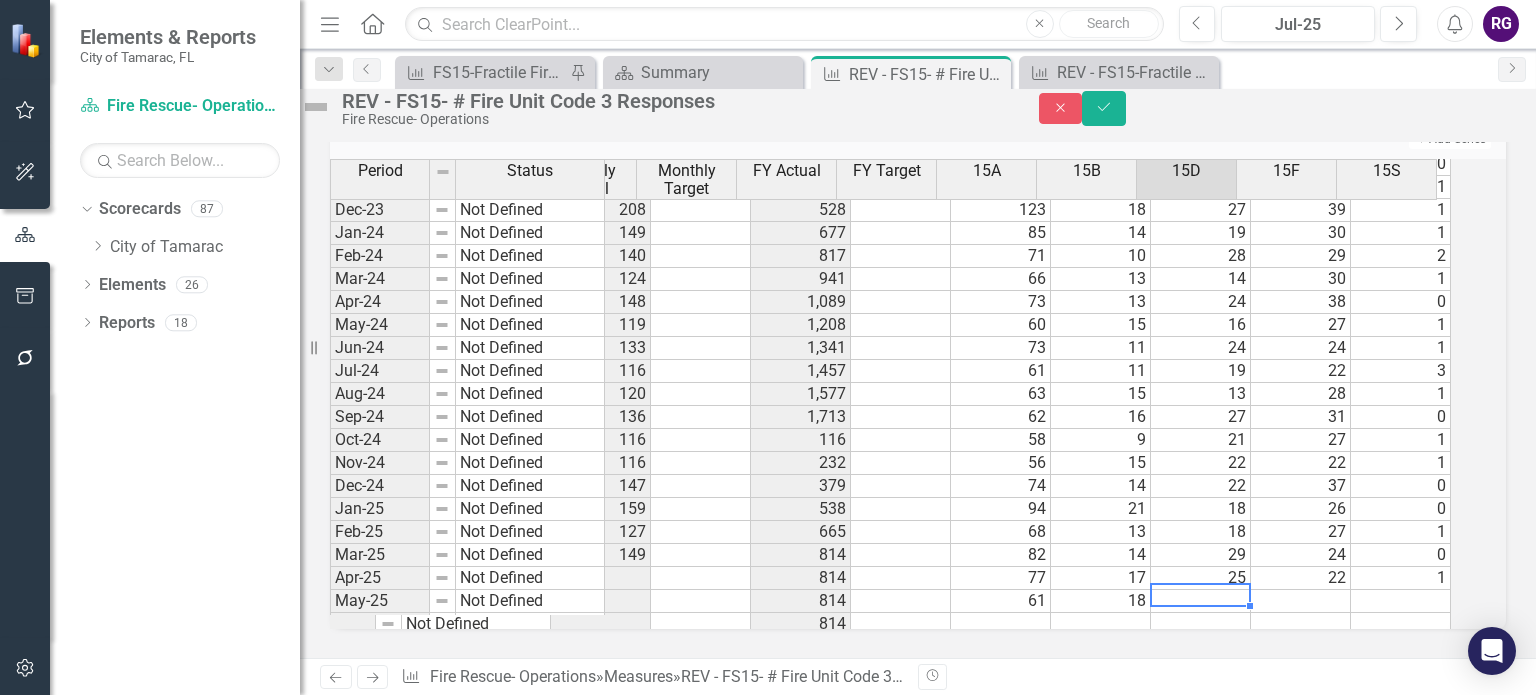 type on "25" 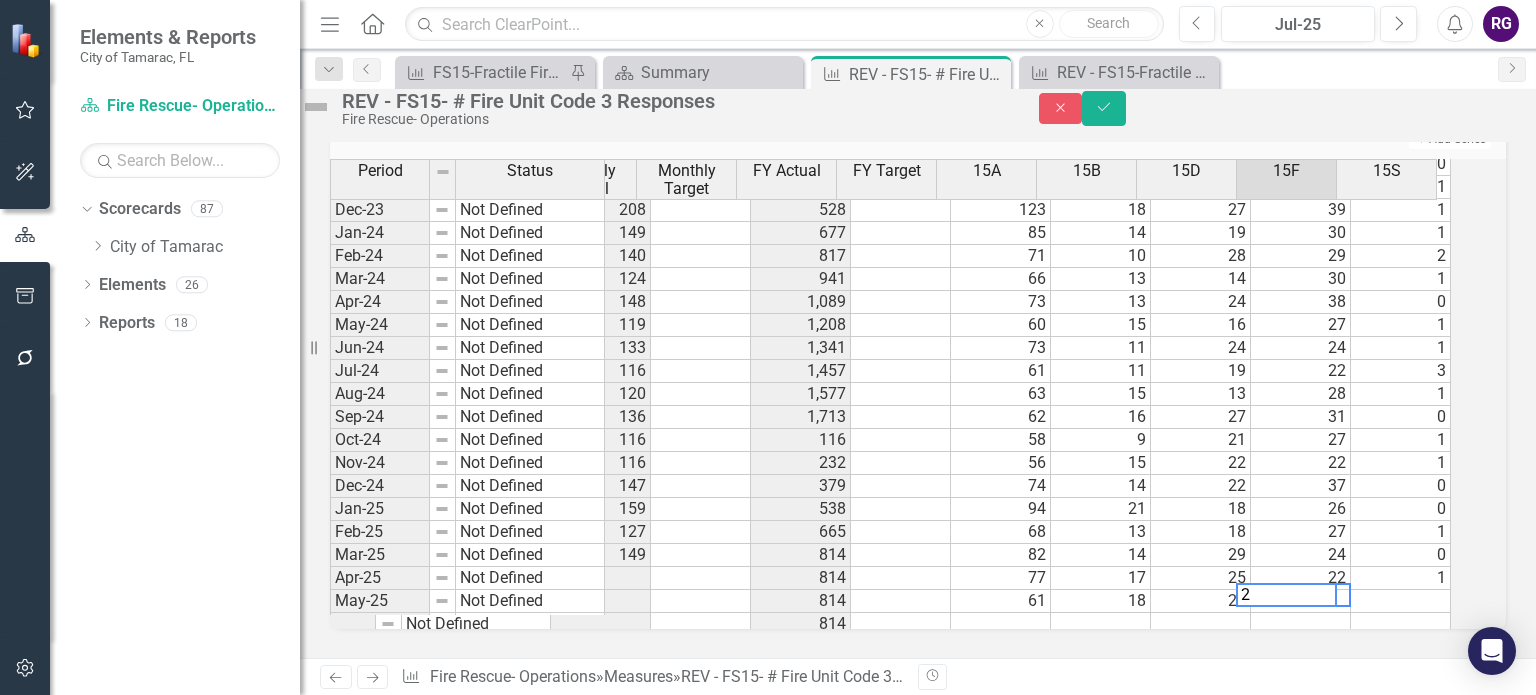 type on "23" 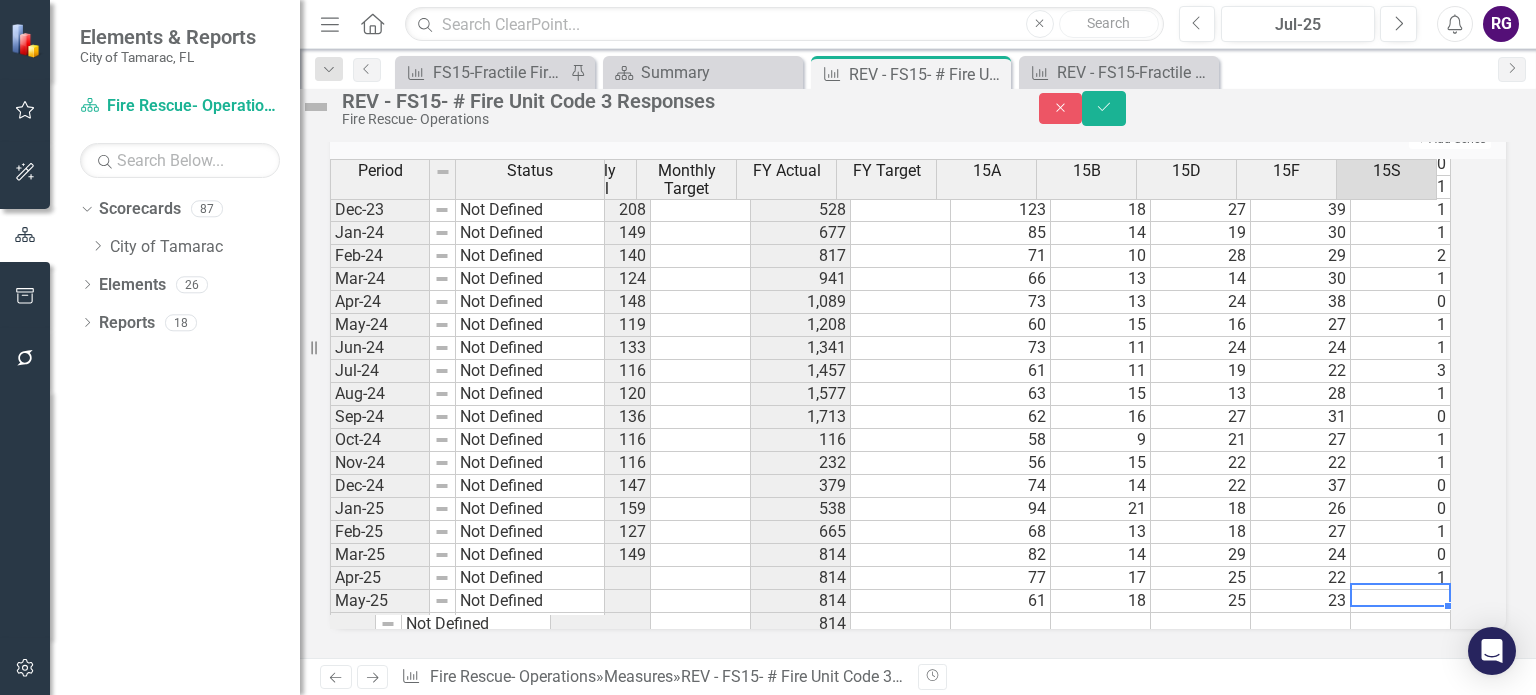 type on "0" 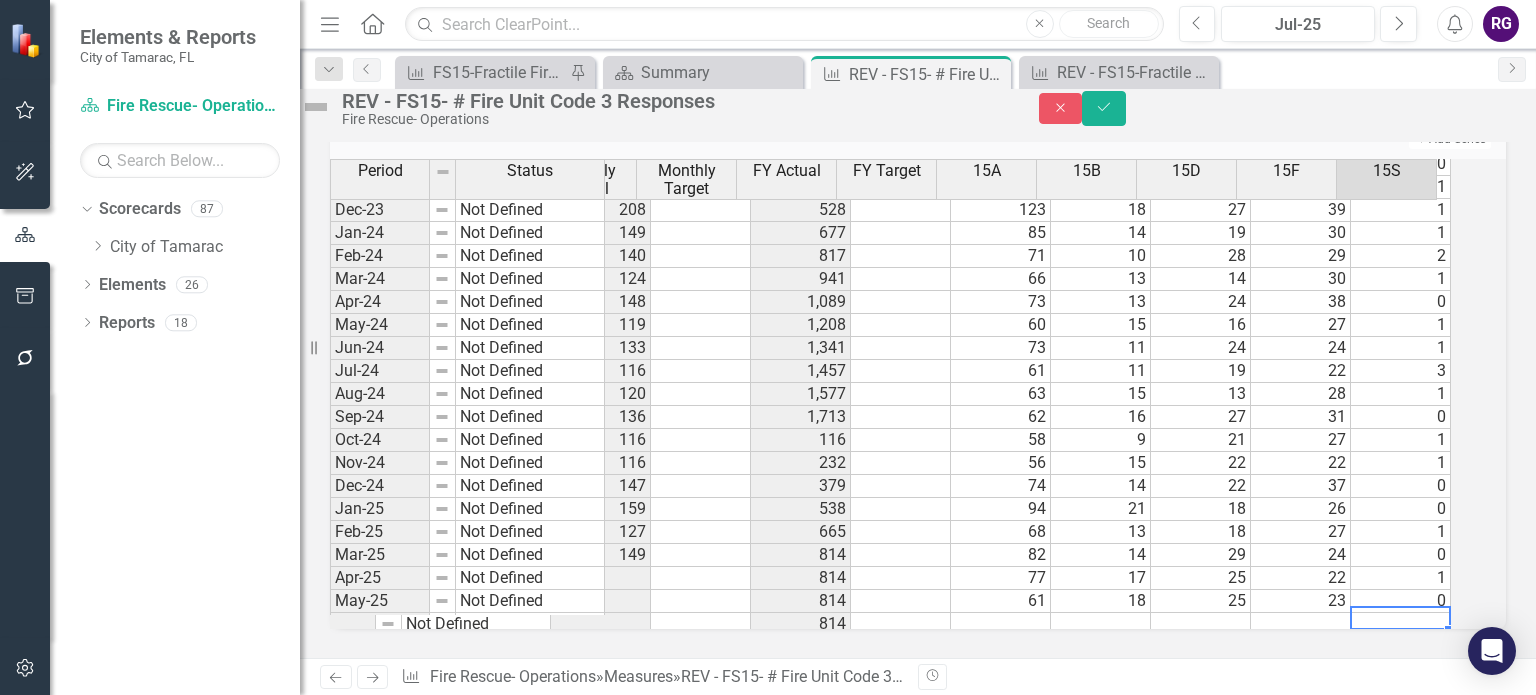 scroll, scrollTop: 620, scrollLeft: 68, axis: both 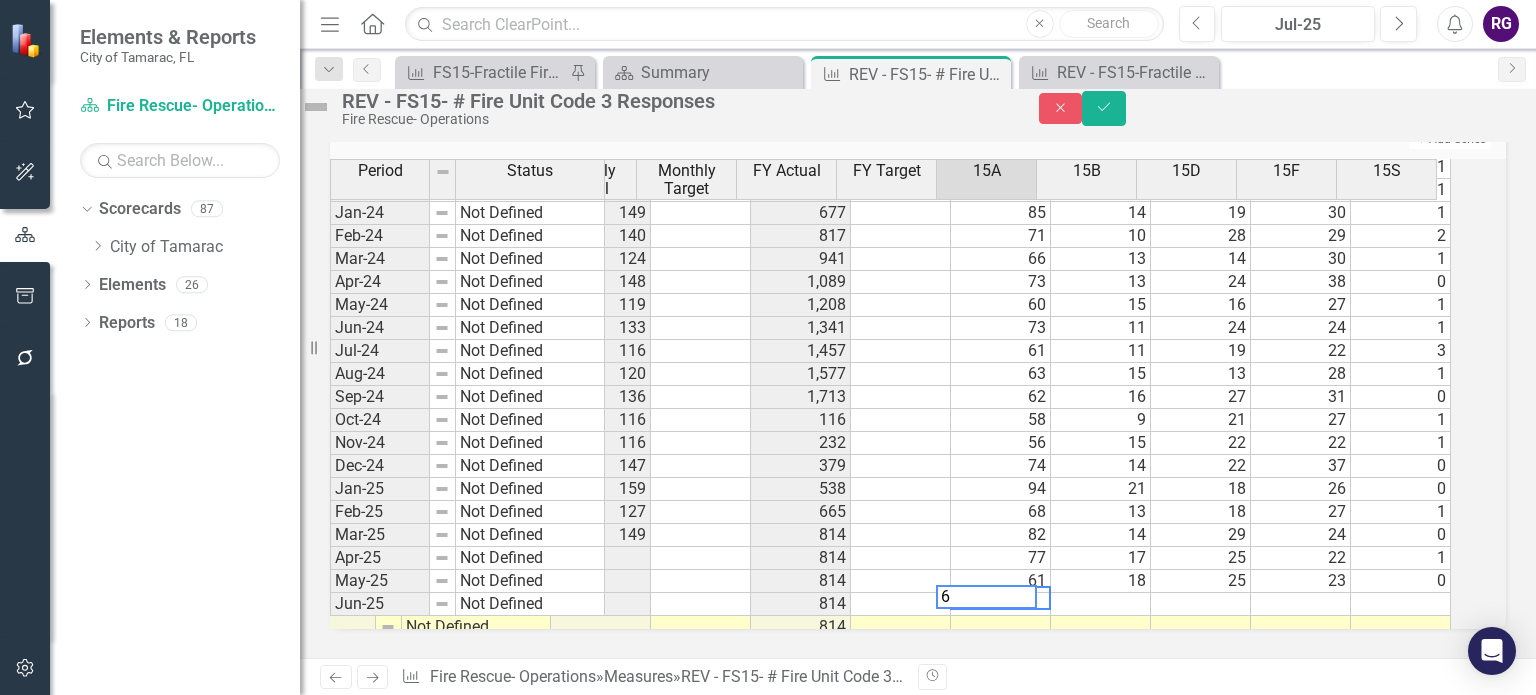 type on "68" 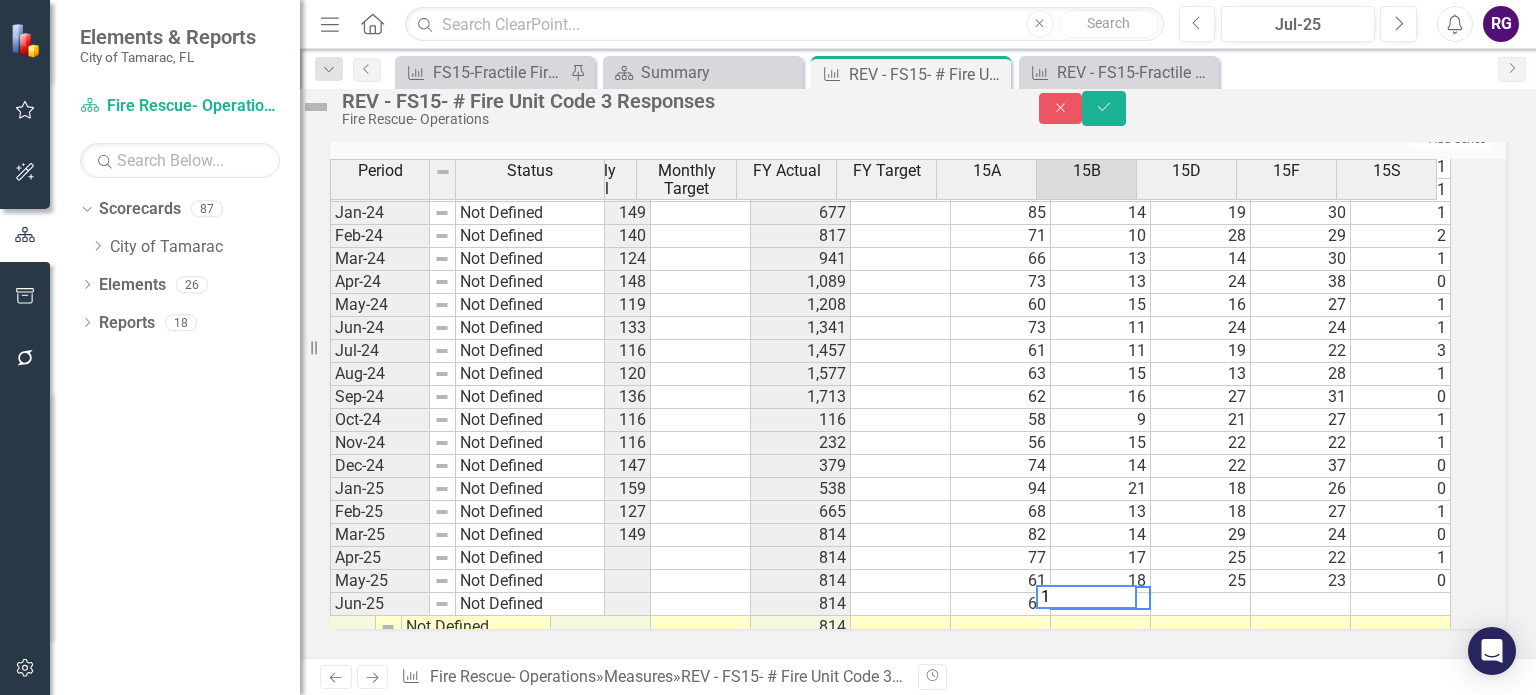 type on "12" 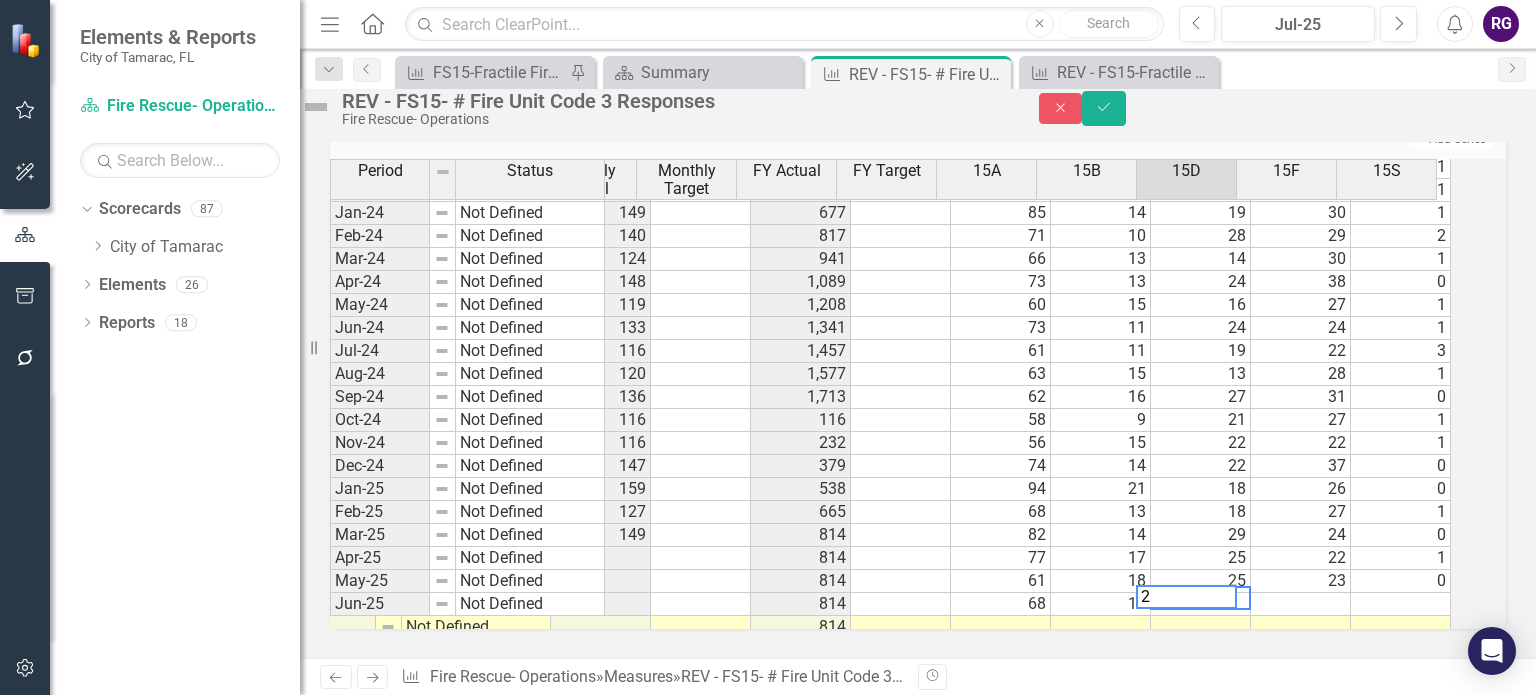 type on "24" 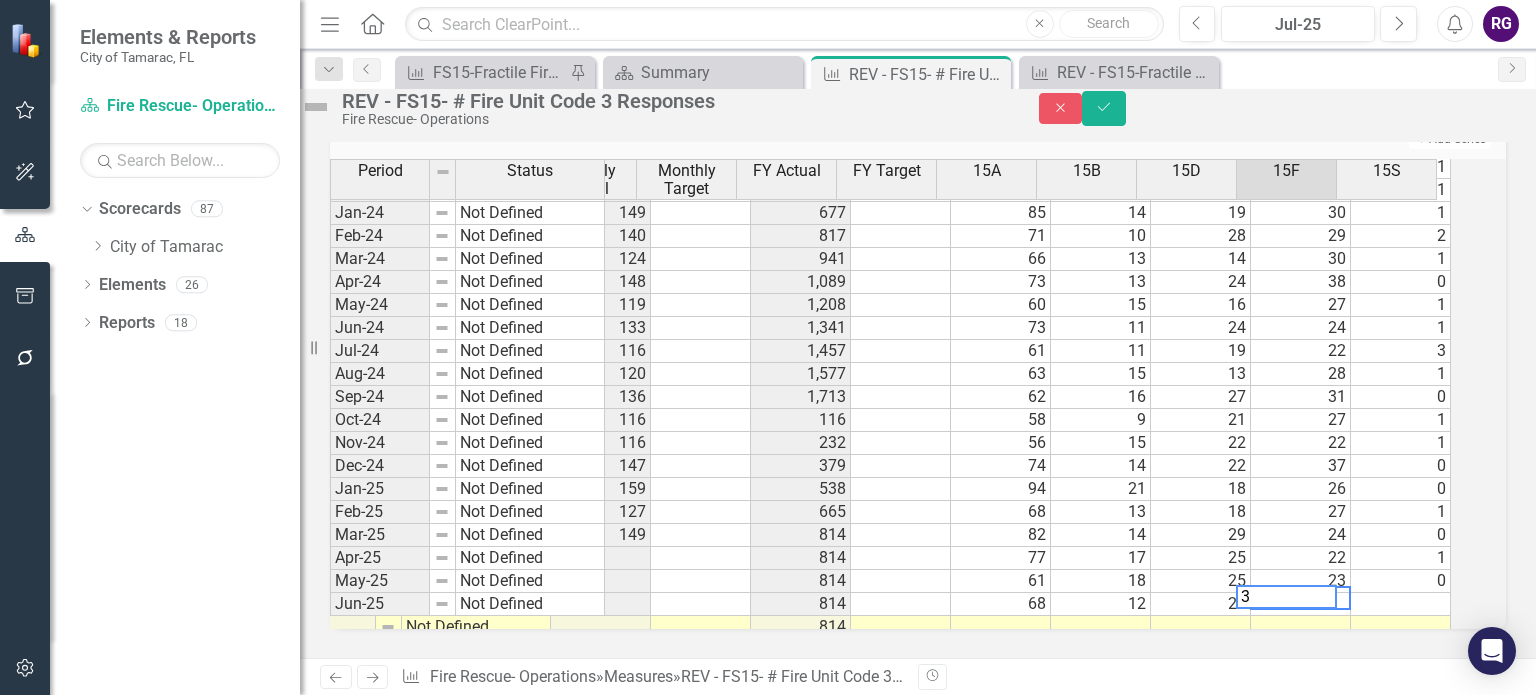 type on "31" 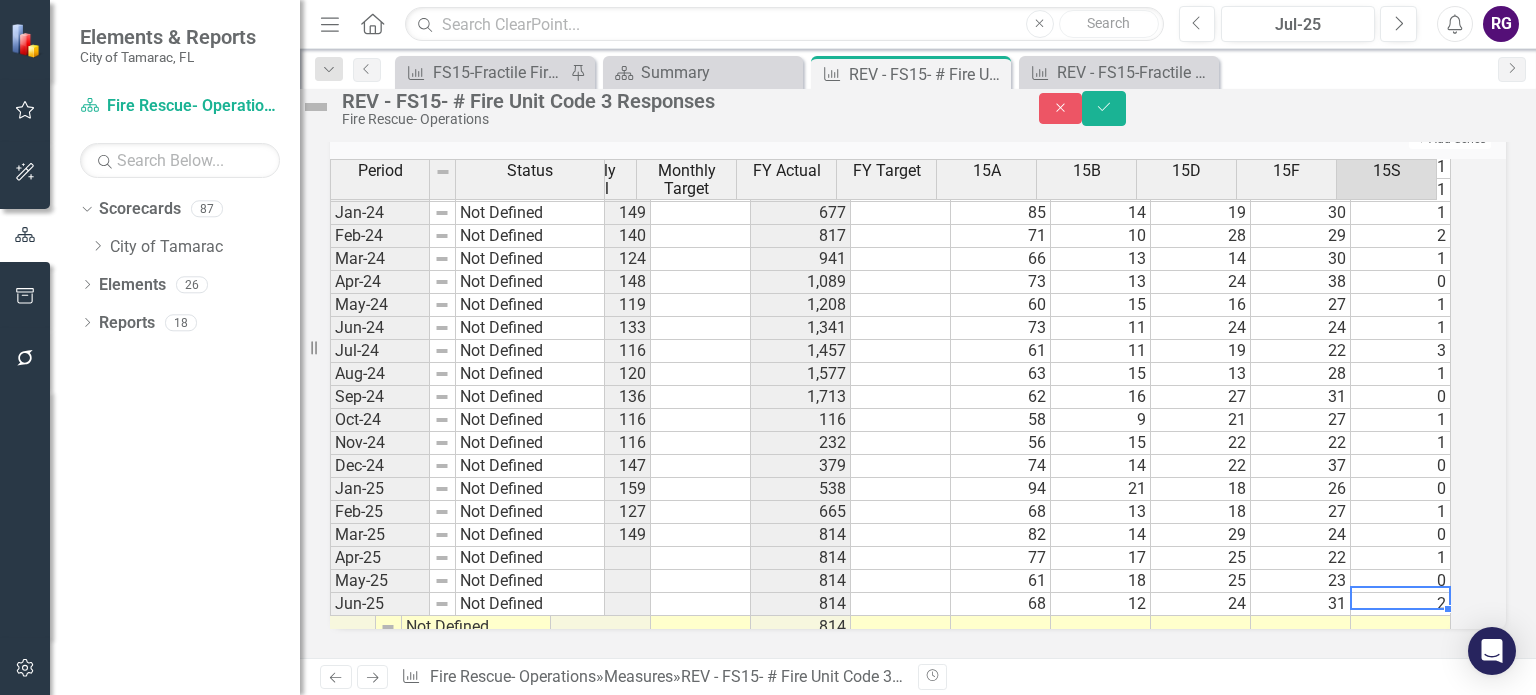 scroll, scrollTop: 736, scrollLeft: 68, axis: both 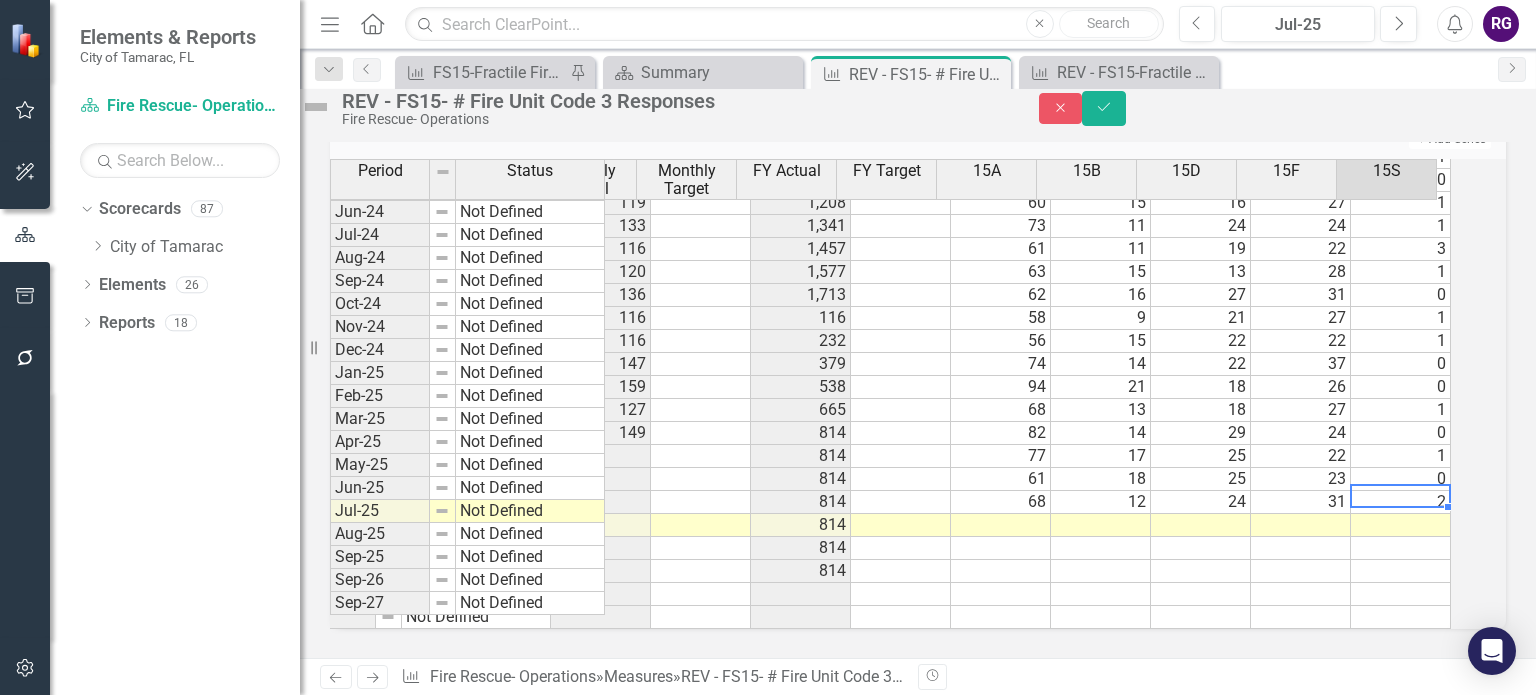 click on "Jan-23 Not Defined 180 759 105 16 22 35 2 Feb-23 Not Defined 144 903 78 9 24 33 0 Mar-23 Not Defined 374 1,277 86 94 96 0 98 Apr-23 Not Defined 131 1,408 86 8 9 26 2 May-23 Not Defined 157 1,565 95 12 29 19 2 Jun-23 Not Defined 140 1,705 80 16 17 27 0 Jul-23 Not Defined 141 1,846 92 10 13 25 1 Aug-23 Not Defined 192 2,038 93 17 35 45 2 Sep-23 Not Defined 126 2,164 67 11 24 24 0 Oct-23 Not Defined 171 171 95 22 15 39 0 Nov-23 Not Defined 149 320 82 11 20 35 1 Dec-23 Not Defined 208 528 123 18 27 39 1 Jan-24 Not Defined 149 677 85 14 19 30 1 Feb-24 Not Defined 140 817 71 10 28 29 2 Mar-24 Not Defined 124 941 66 13 14 30 1 Apr-24 Not Defined 148 1,089 73 13 24 38 0 May-24 Not Defined 119 1,208 60 15 16 27 1 Jun-24 Not Defined 133 1,341 73 11 24 24 1 Jul-24 Not Defined 116 1,457 61 11 19 22 3 Aug-24 Not Defined 120 1,577 63 15 13 28 1 Sep-24 Not Defined 136 1,713 62 16 27 31 0 Oct-24 Not Defined 116 116 58 9 21 27 1 Nov-24 Not Defined 116 232 56 15 22 22 1 Dec-24 Not Defined 147 379 74 14 22 37 0 Jan-25 159 538 0" at bounding box center (863, 226) 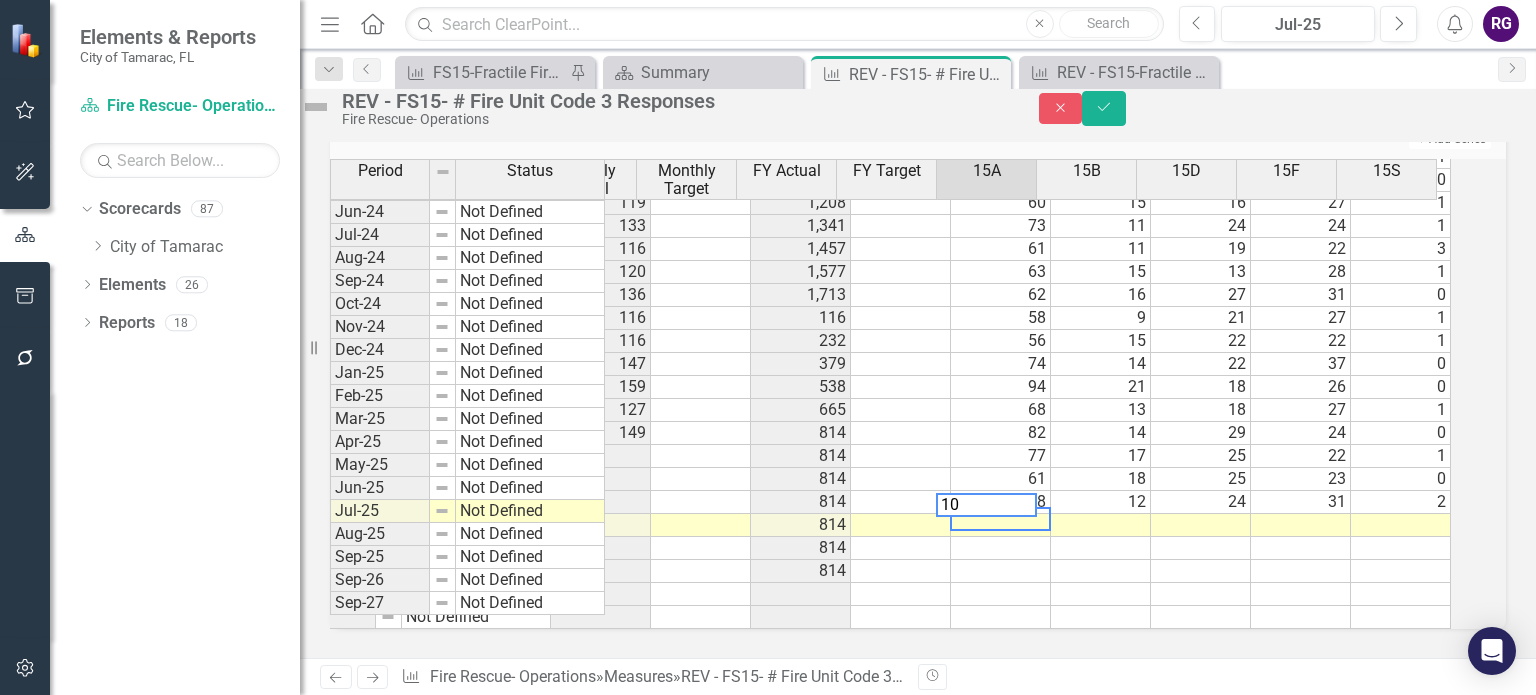 type on "100" 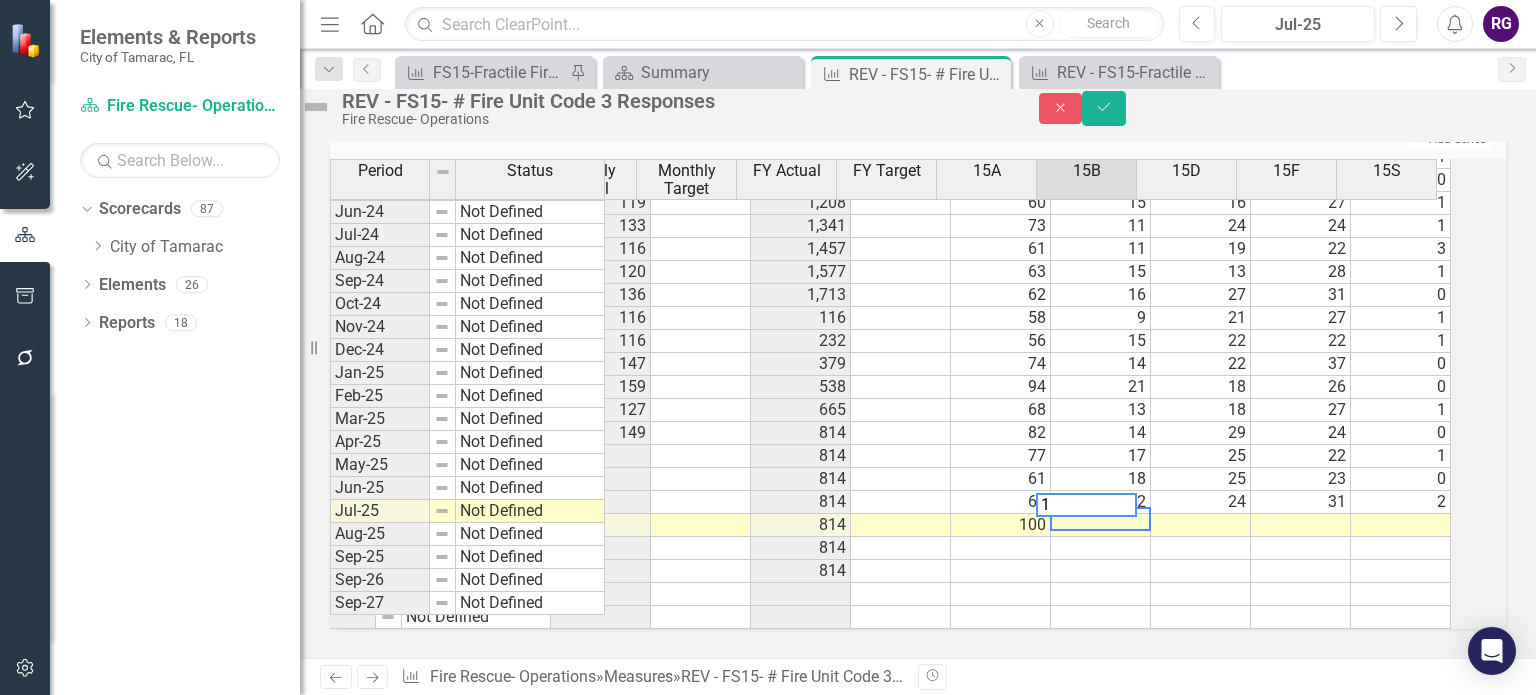 type on "15" 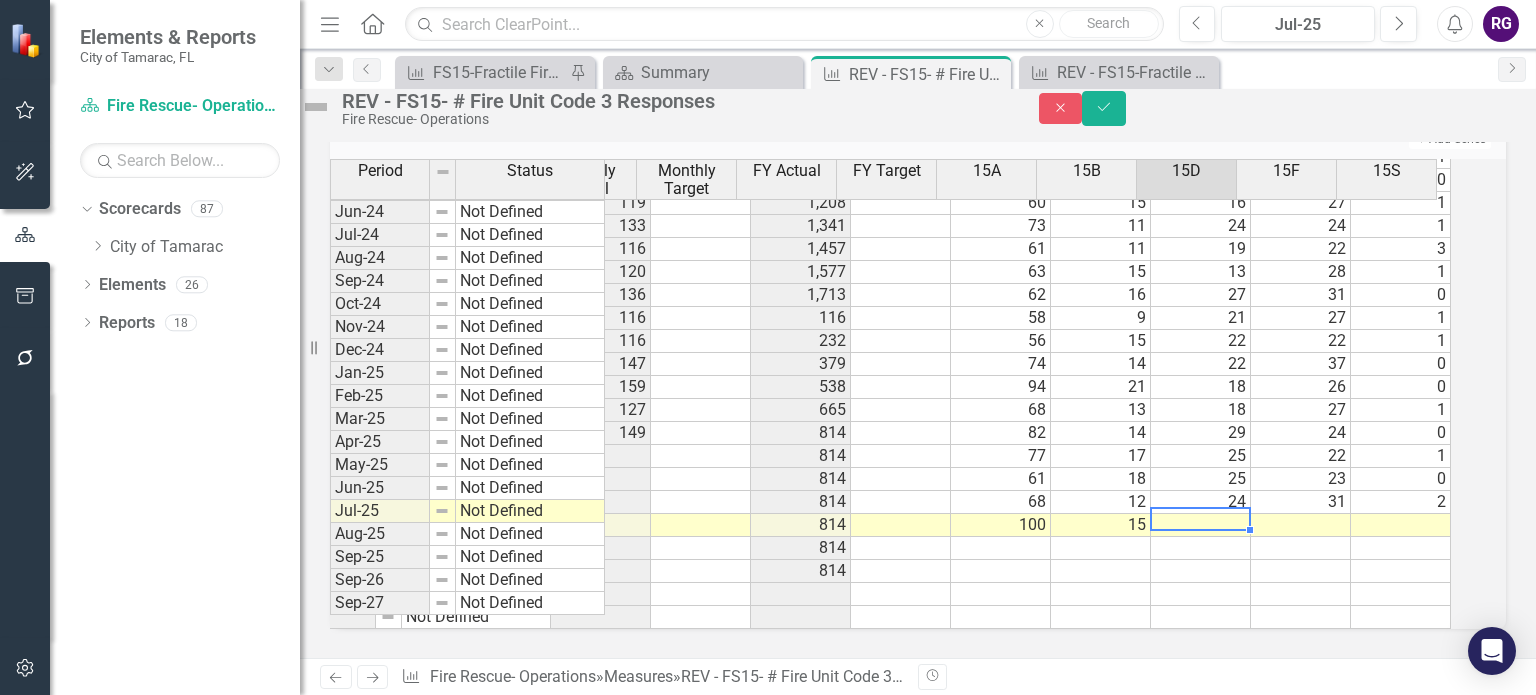 type 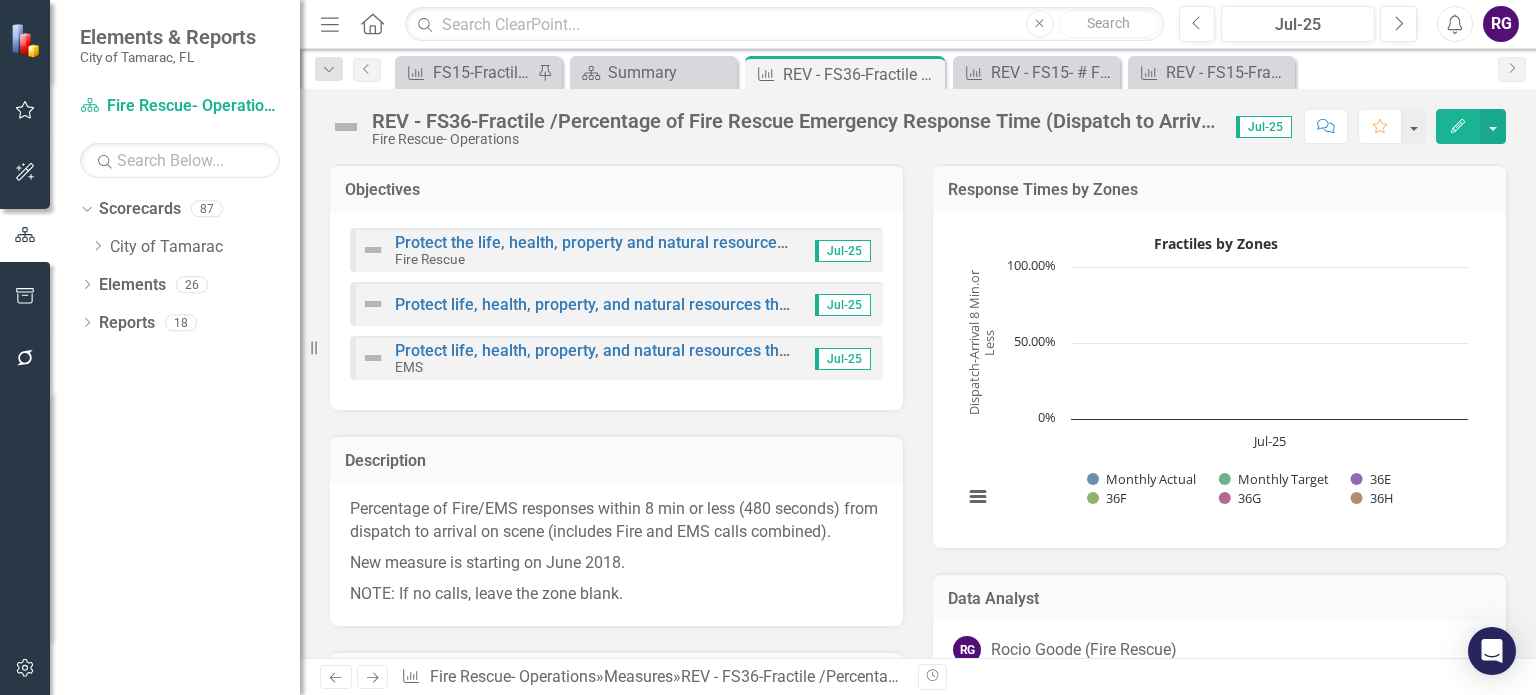 scroll, scrollTop: 0, scrollLeft: 0, axis: both 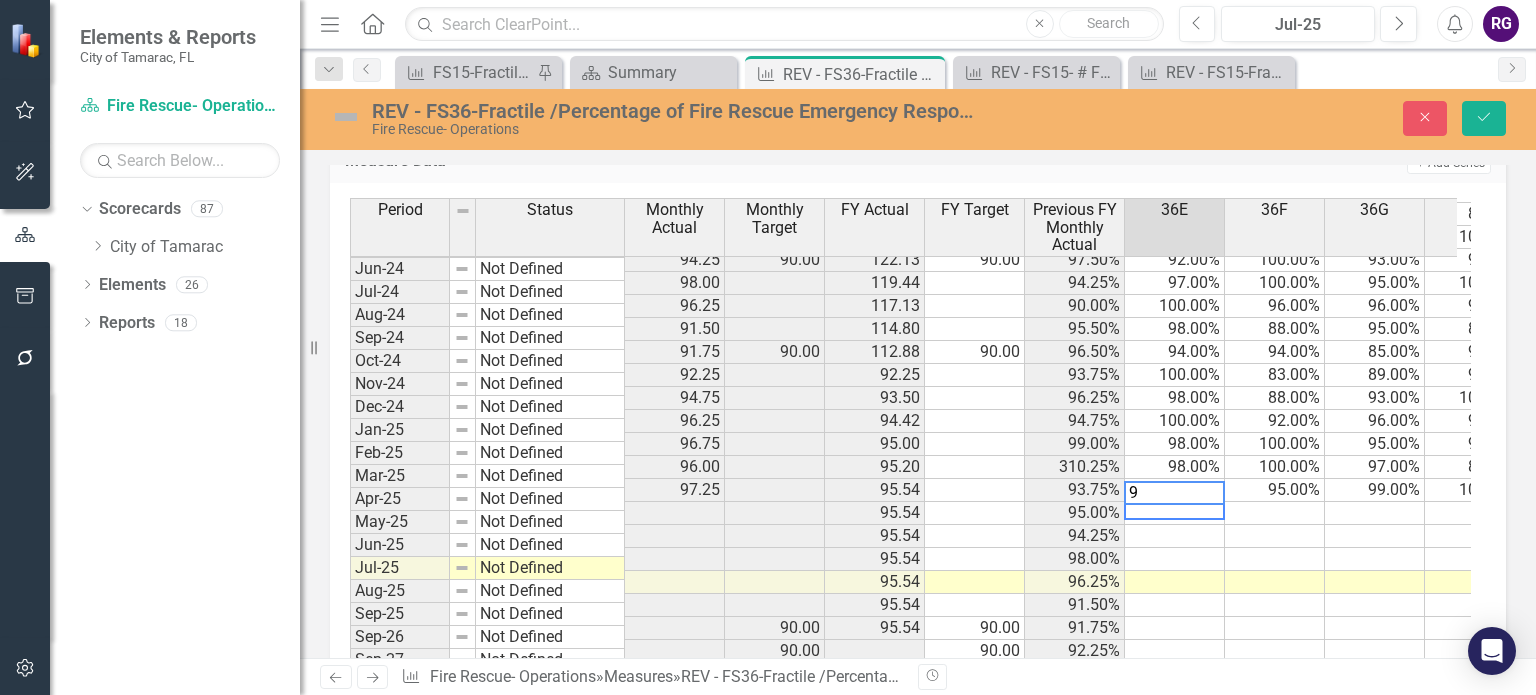 type on "97" 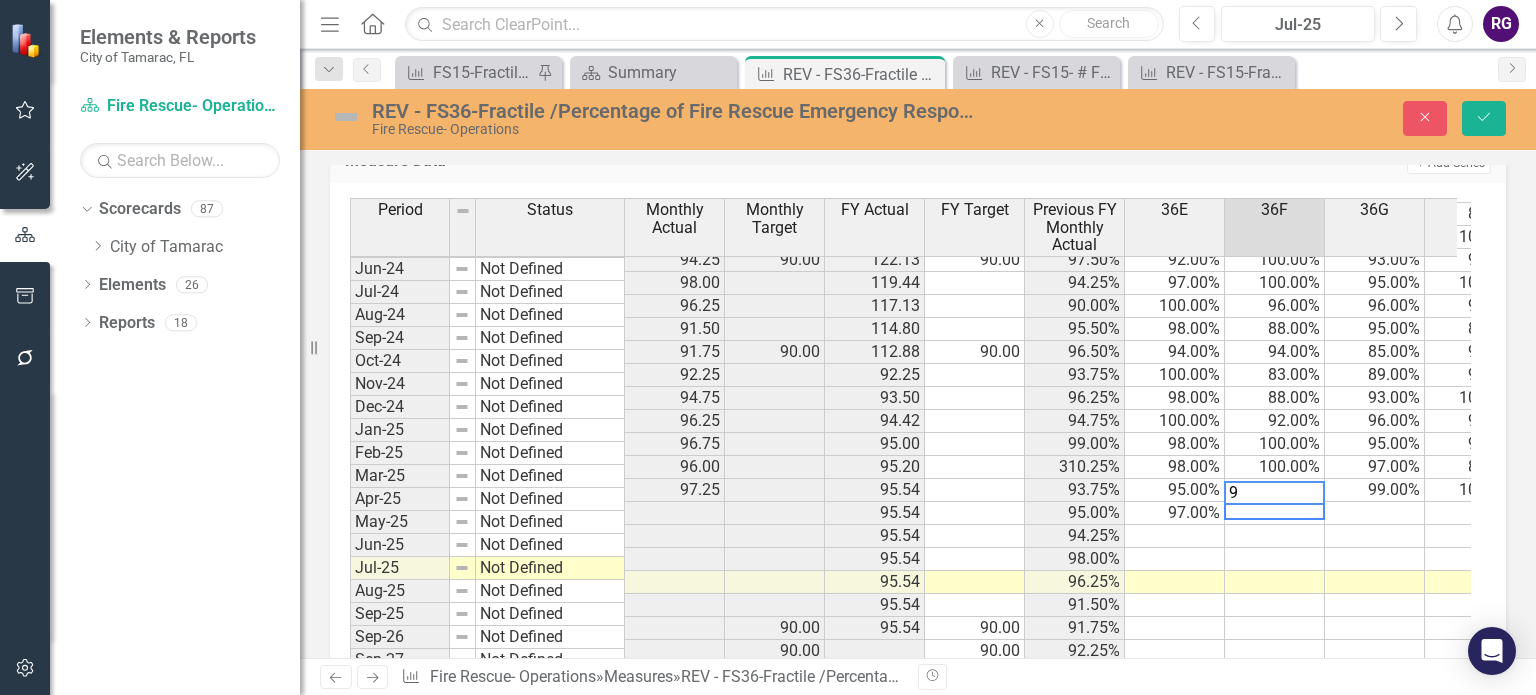 type on "94" 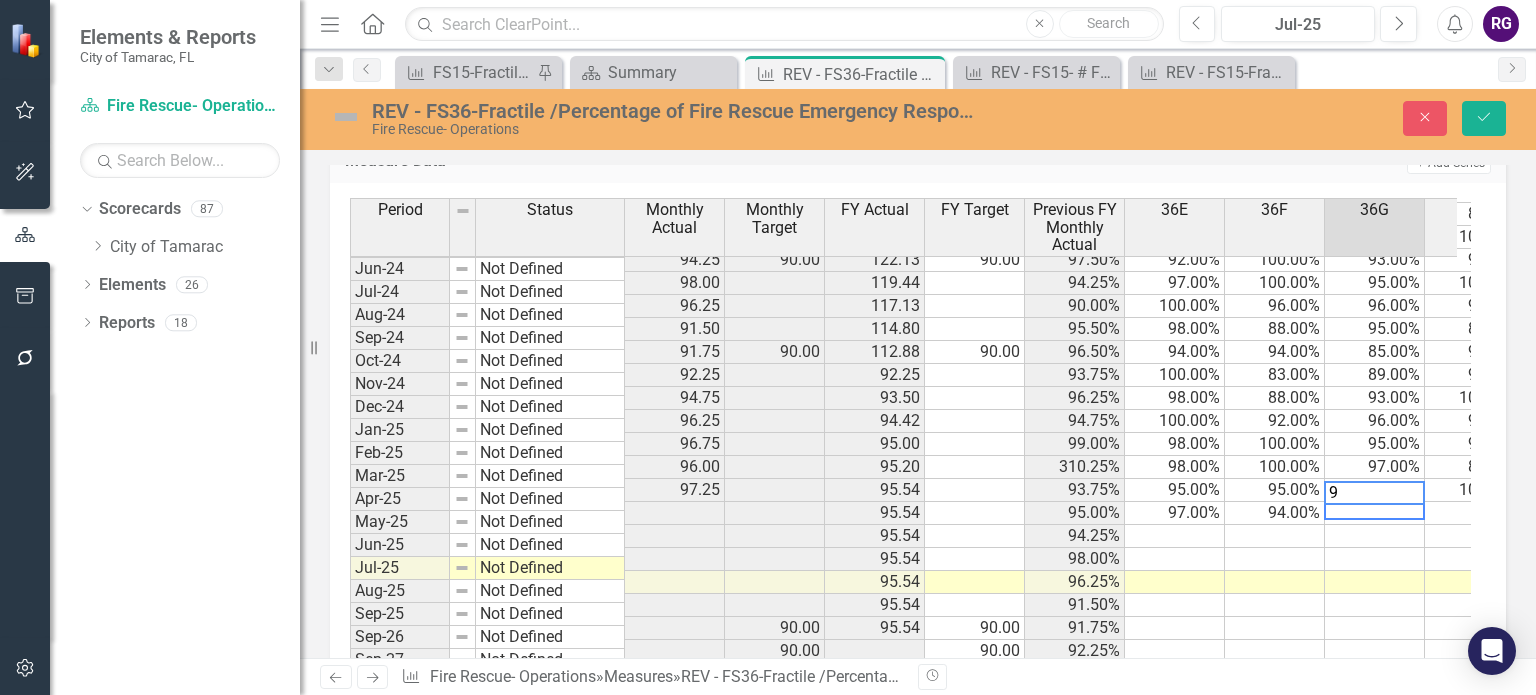type on "95" 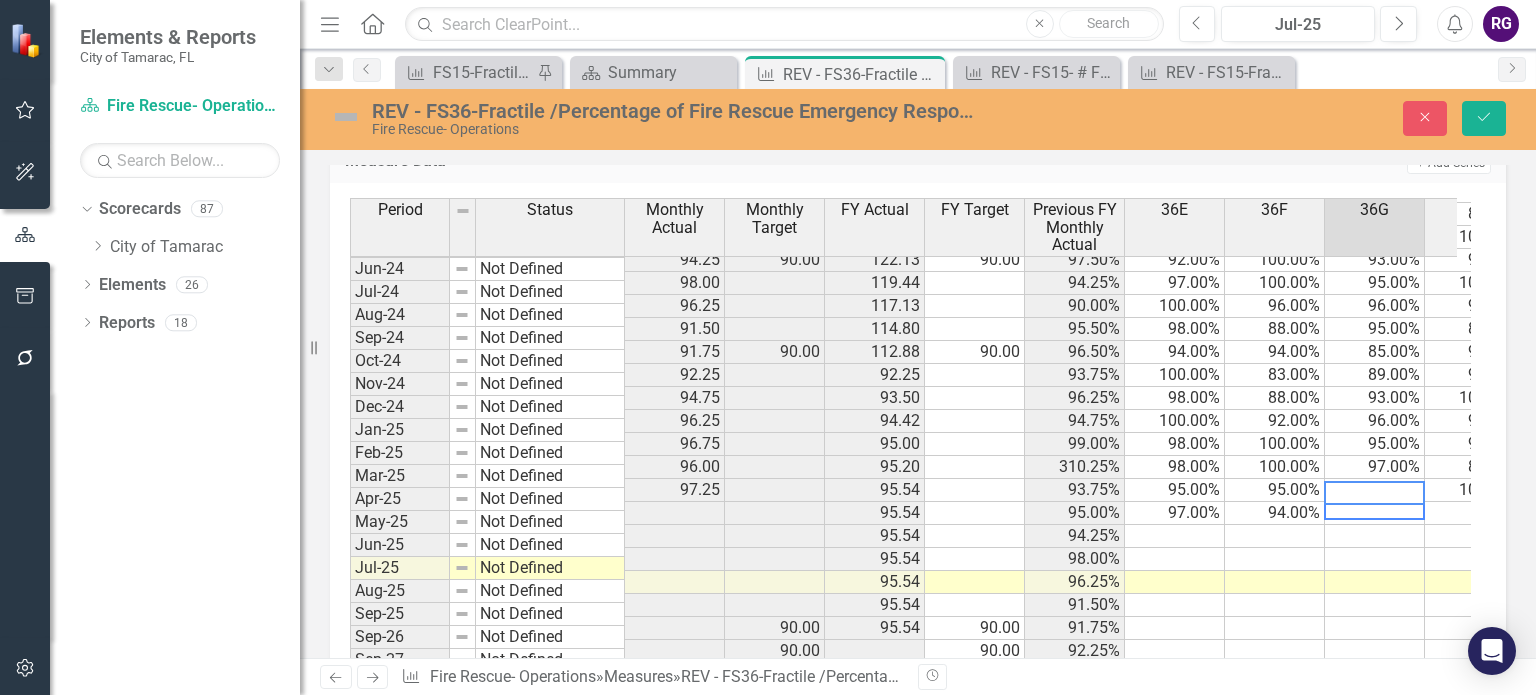scroll, scrollTop: 736, scrollLeft: 68, axis: both 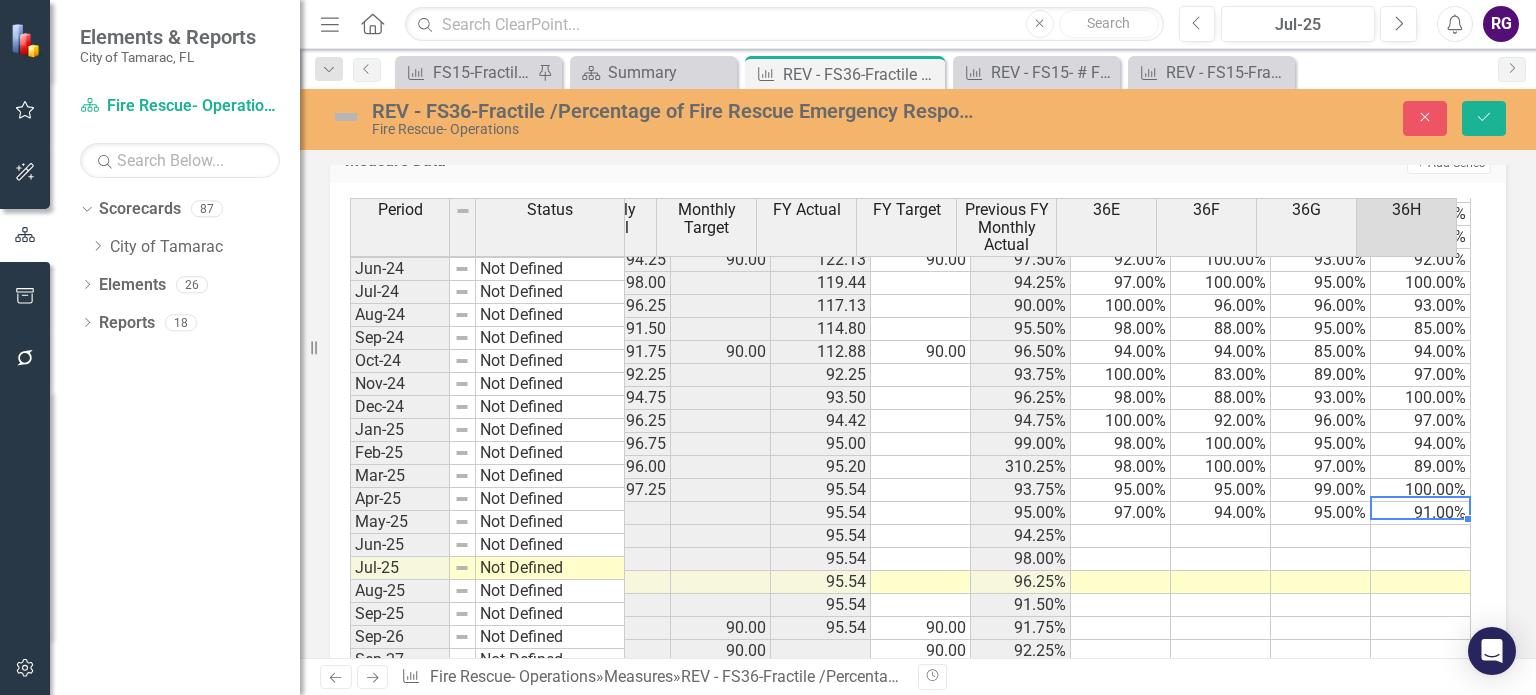 click at bounding box center [1121, 536] 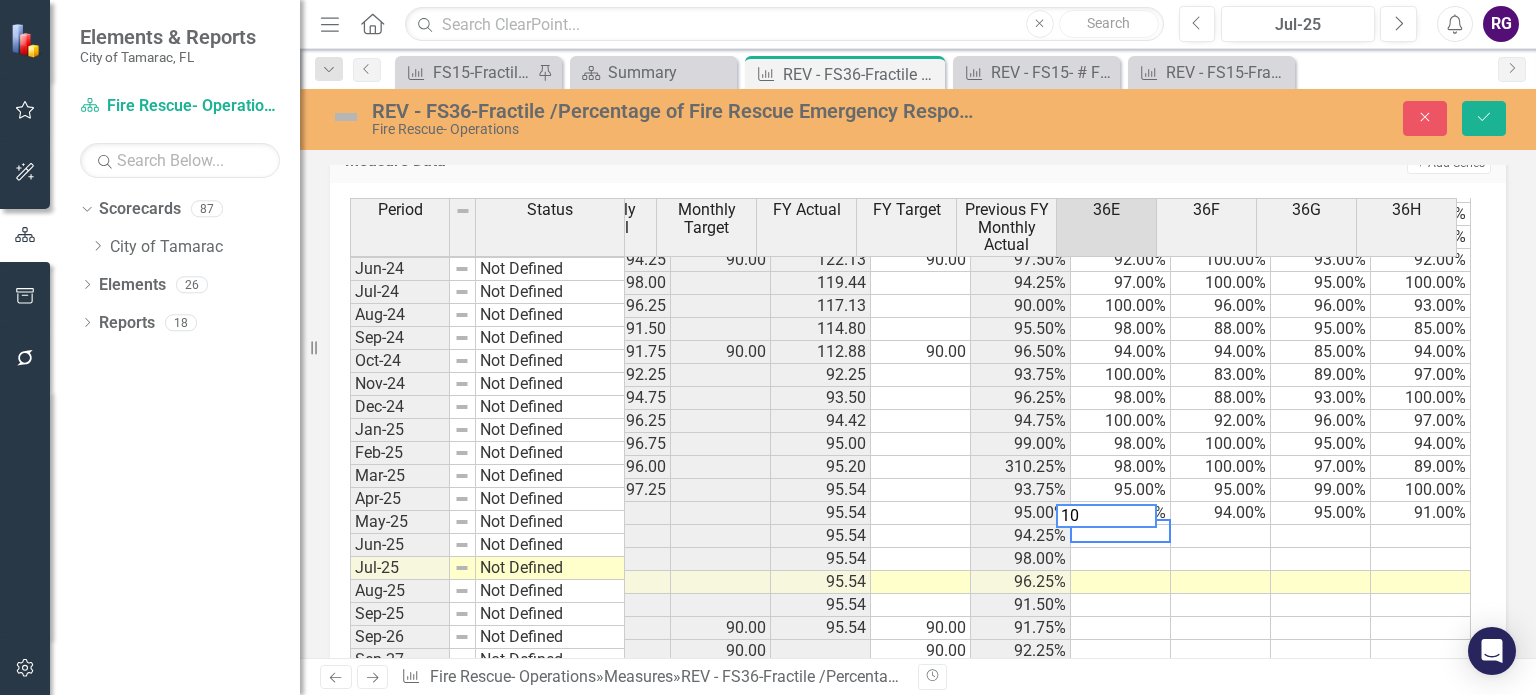 type on "100" 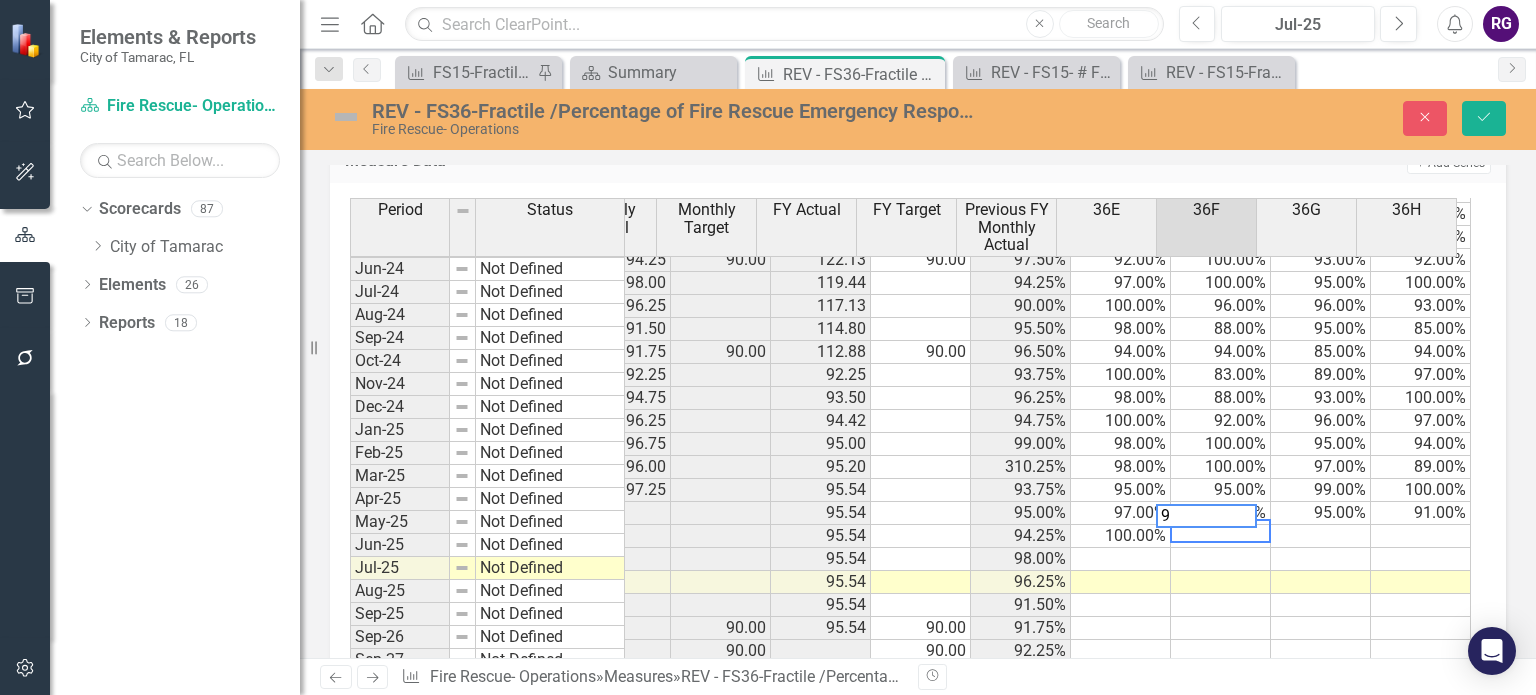 type on "98" 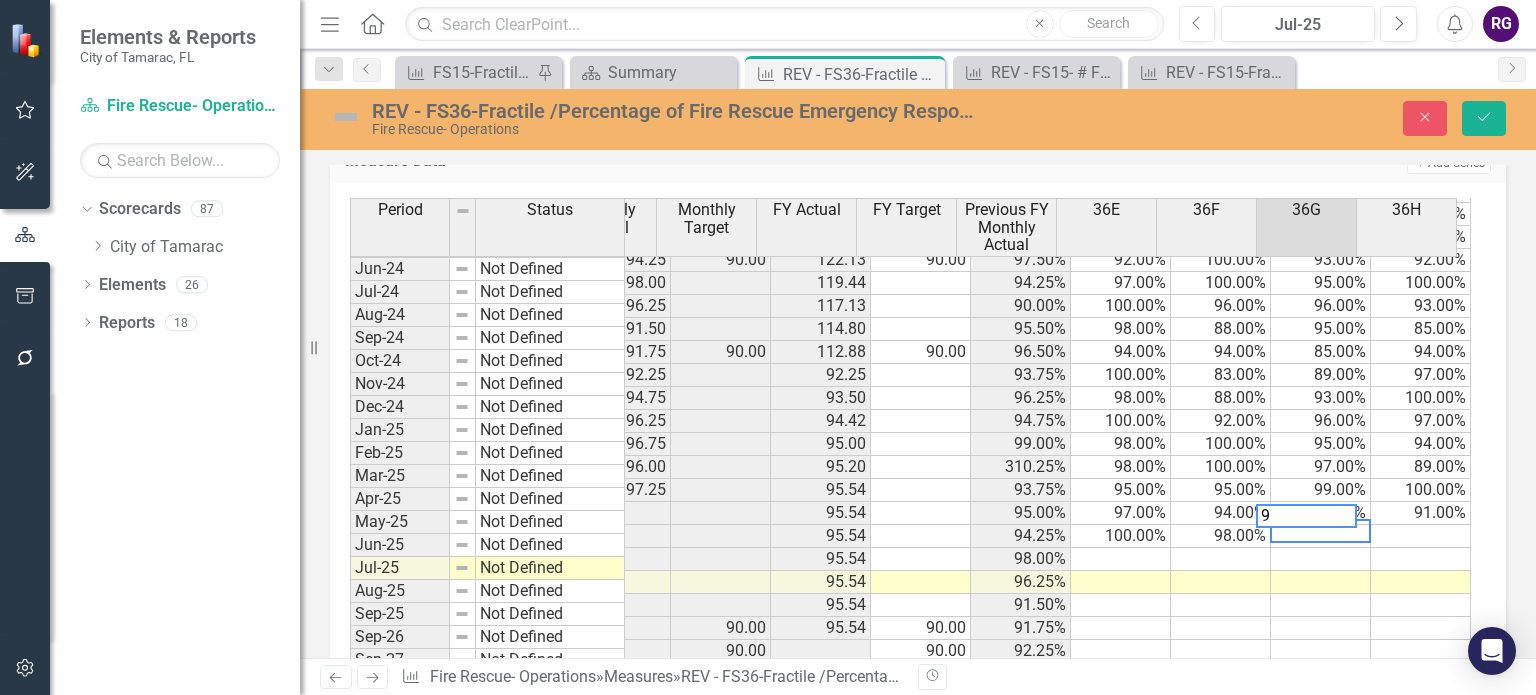 type on "94" 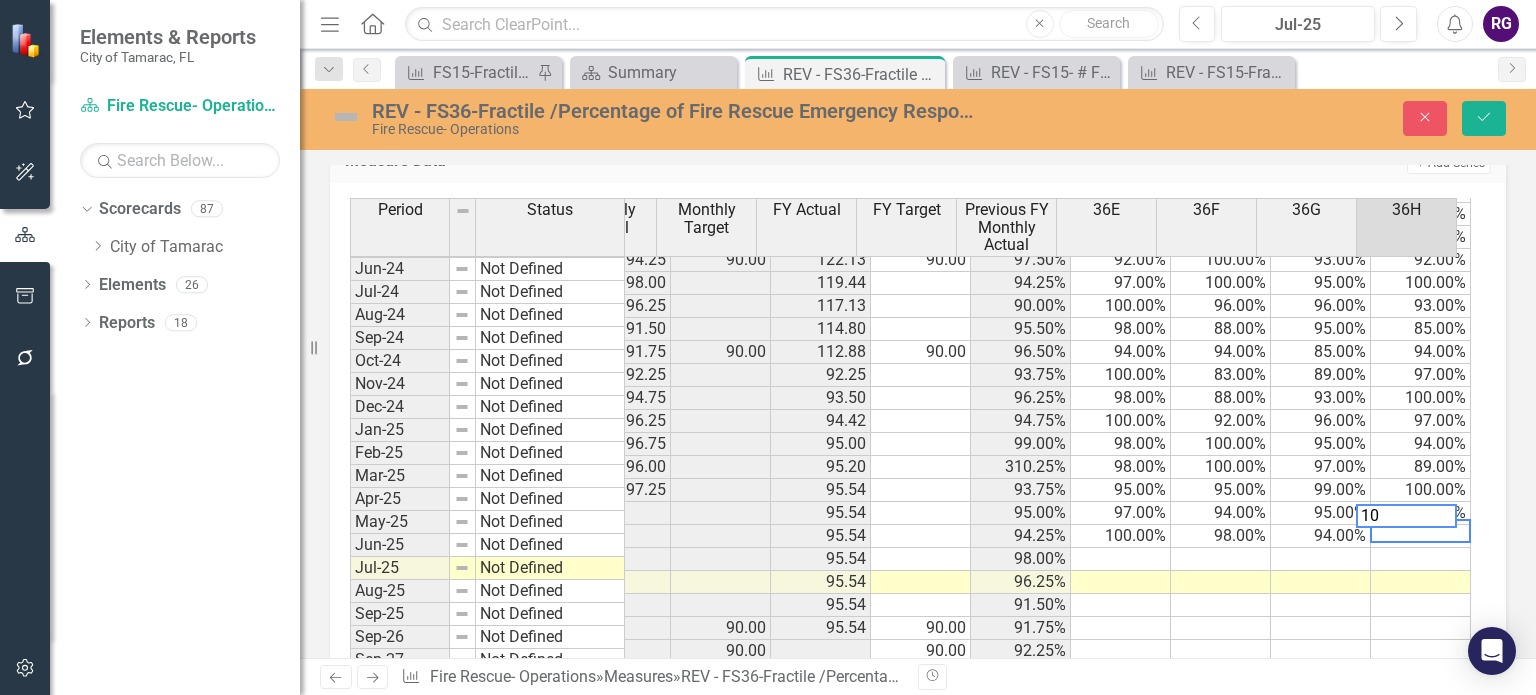type on "100" 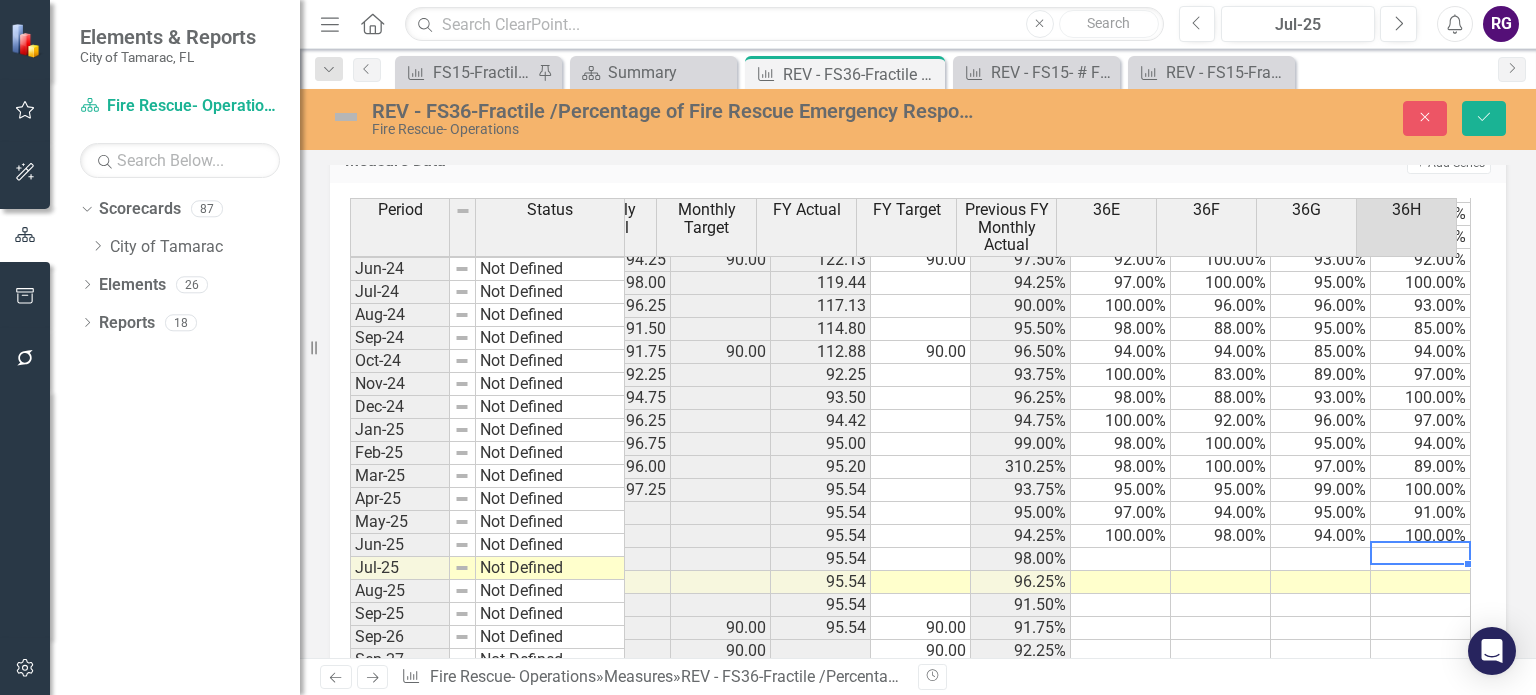 click at bounding box center [1121, 559] 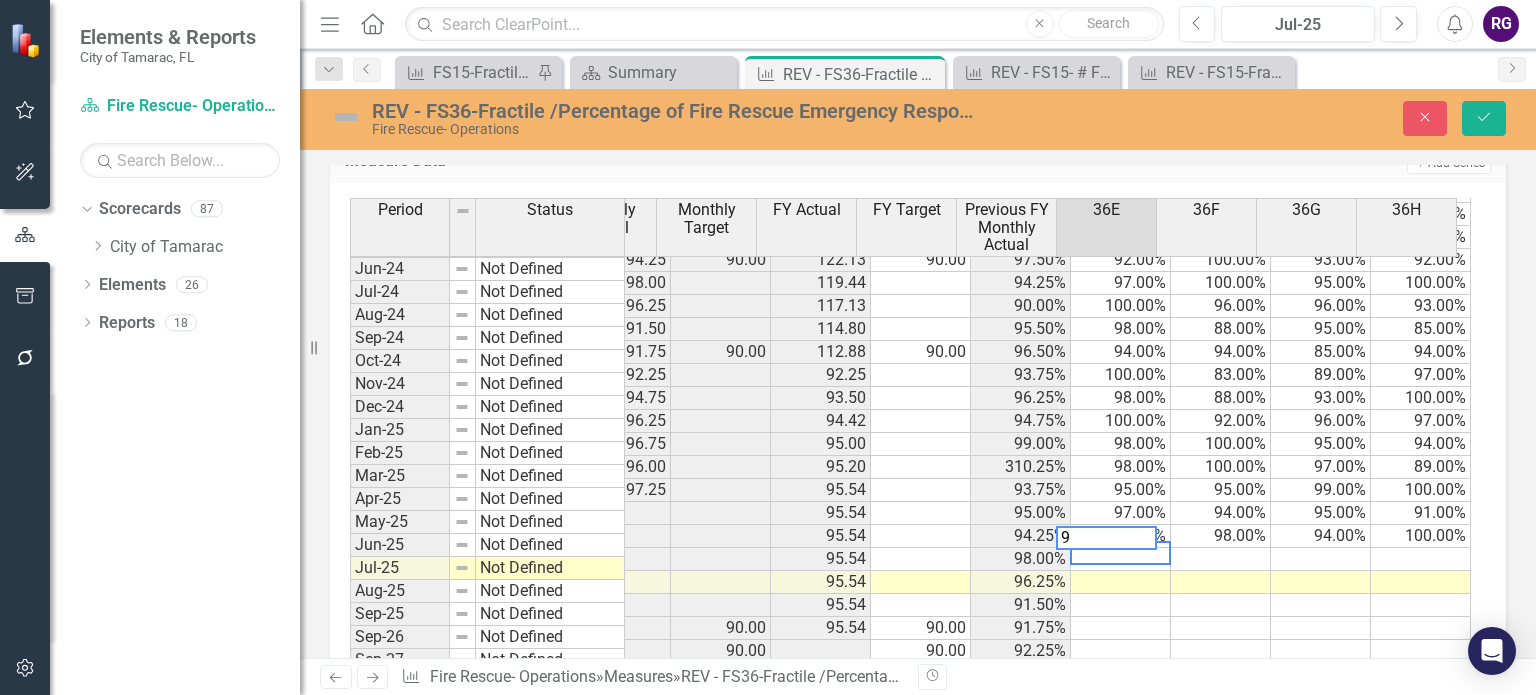 type on "94" 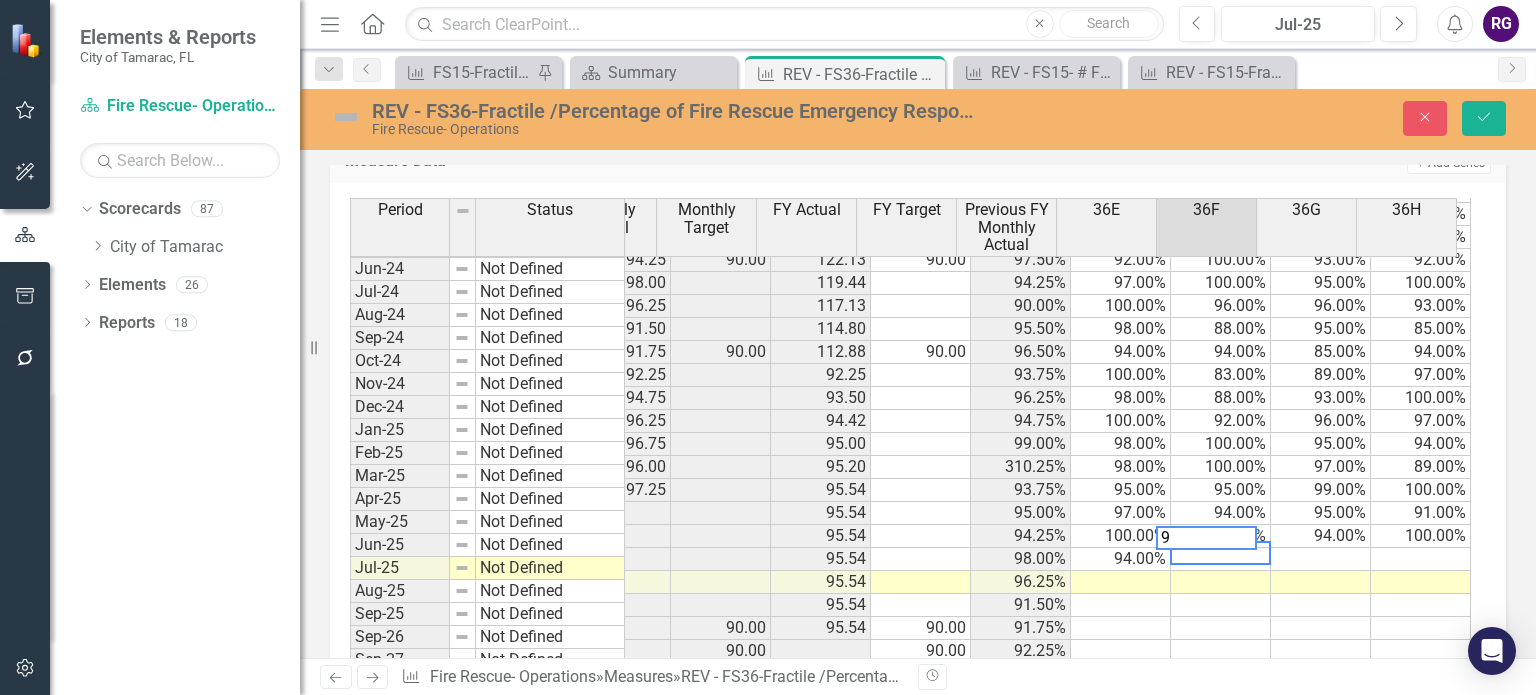 type on "96" 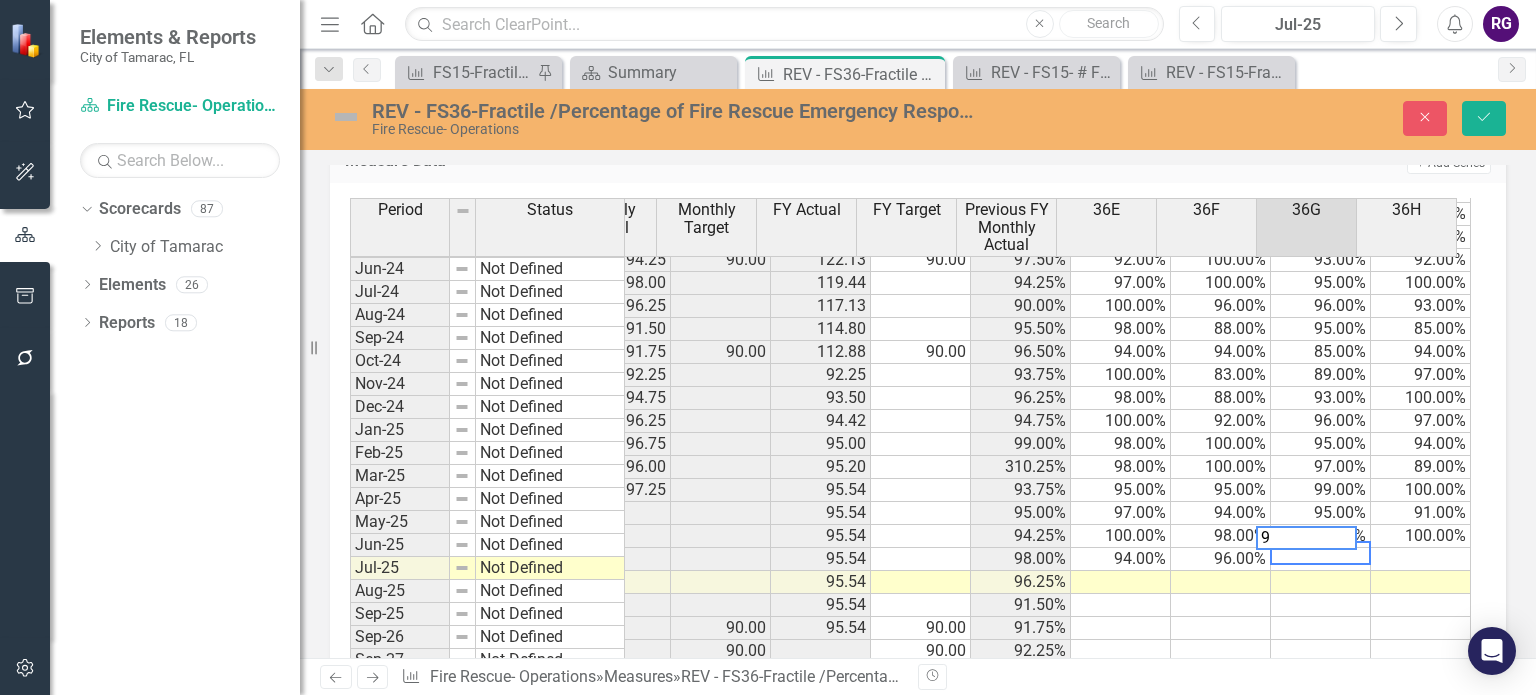 type on "98" 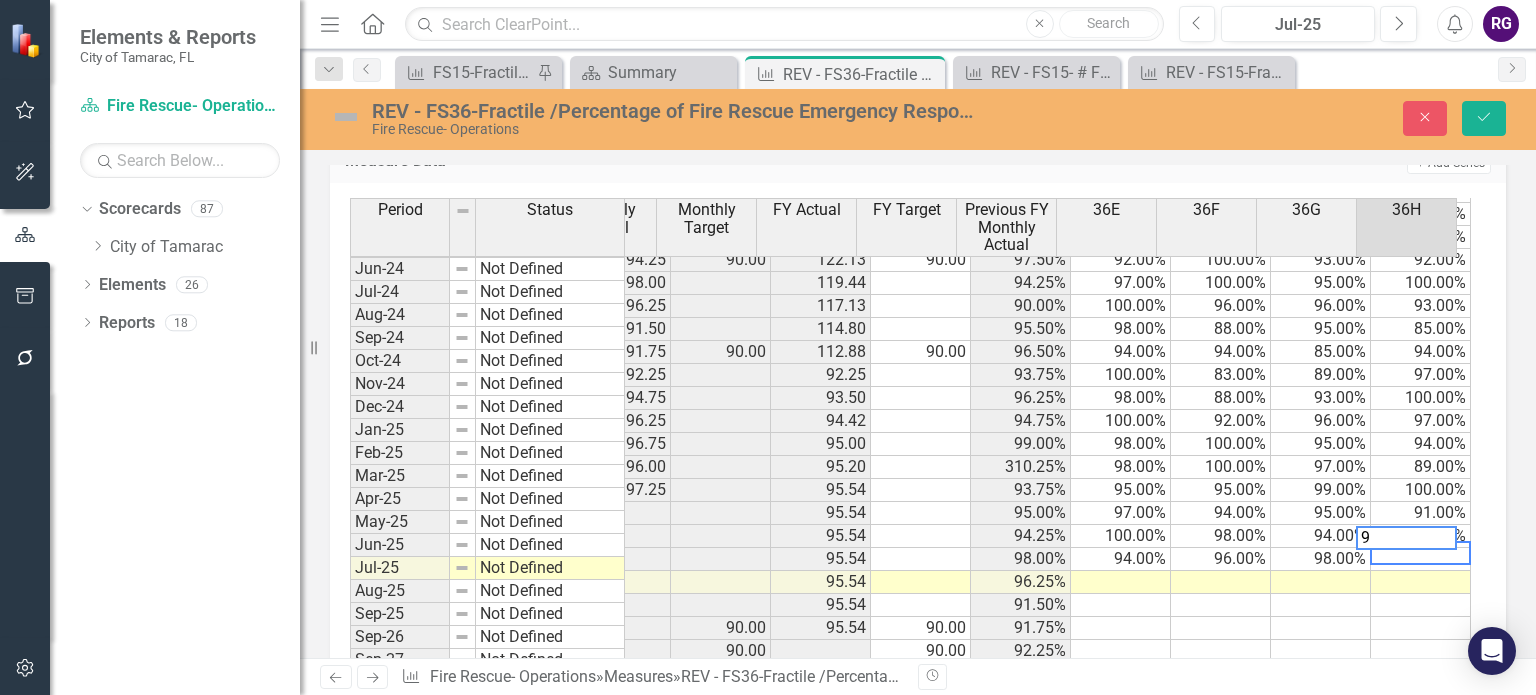 type on "90" 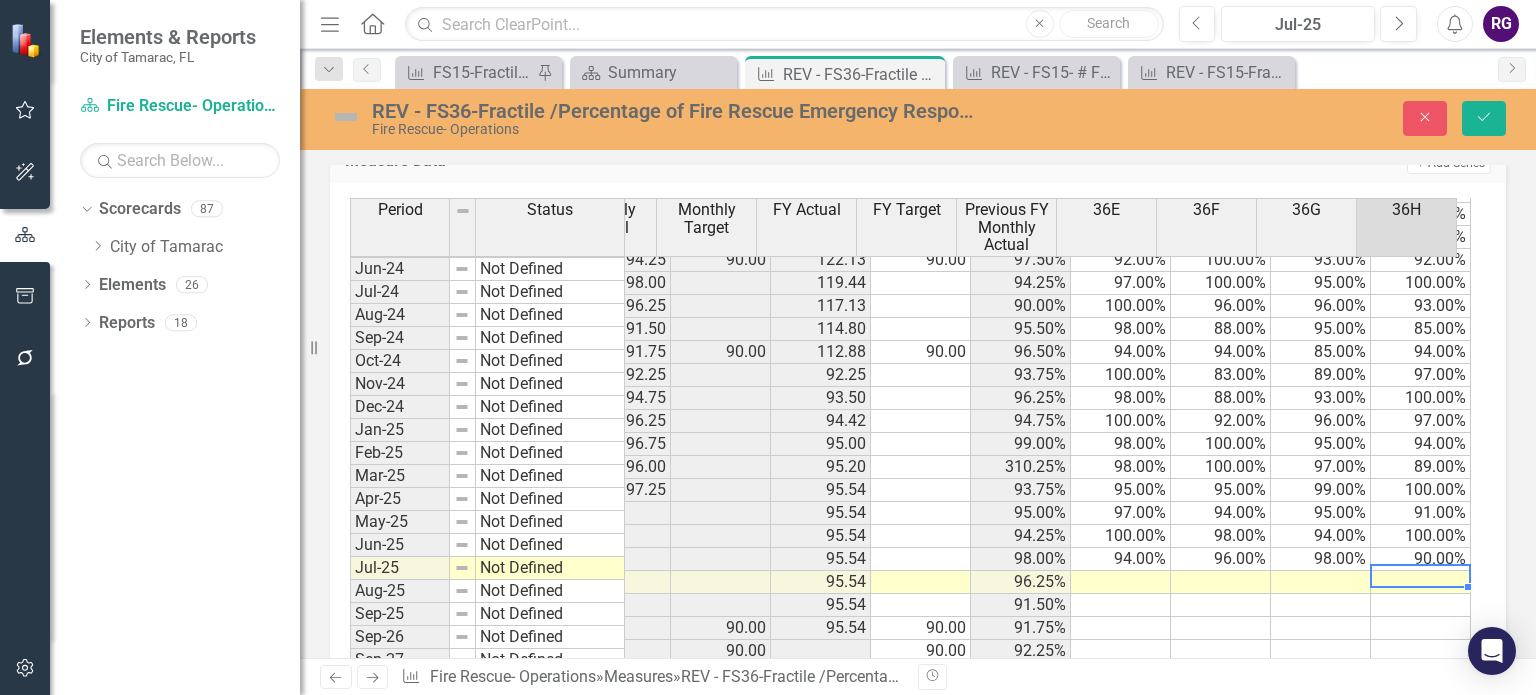 click at bounding box center (1121, 582) 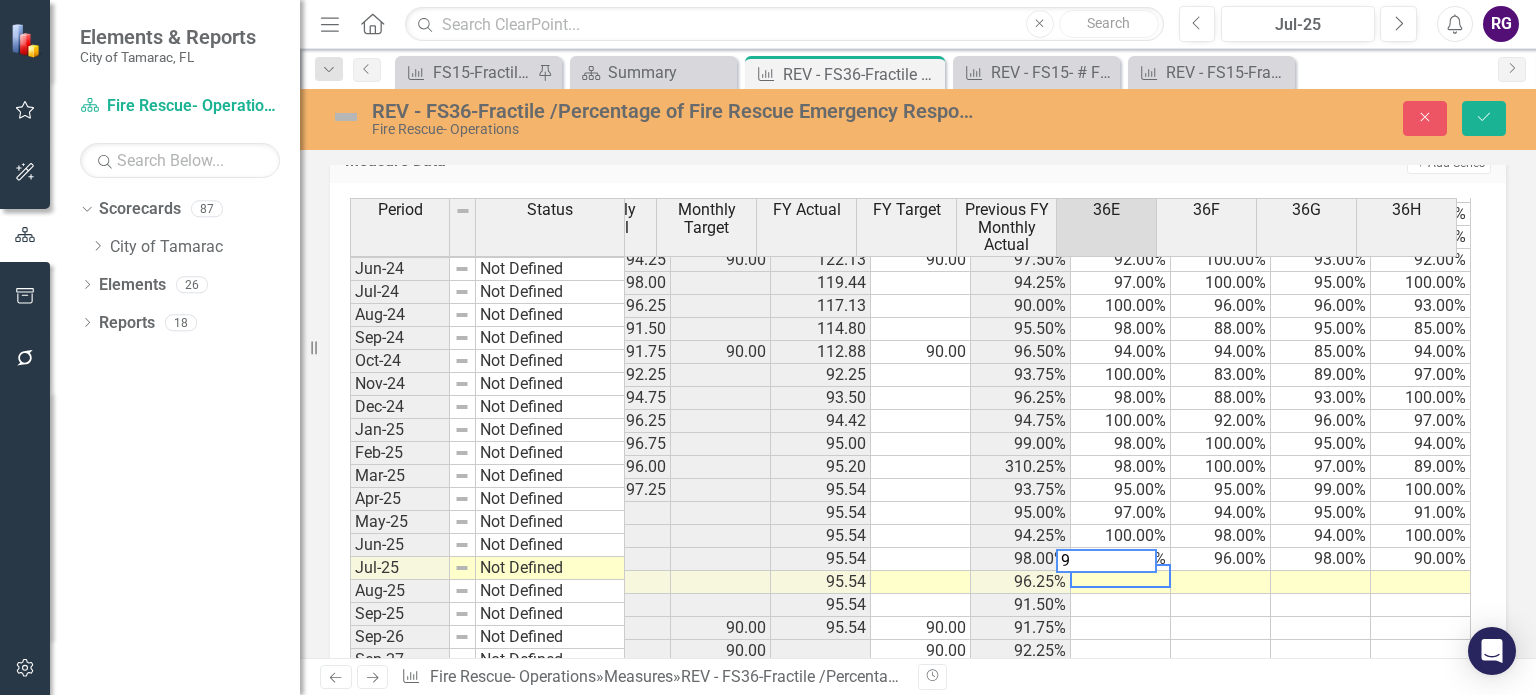 type on "94" 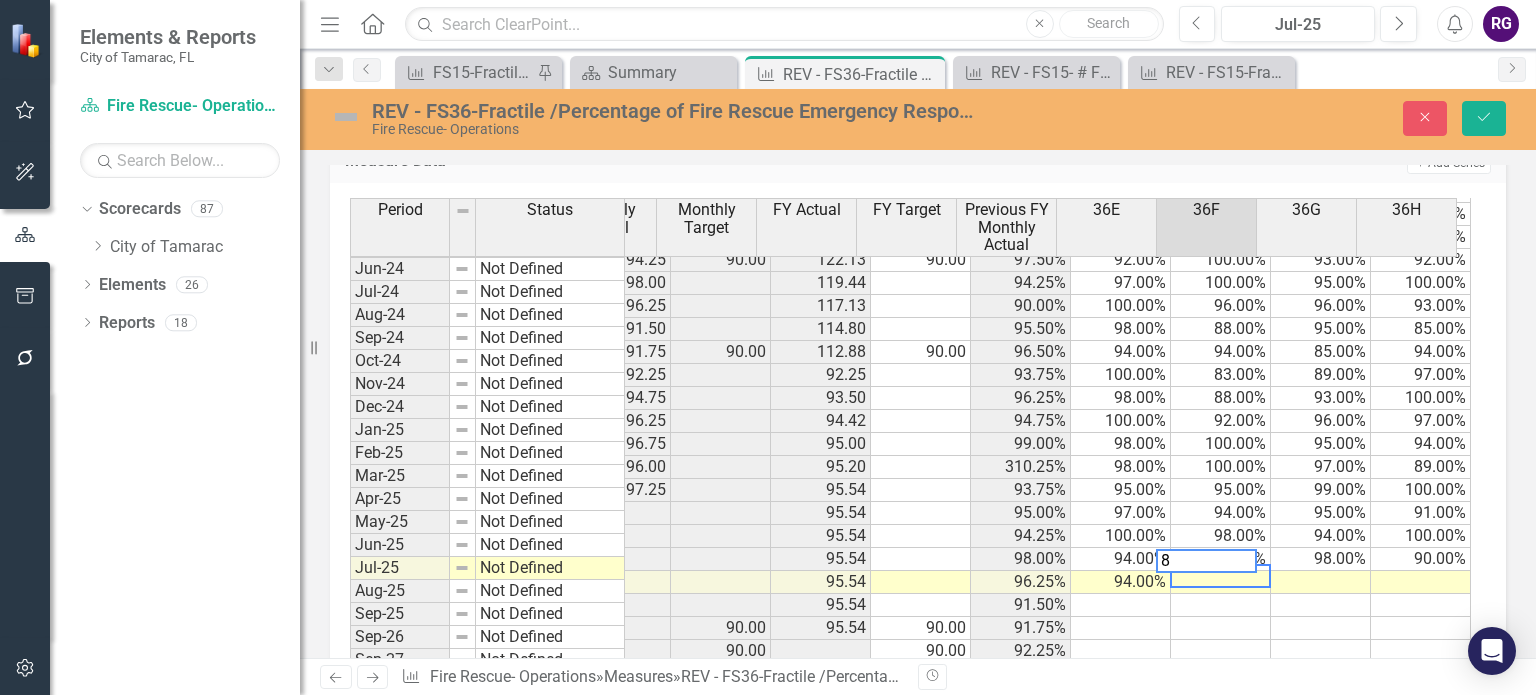 type on "88" 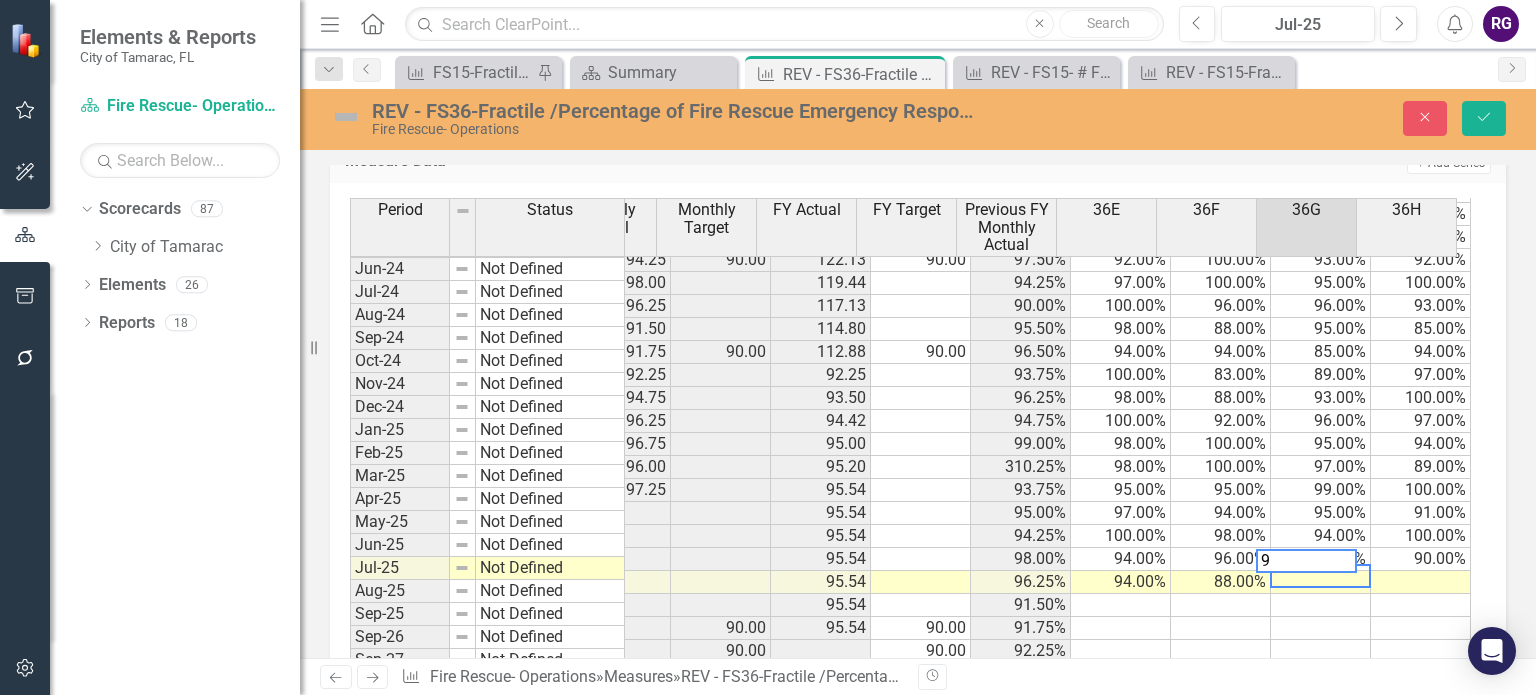 type on "91" 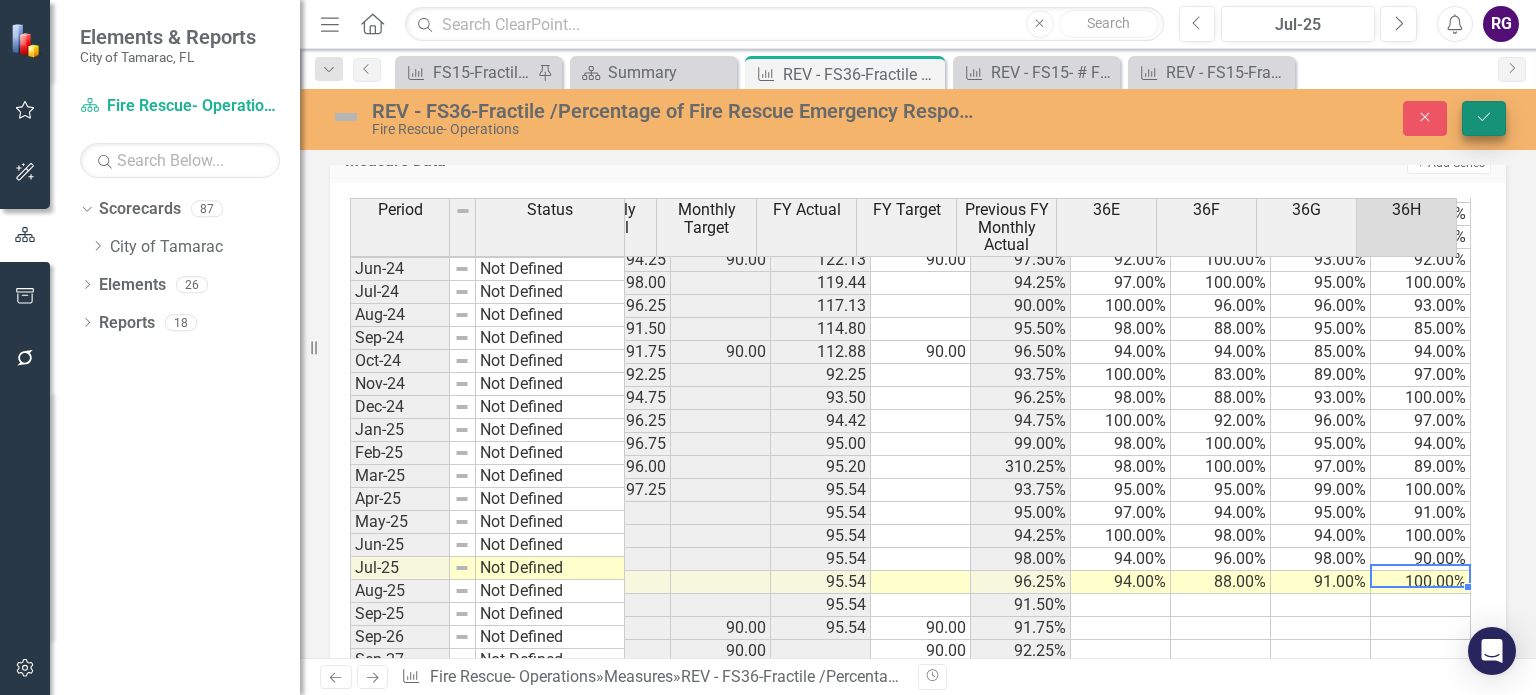 type on "100" 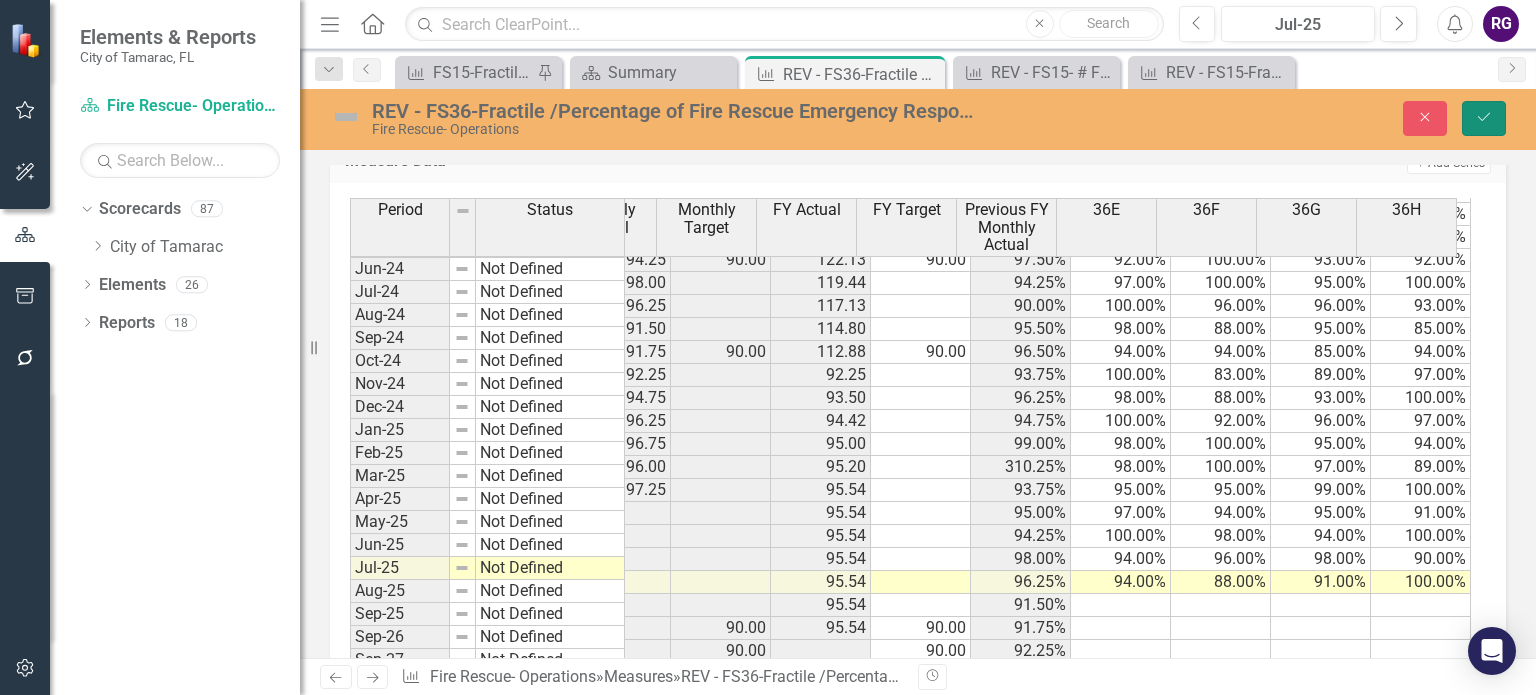 click on "Save" 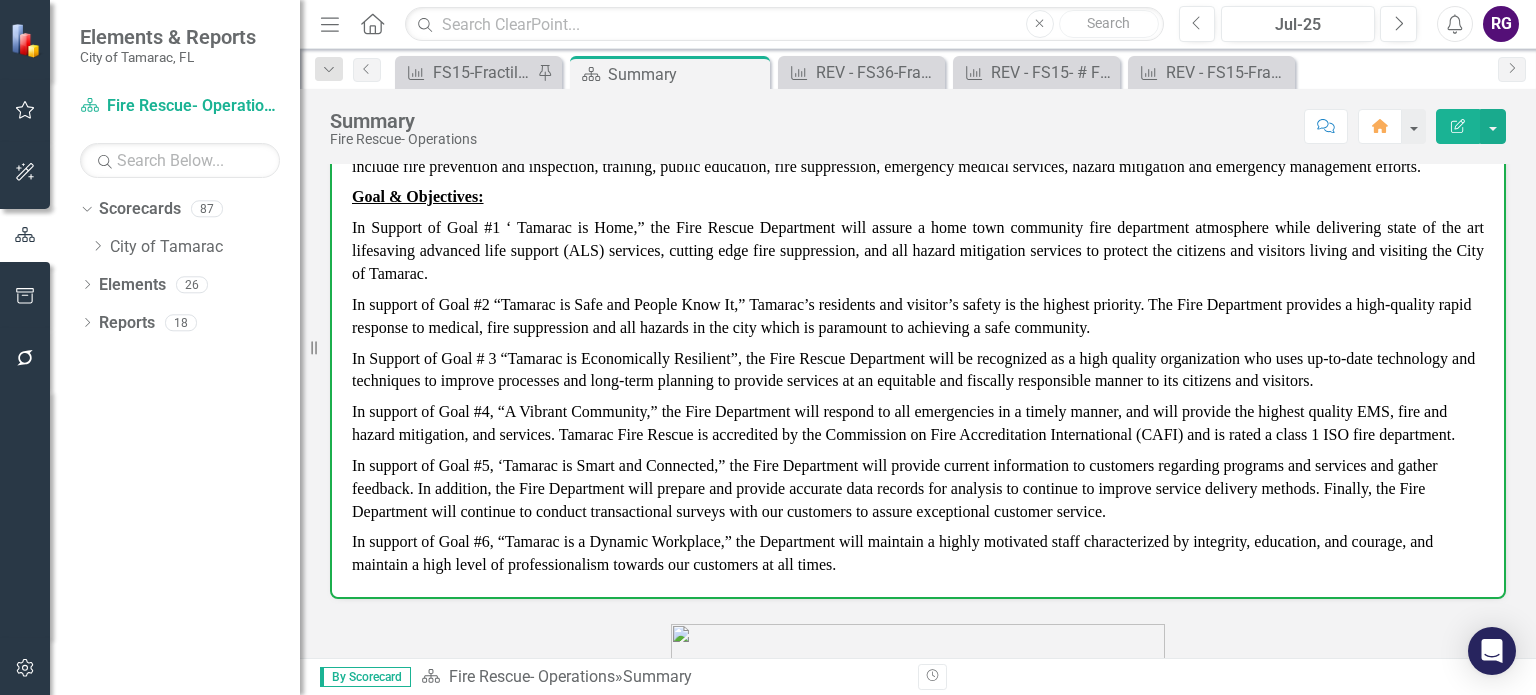 scroll, scrollTop: 700, scrollLeft: 0, axis: vertical 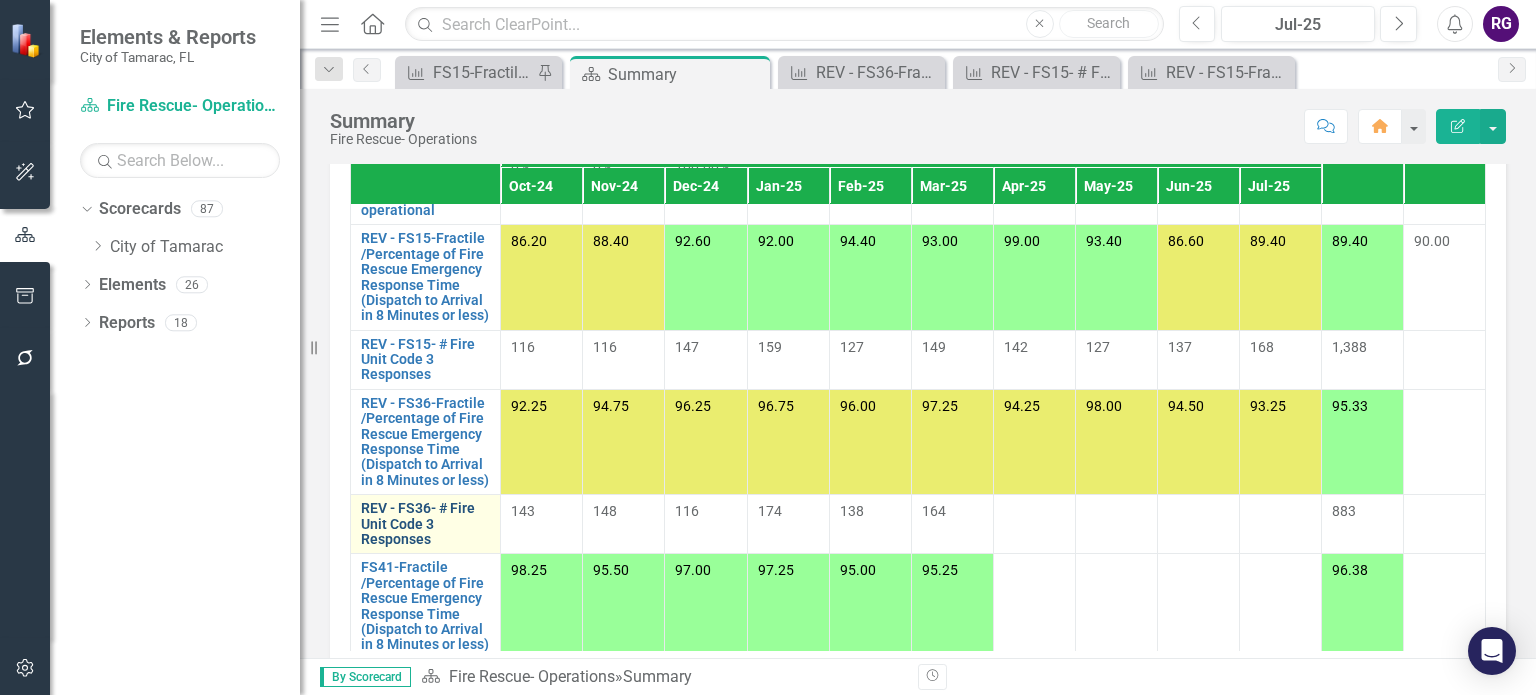click on "REV - FS36- # Fire Unit Code 3 Responses" at bounding box center (425, 524) 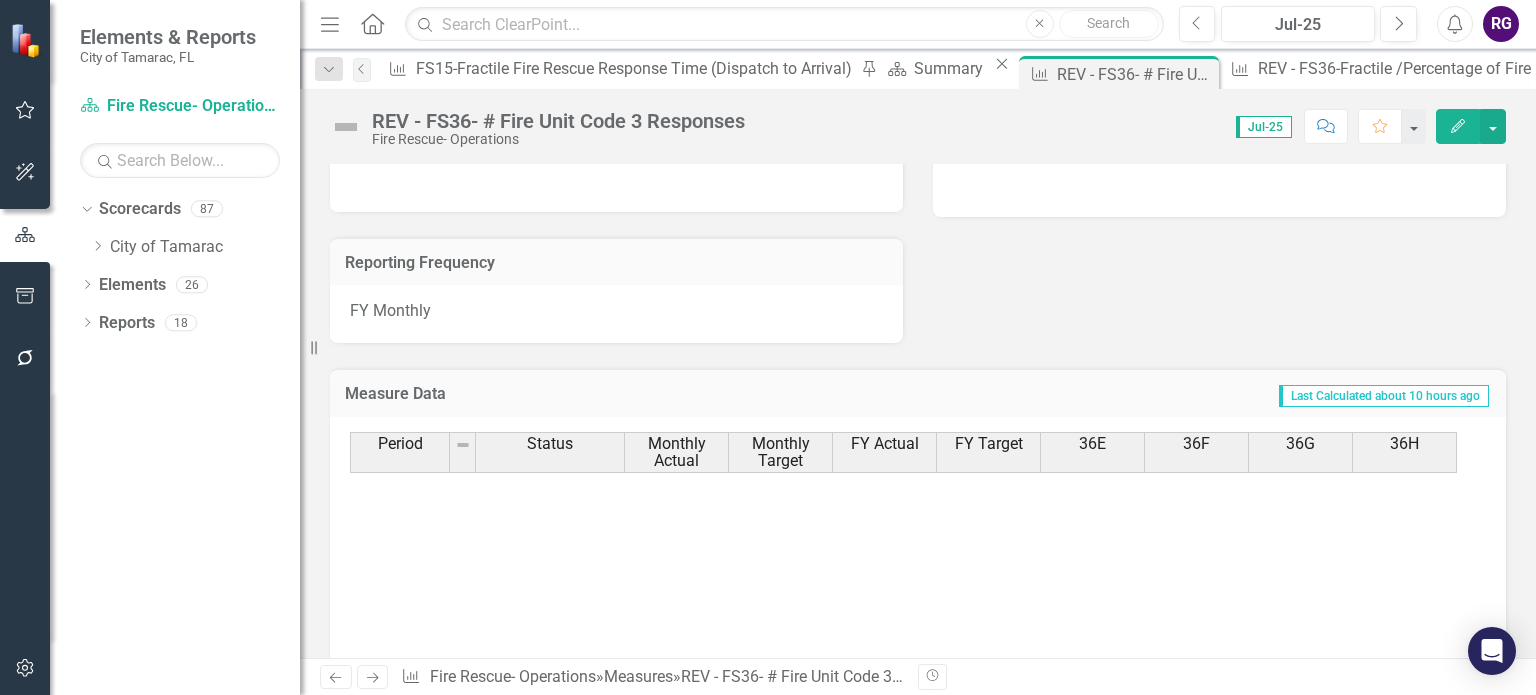 scroll, scrollTop: 1074, scrollLeft: 0, axis: vertical 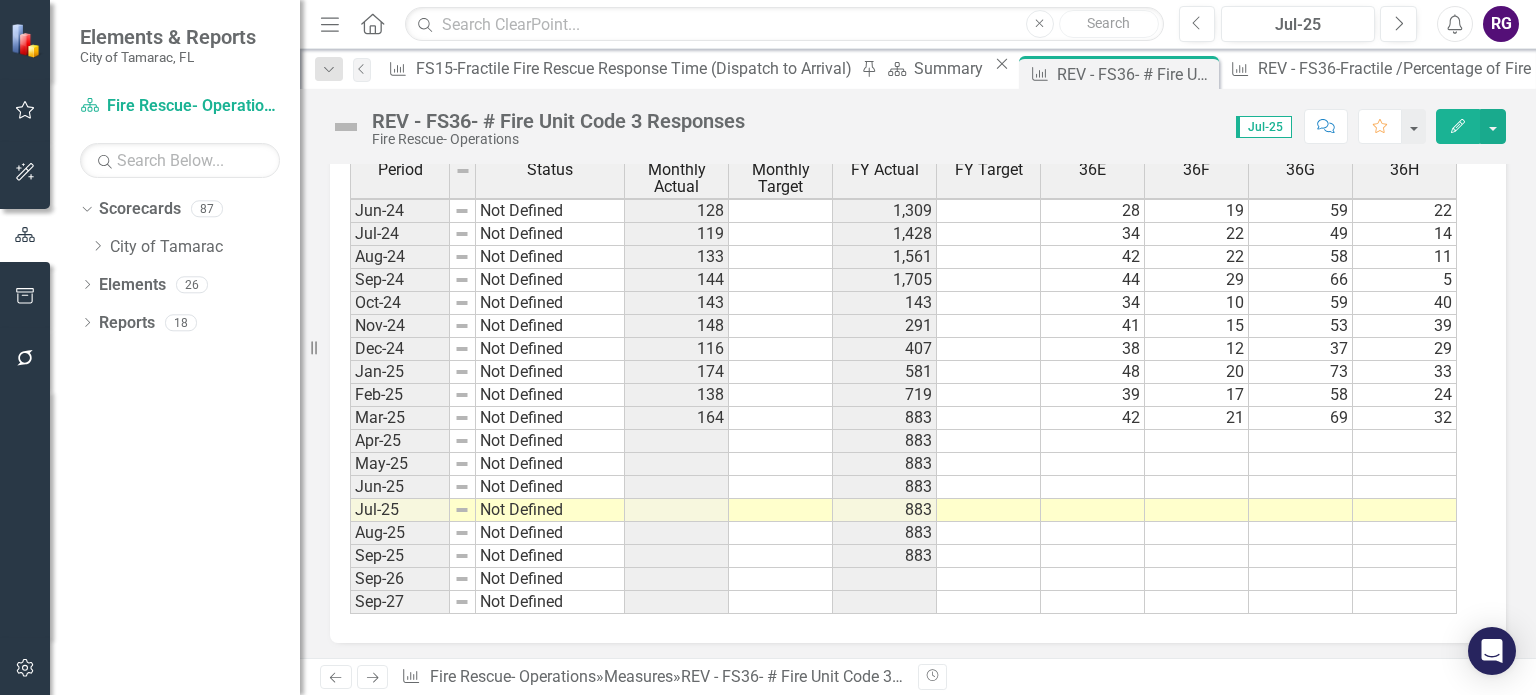 click at bounding box center (1093, 441) 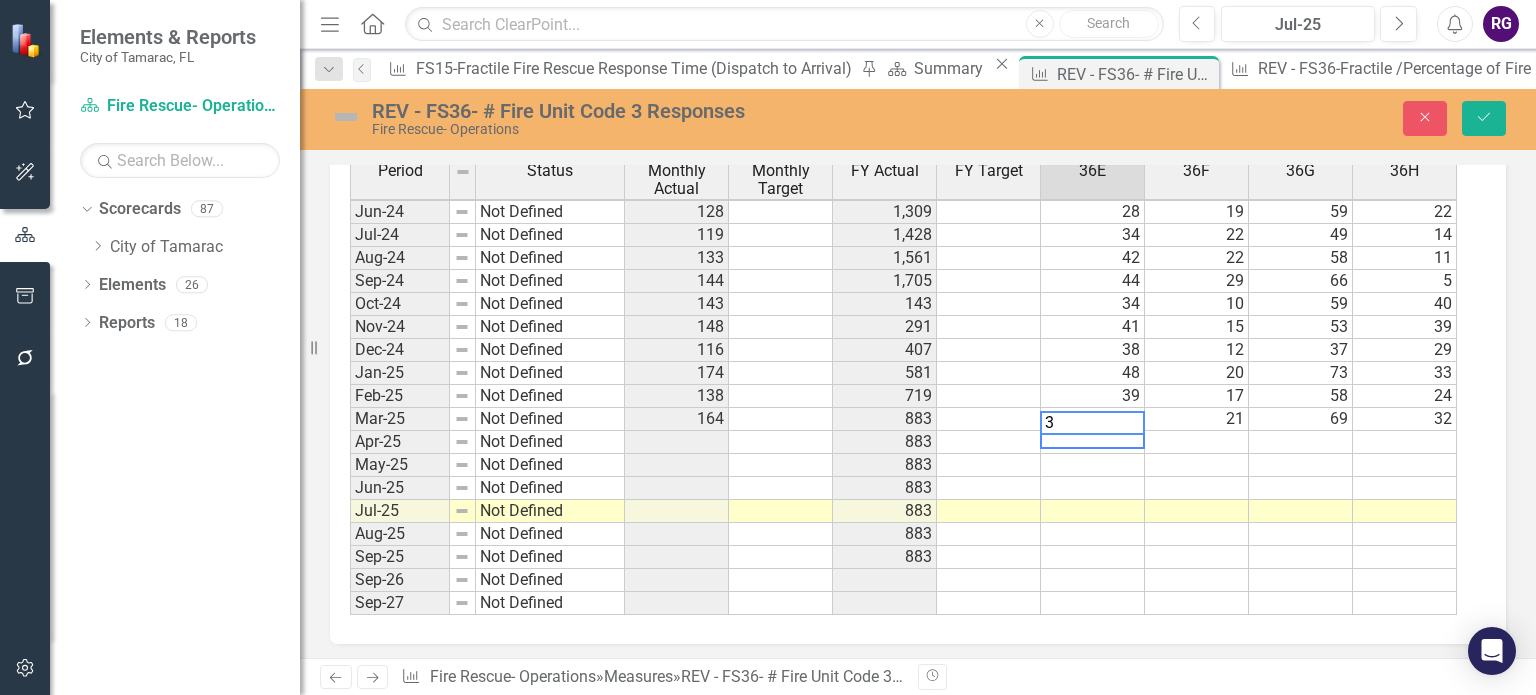 type on "39" 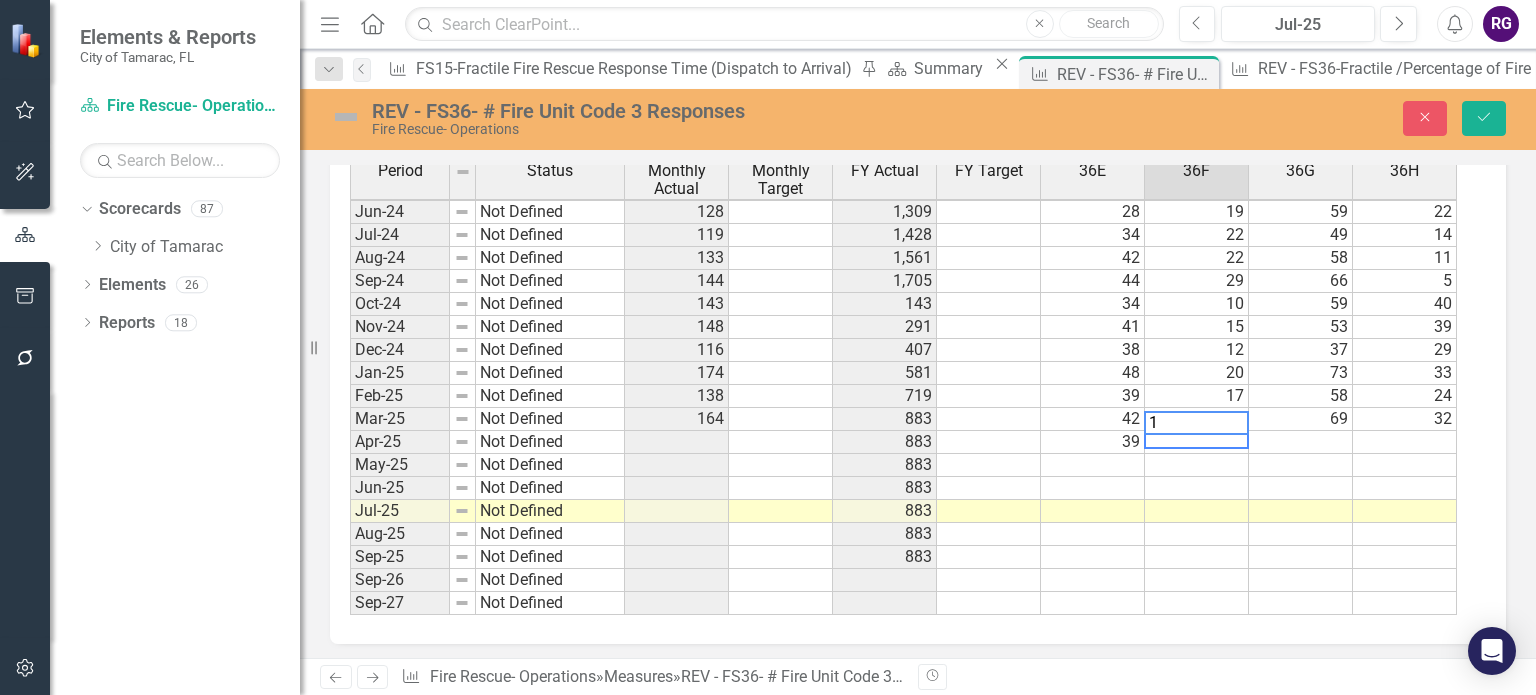 type on "17" 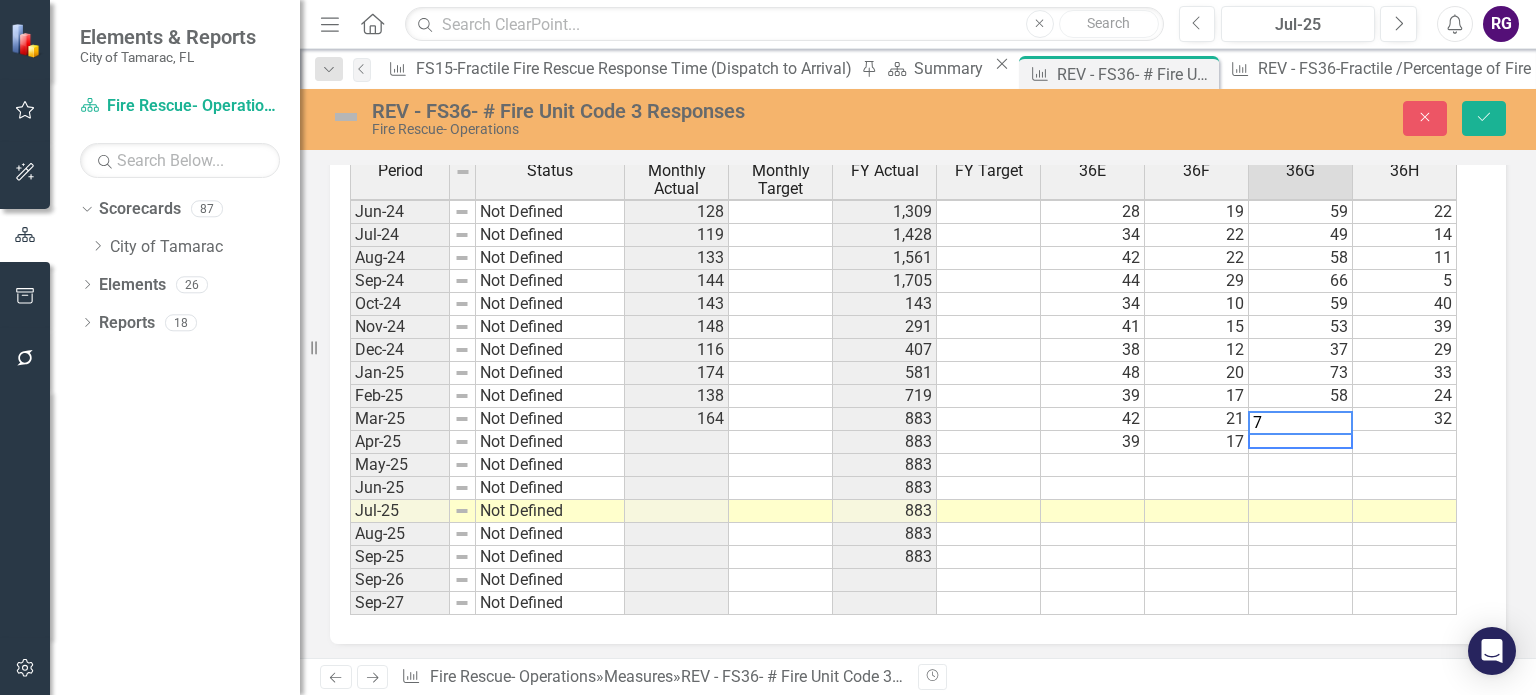 type on "73" 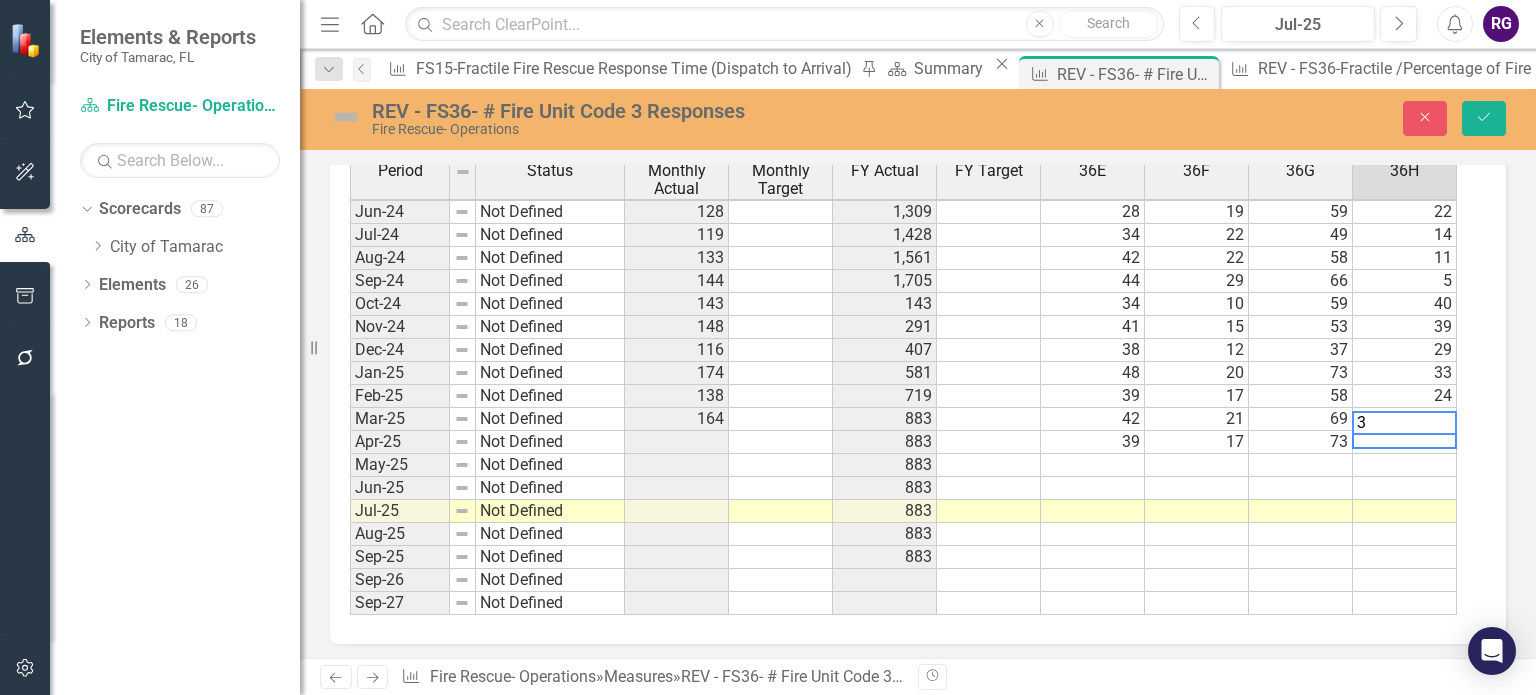 type on "31" 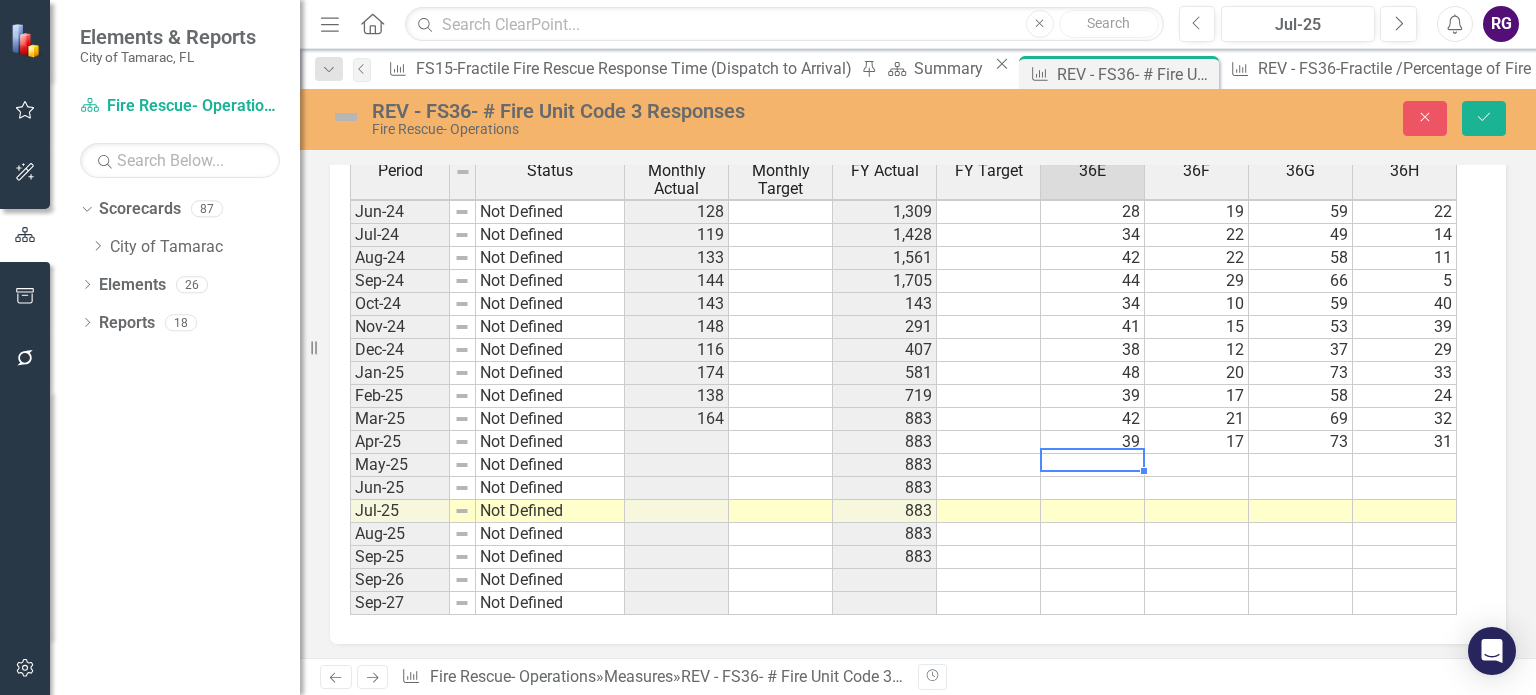 click at bounding box center [1093, 465] 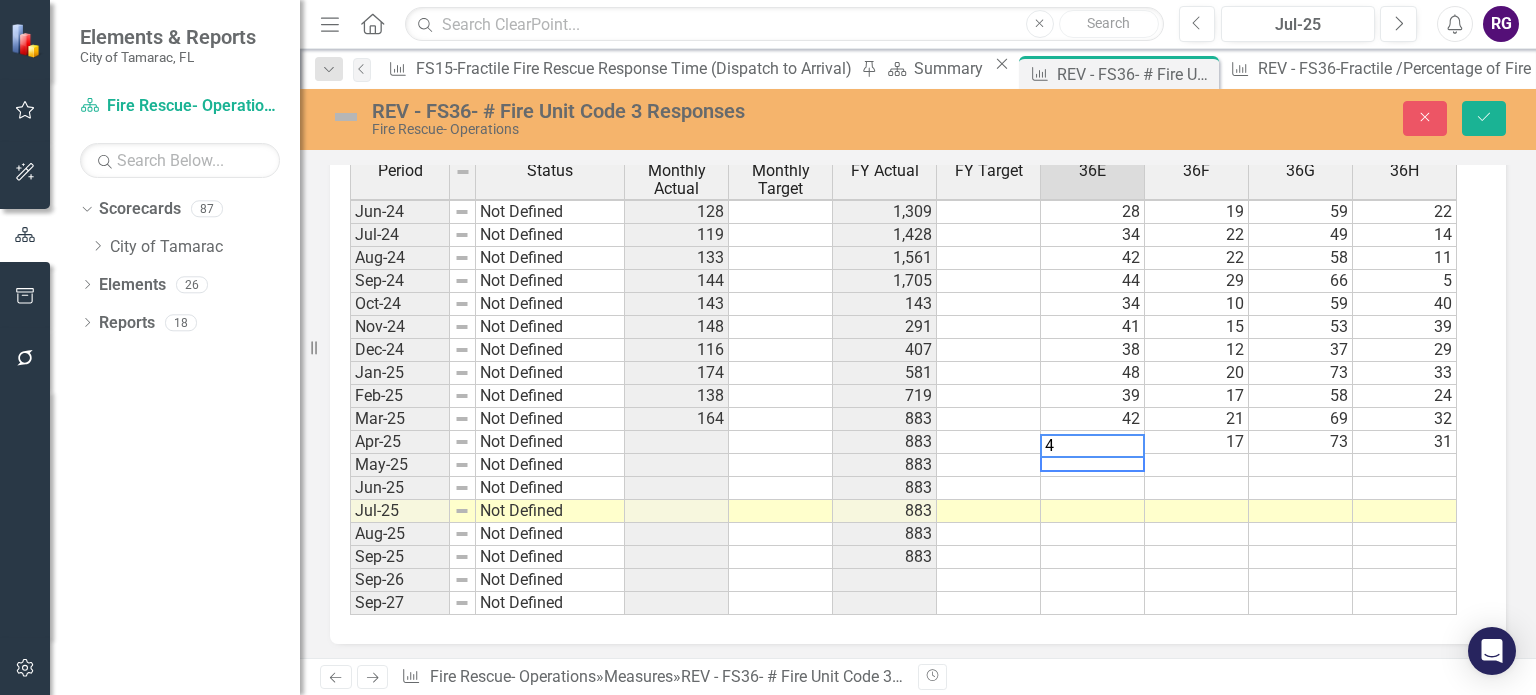 type on "45" 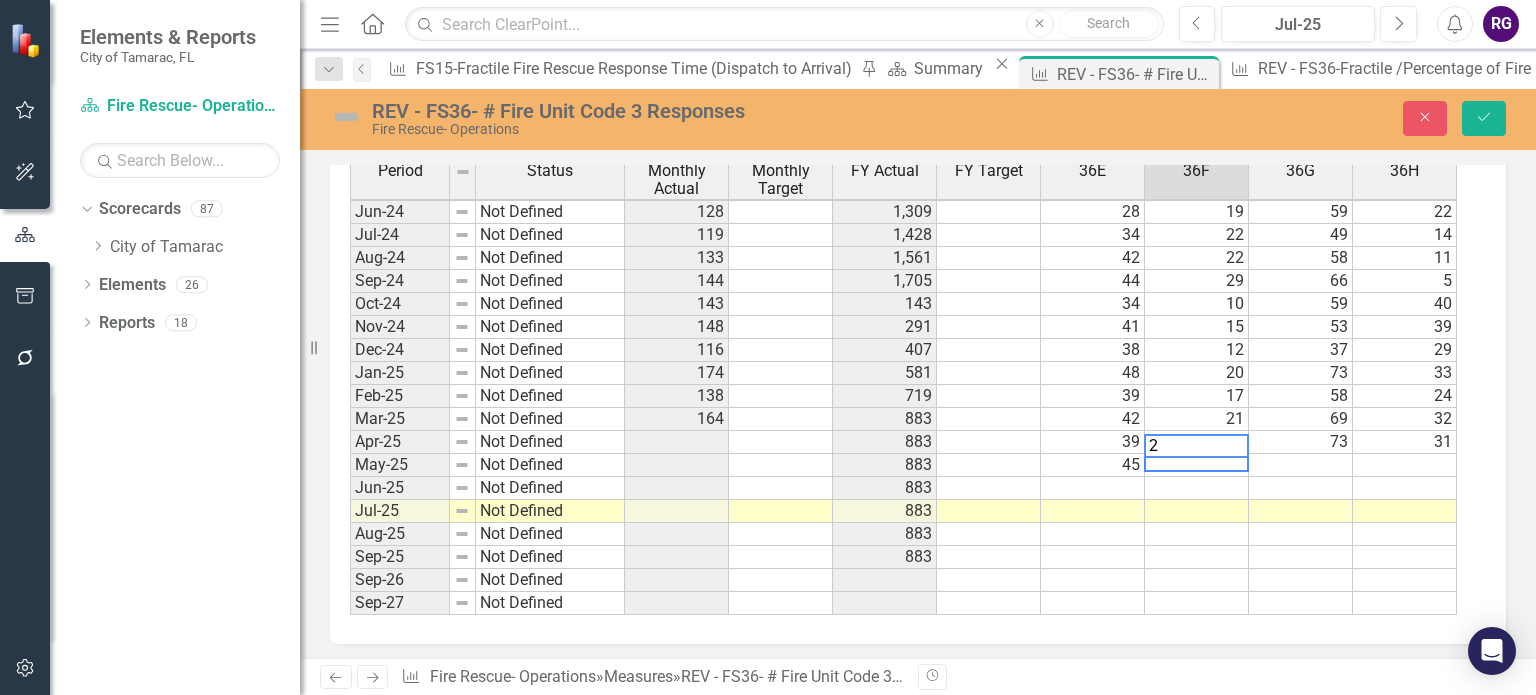 type on "27" 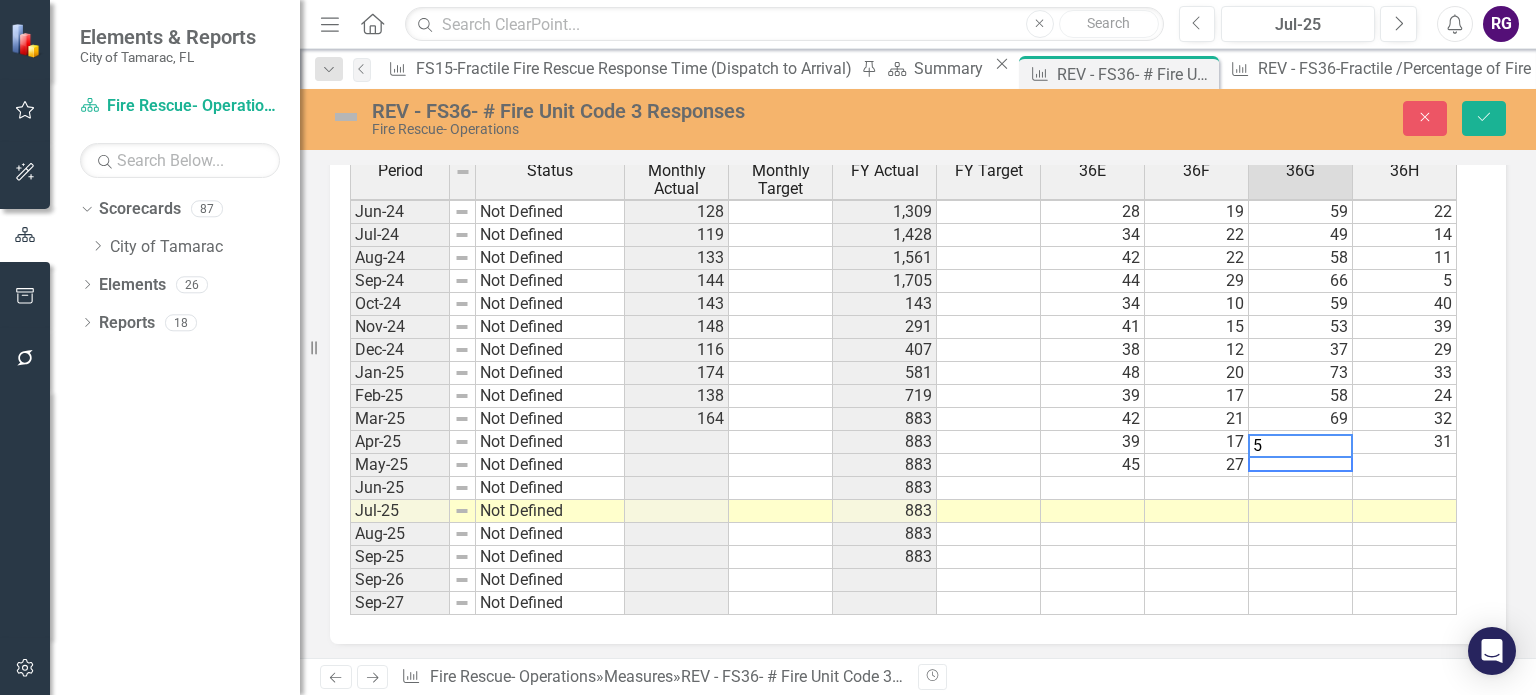 type on "59" 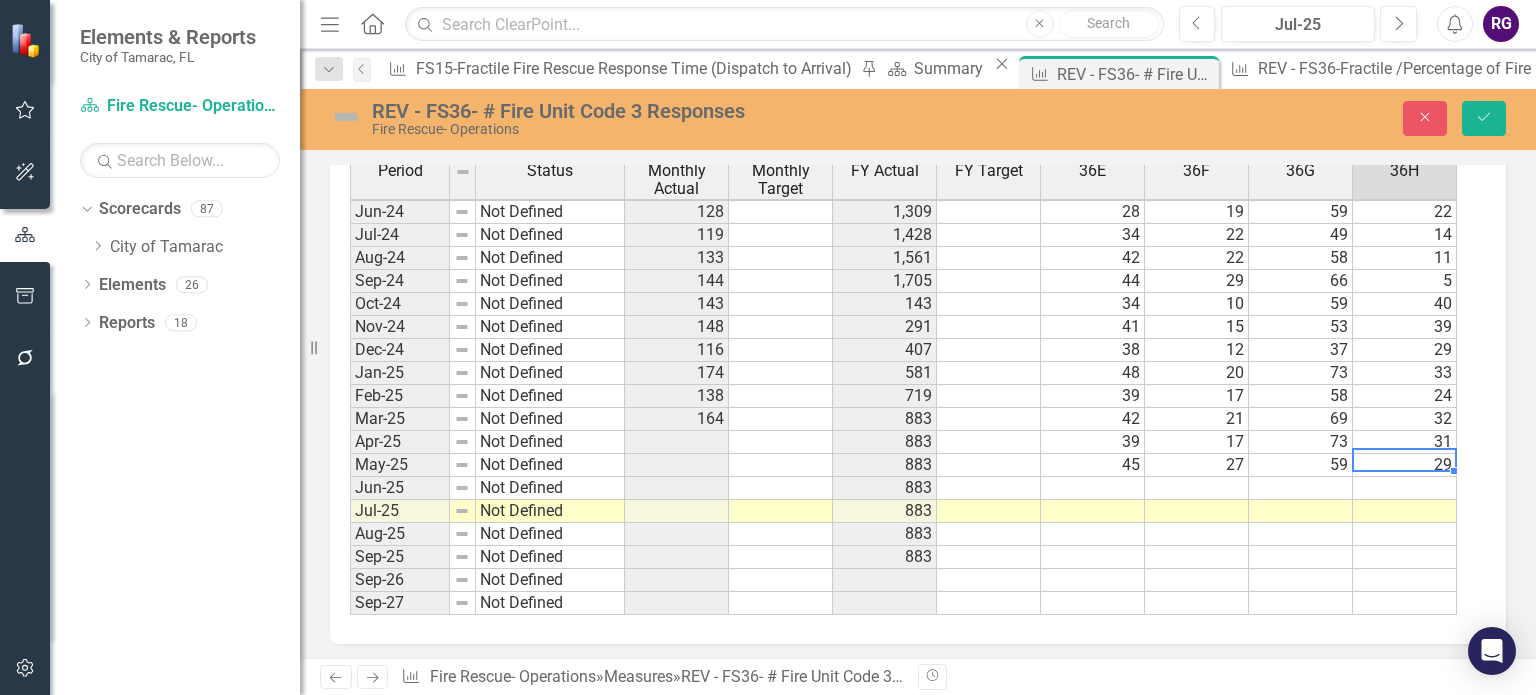 click at bounding box center [1093, 488] 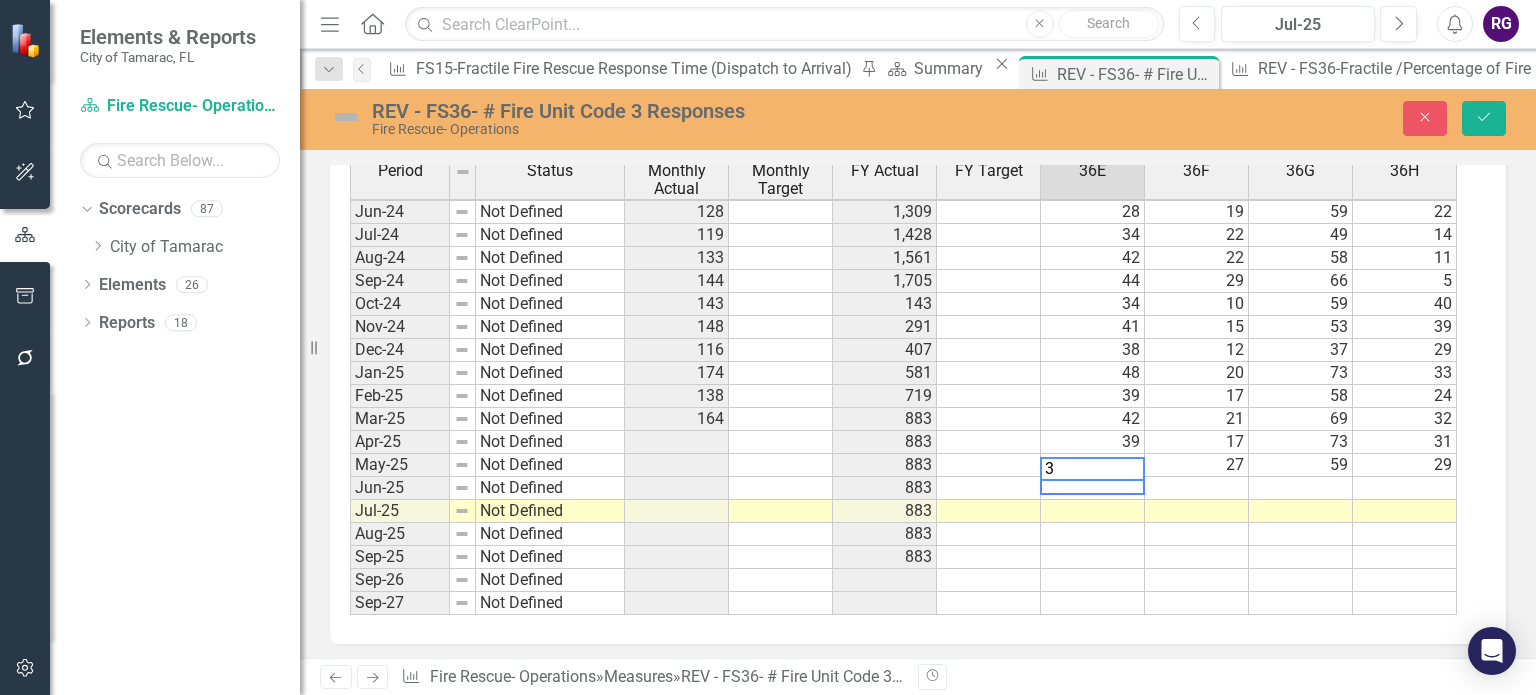 type on "30" 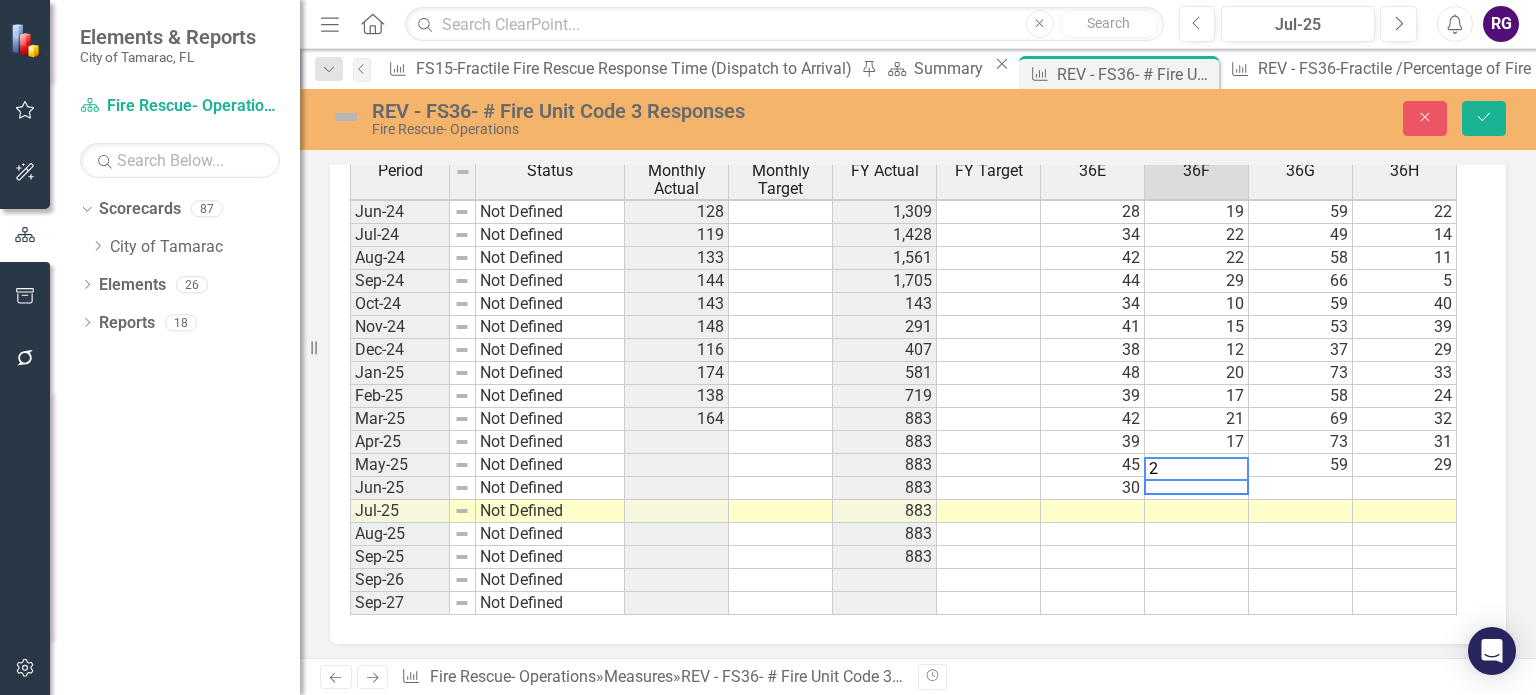 type on "22" 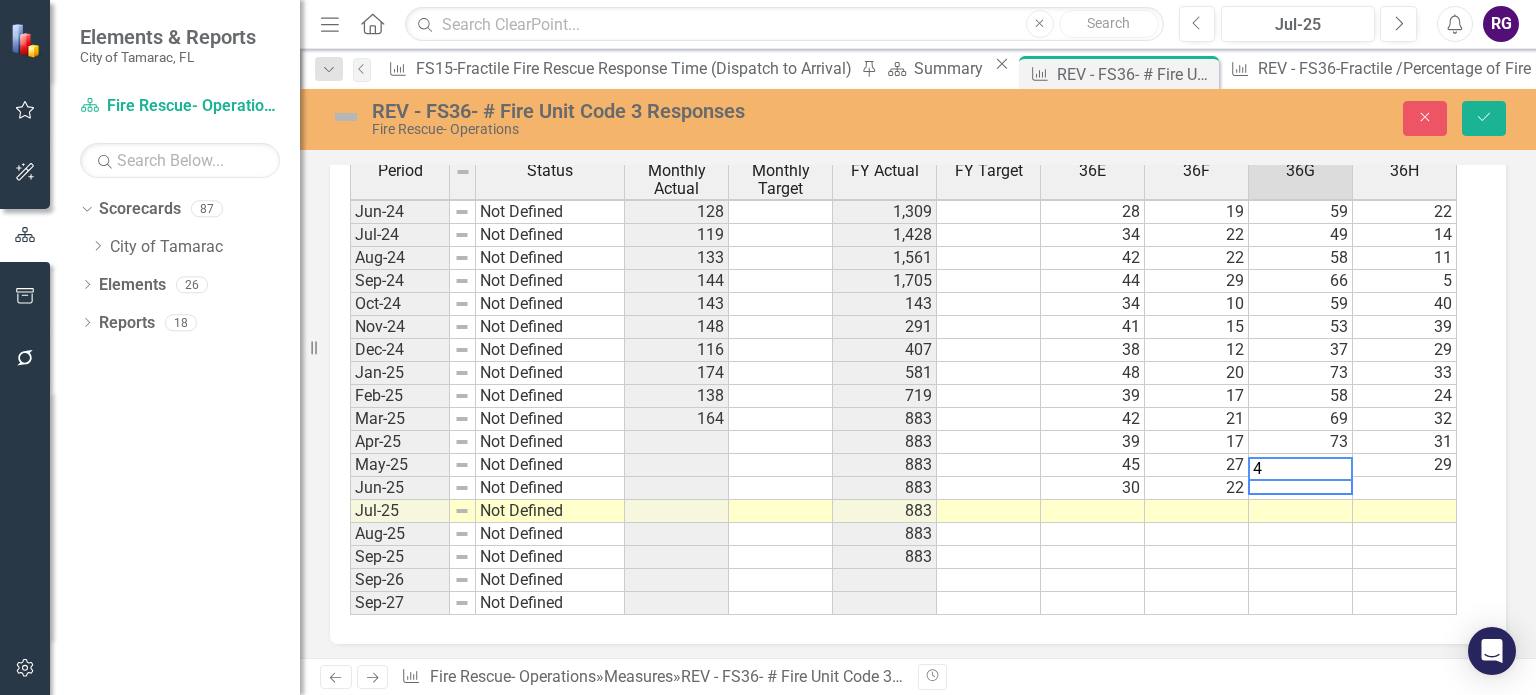type on "46" 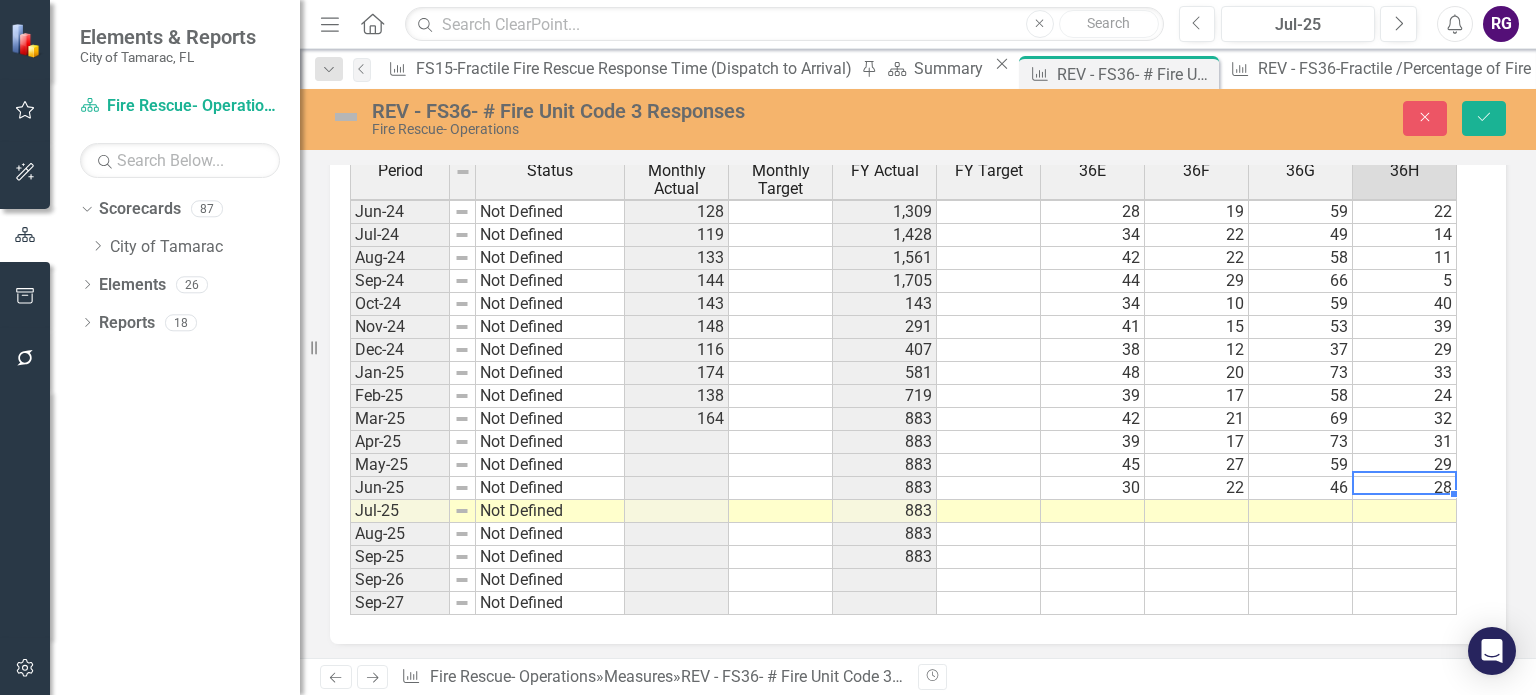 click at bounding box center (1093, 511) 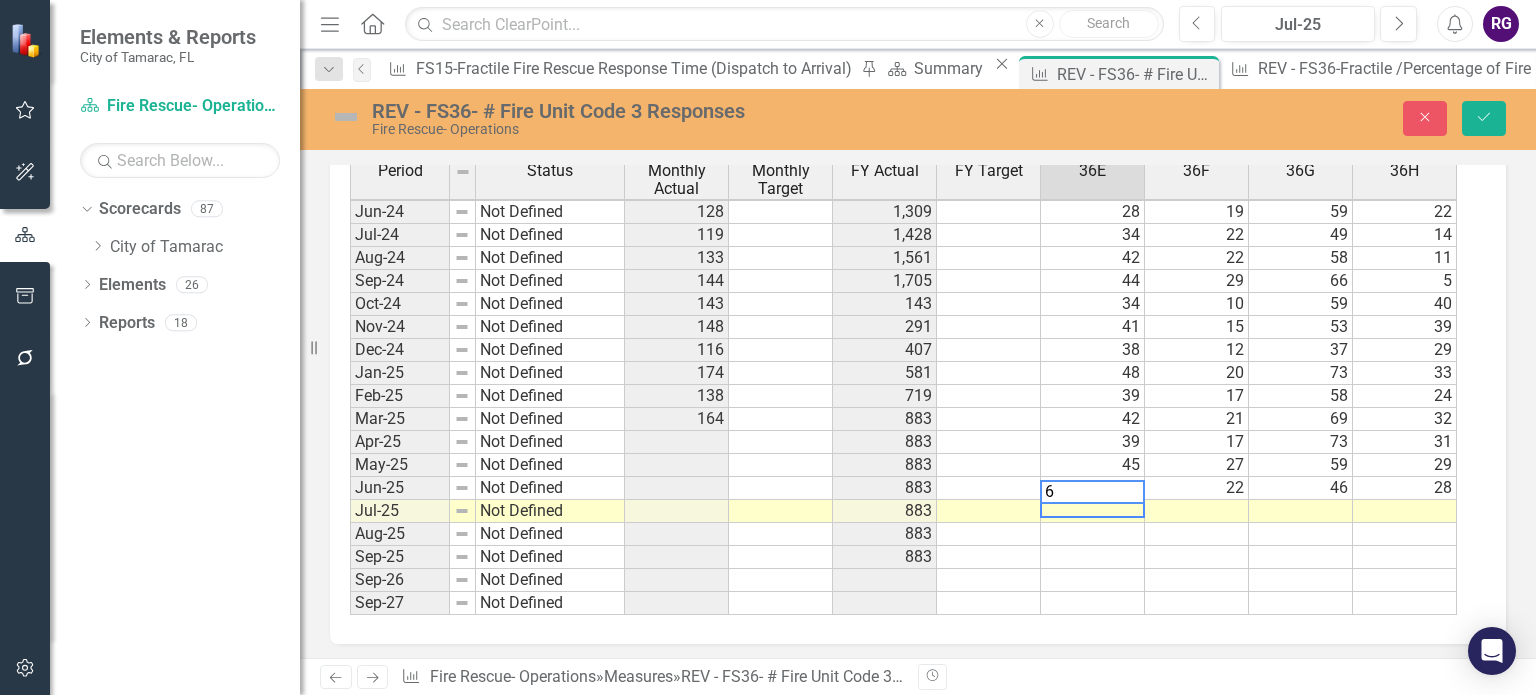 type on "68" 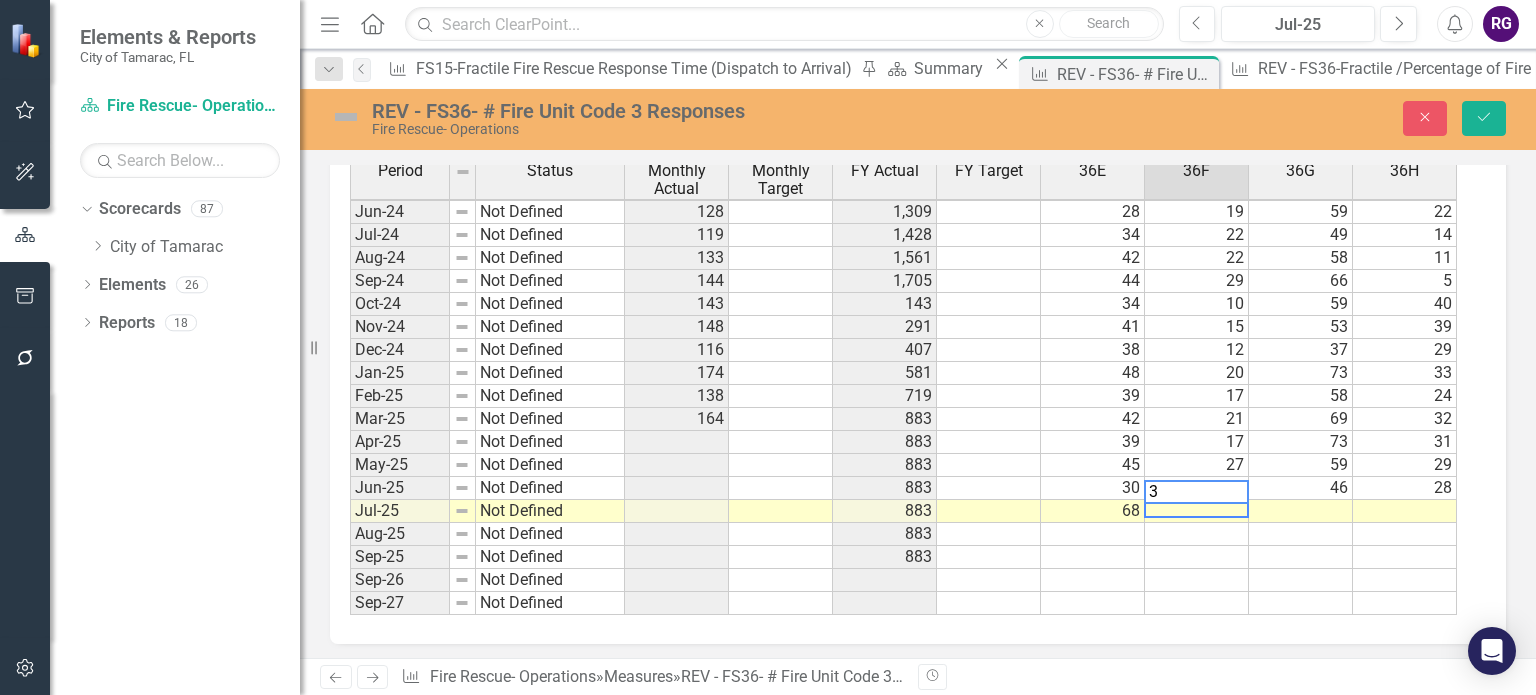 type on "30" 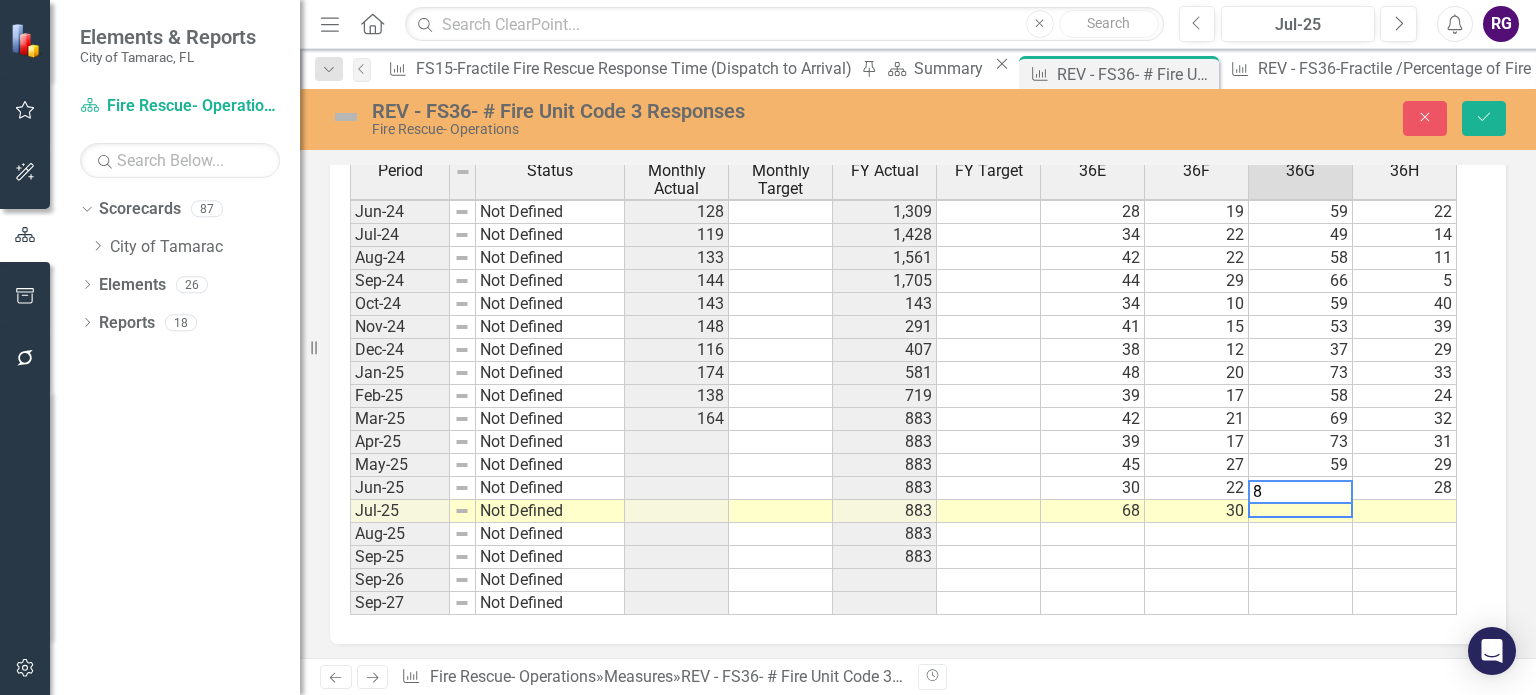type on "81" 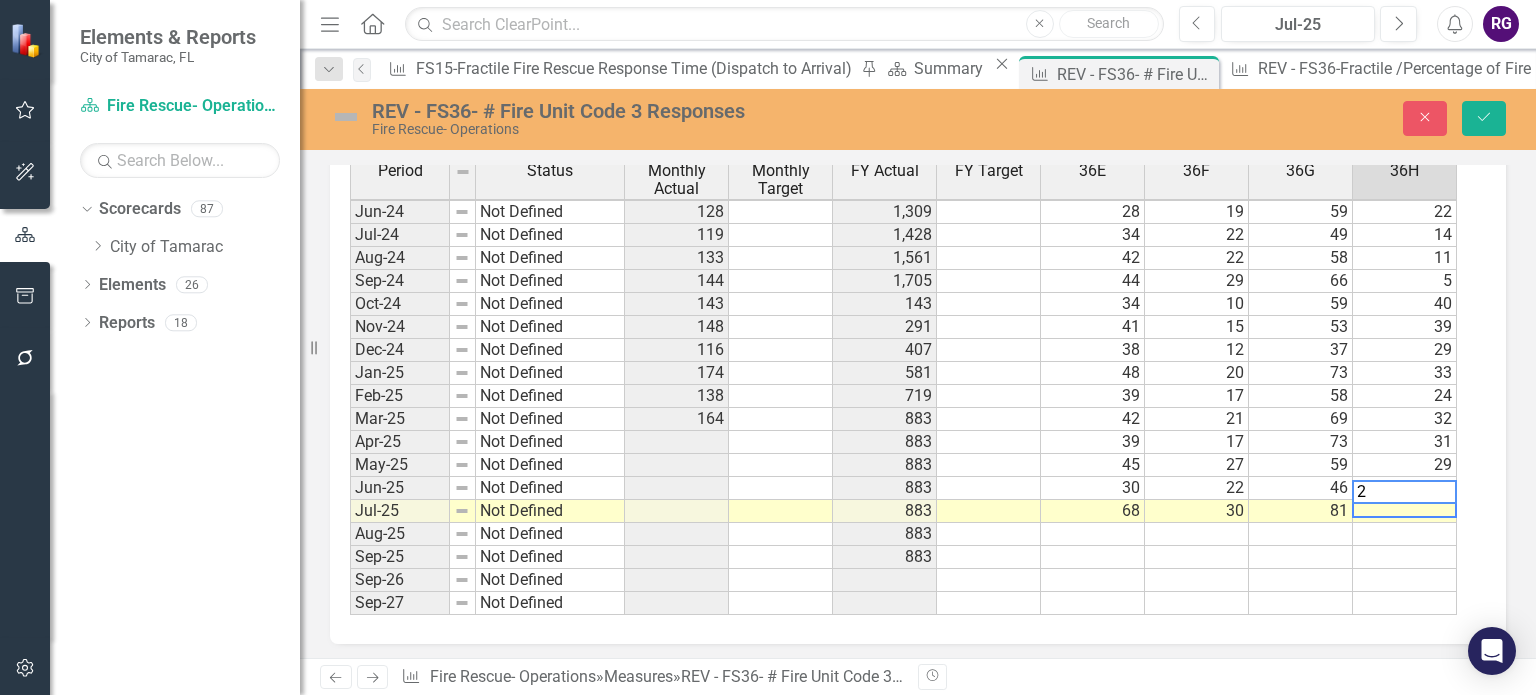 type on "28" 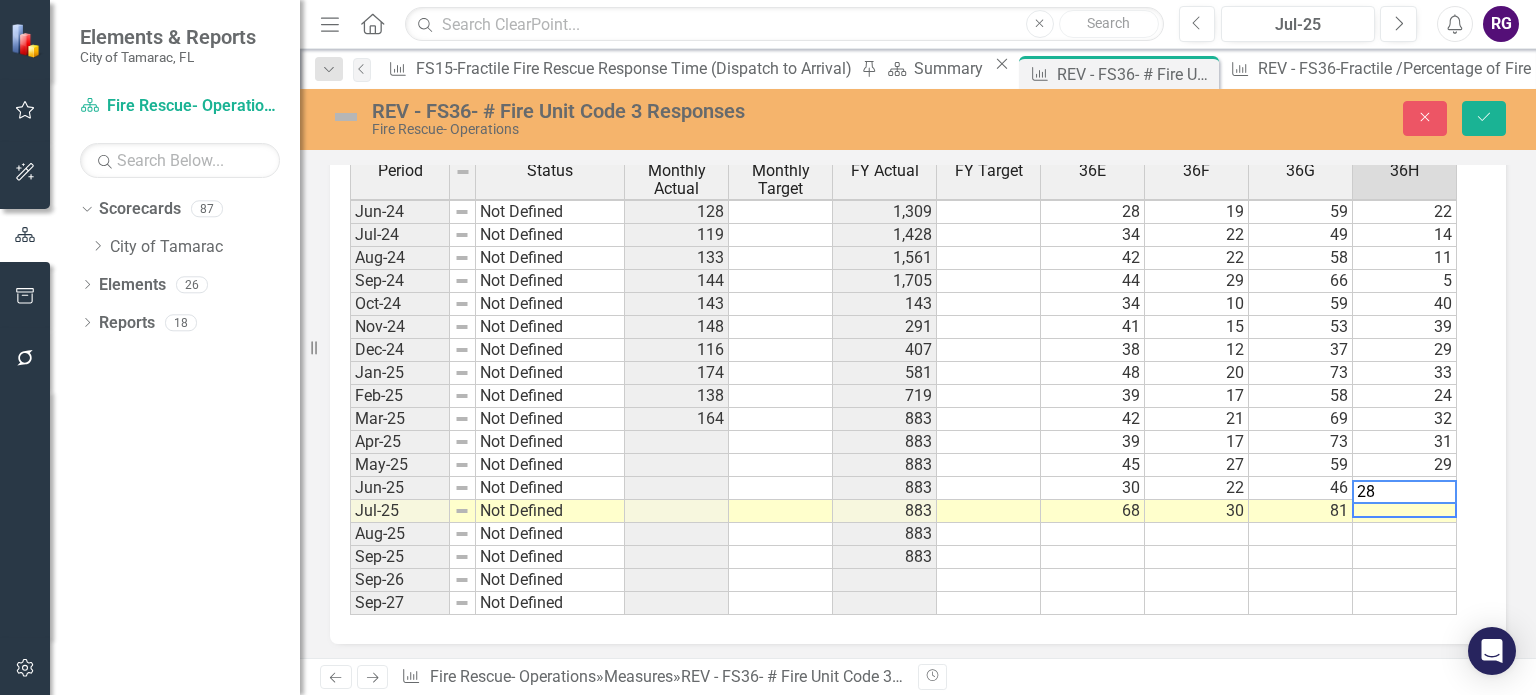 type 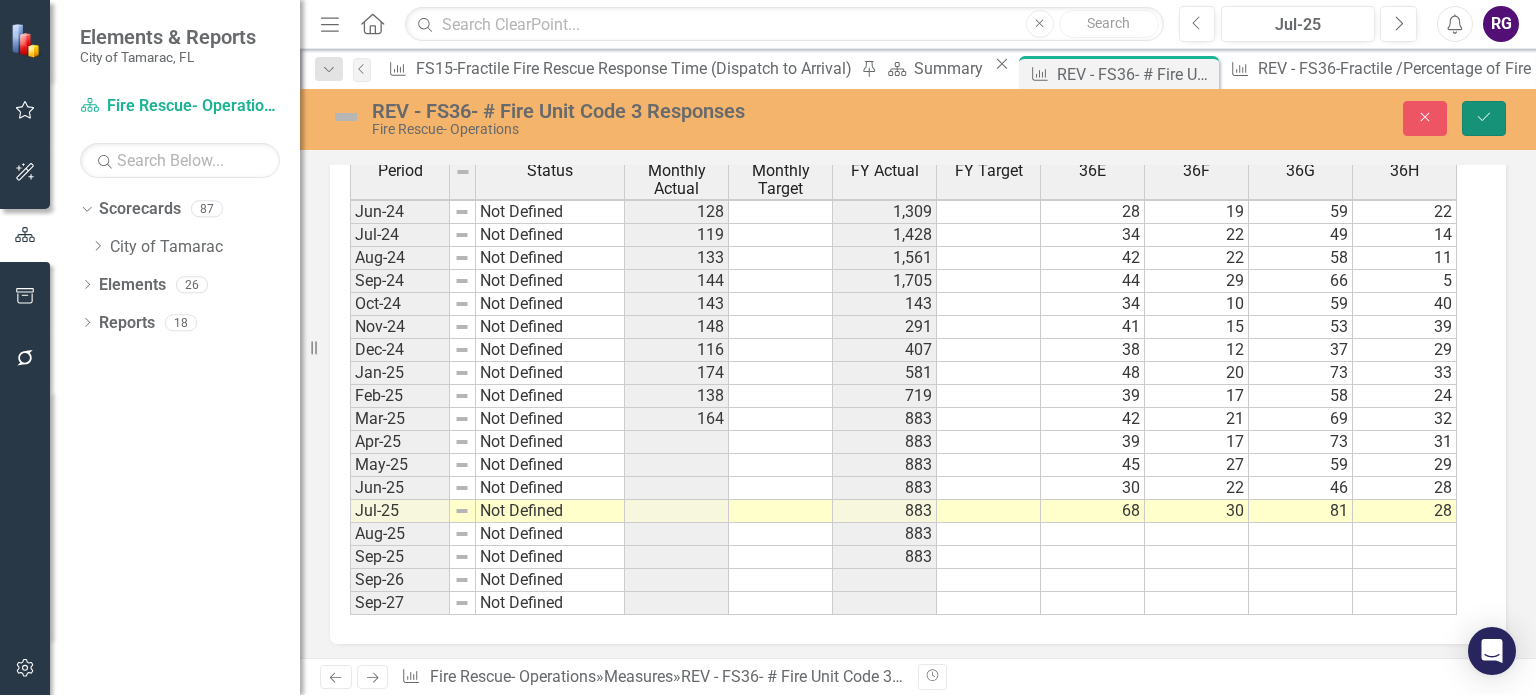 click 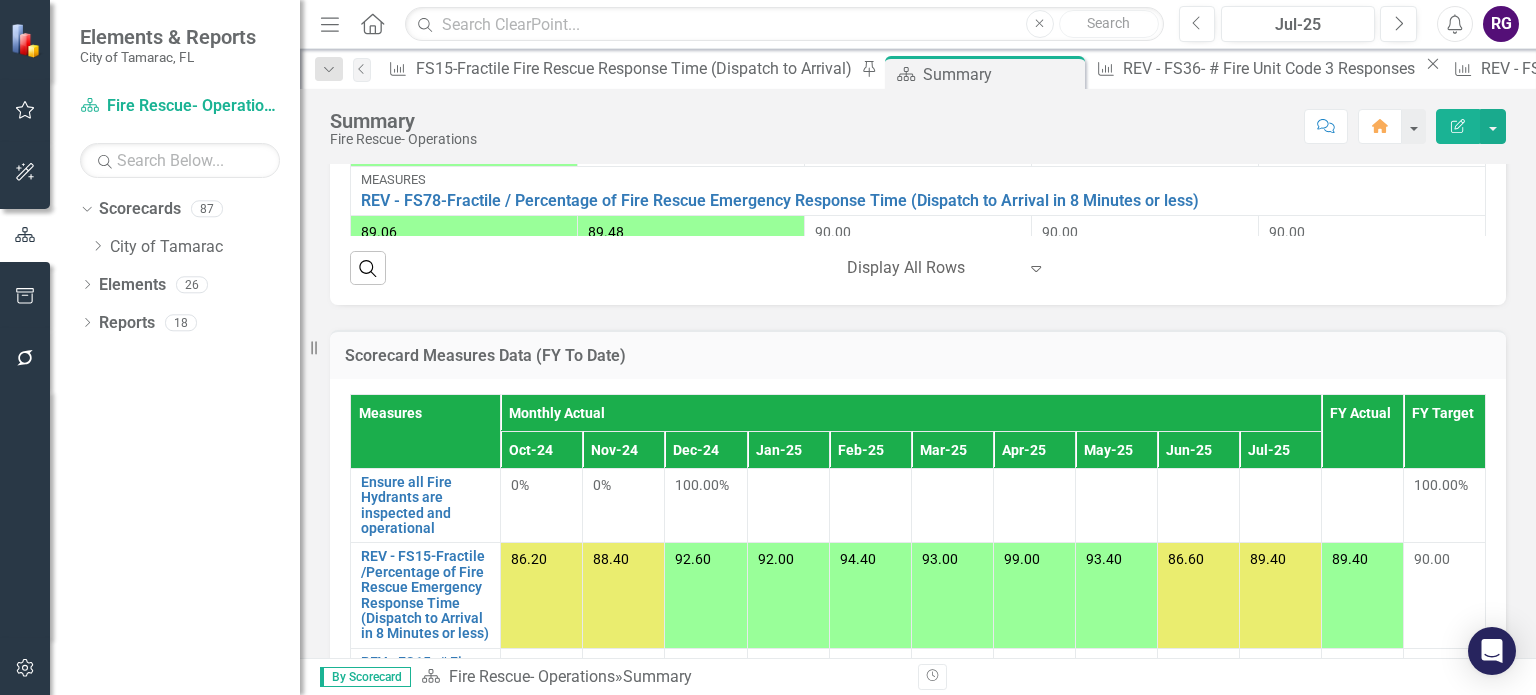 scroll, scrollTop: 1843, scrollLeft: 0, axis: vertical 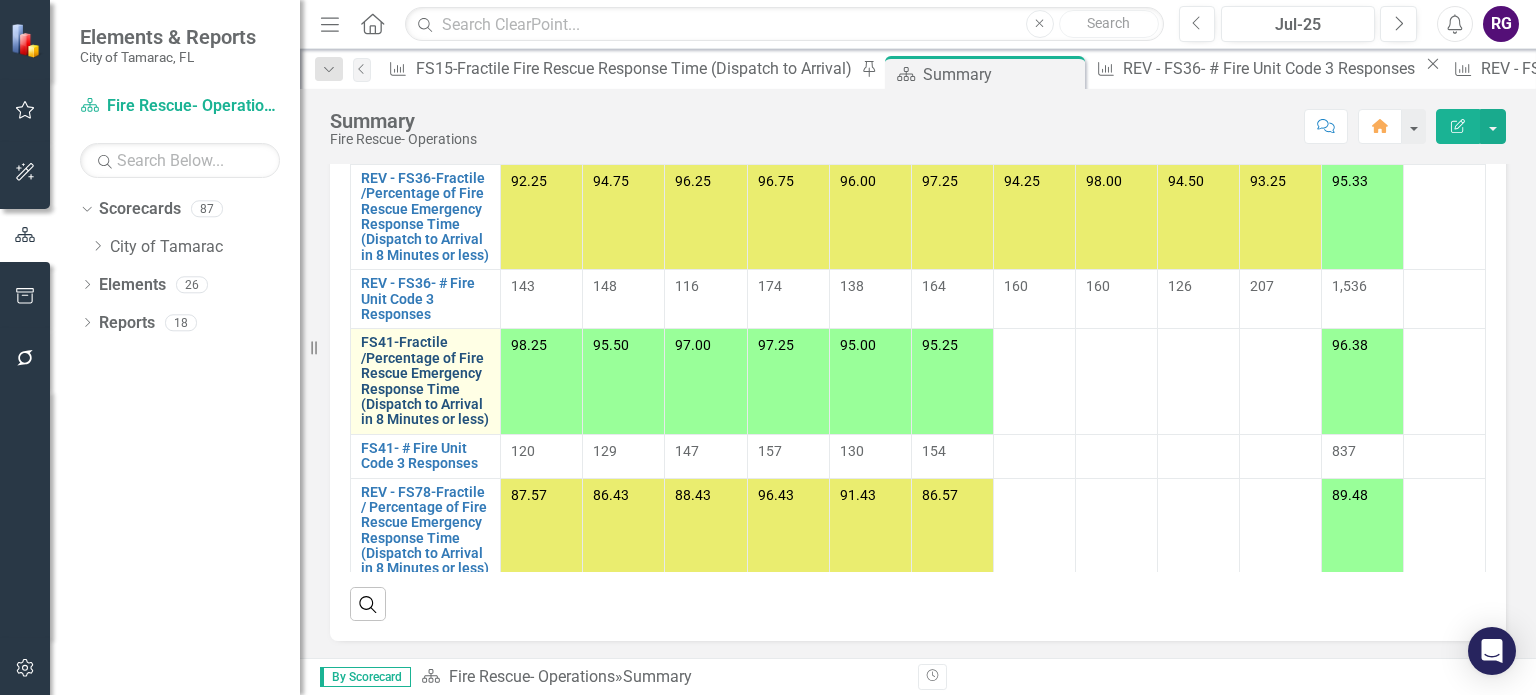 click on "FS41-Fractile /Percentage of Fire Rescue Emergency Response Time (Dispatch to Arrival in 8 Minutes or less)" at bounding box center (425, 381) 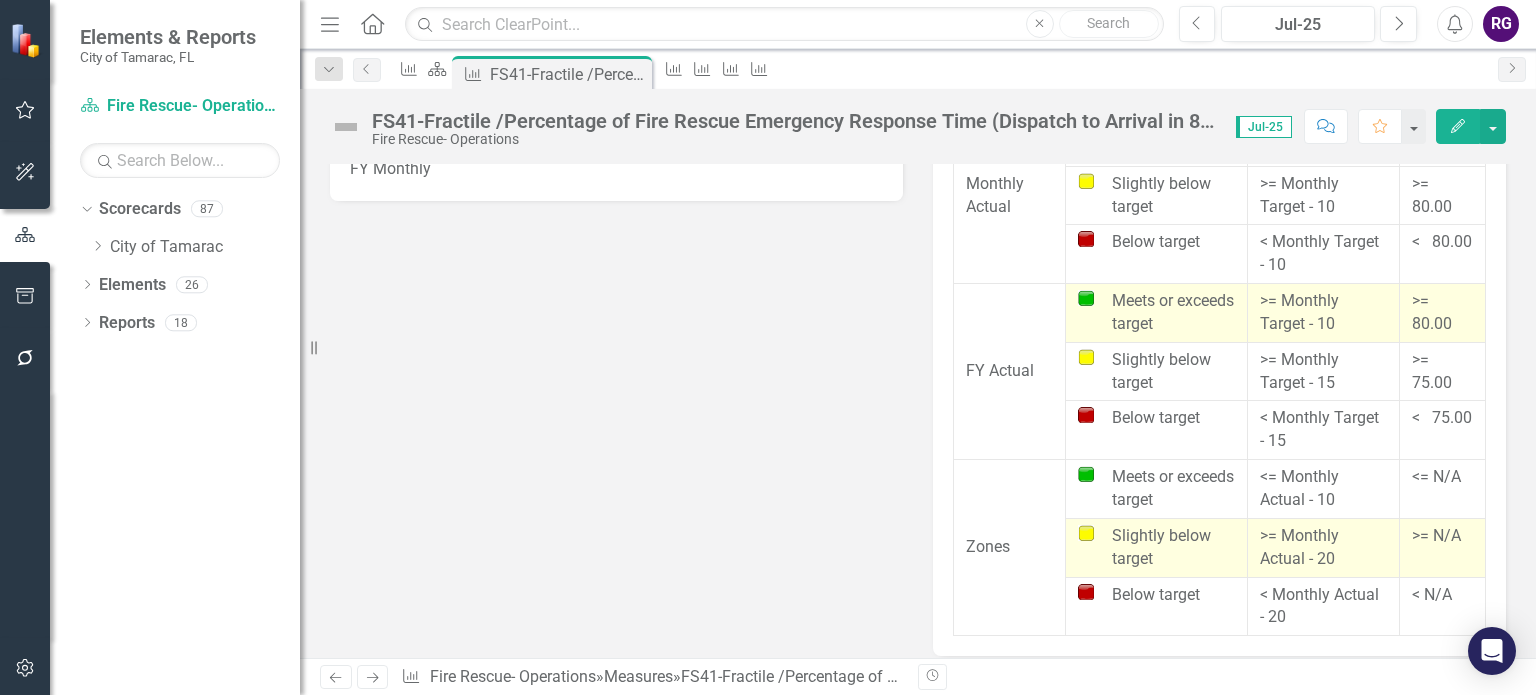 scroll, scrollTop: 1500, scrollLeft: 0, axis: vertical 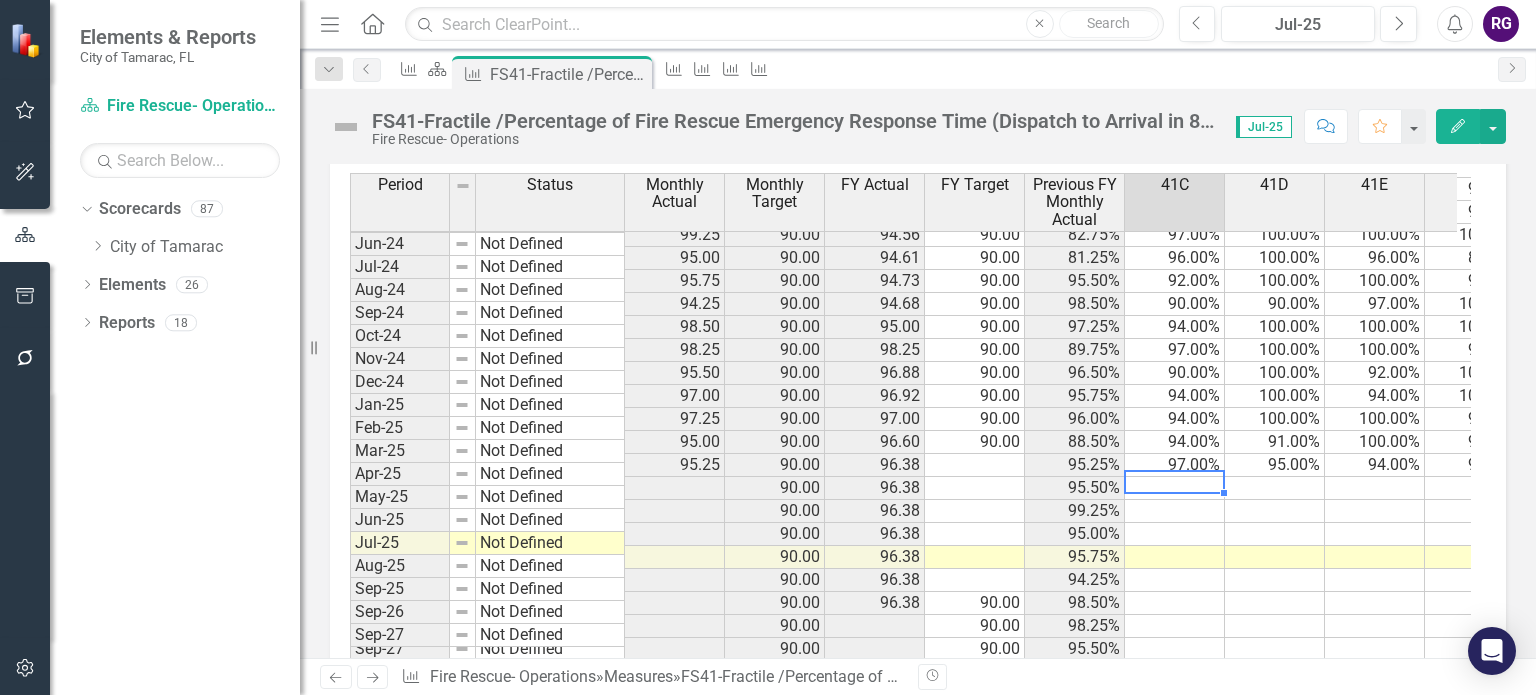 click on "Jan-23 Not Defined 98.00 90.00 94.88 90.00 98.13% 96.00% 96.00% 100.00% 100.00% 4.00 Feb-23 Not Defined 95.75 90.00 95.05 90.00 94.75% 94.00% 96.00% 100.00% 93.00% 4.00 Mar-23 Not Defined 91.50 90.00 94.46 90.00 96.30% 91.00% 89.00% 91.00% 95.00% 4.00 Apr-23 Not Defined 87.00 90.00 93.39 90.00 97.55% 84.00% 100.00% 81.00% 83.00% 4.00 May-23 Not Defined 82.75 90.00 92.06 90.00 97.50% 86.00% 100.00% 67.00% 78.00% 4.00 Jun-23 Not Defined 81.25 90.00 90.86 90.00 93.75% 77.00% 85.00% 68.00% 95.00% 4.00 Jul-23 Not Defined 95.50 90.00 91.33 90.00 97.00% 91.00% 94.00% 97.00% 100.00% 4.00 Aug-23 Not Defined 98.50 90.00 91.98 90.00 93.25% 97.00% 100.00% 97.00% 100.00% 4.00 Sep-23 Not Defined 97.25 90.00 92.42 90.00 95.00% 93.00% 100.00% 100.00% 96.00% 4.00 Oct-23 Not Defined 89.75 90.00 89.75 90.00 93.75% 91.00% 93.00% 94.00% 81.00% 4.00 Nov-23 Not Defined 96.50 90.00 93.13 90.00 91.25% 95.00% 100.00% 100.00% 91.00% 4.00 Dec-23 Not Defined 95.75 90.00 94.00 90.00 96.50% 91.00% 98.00% 97.00% 97.00% 4.00 Jan-24 96.00" at bounding box center [987, 258] 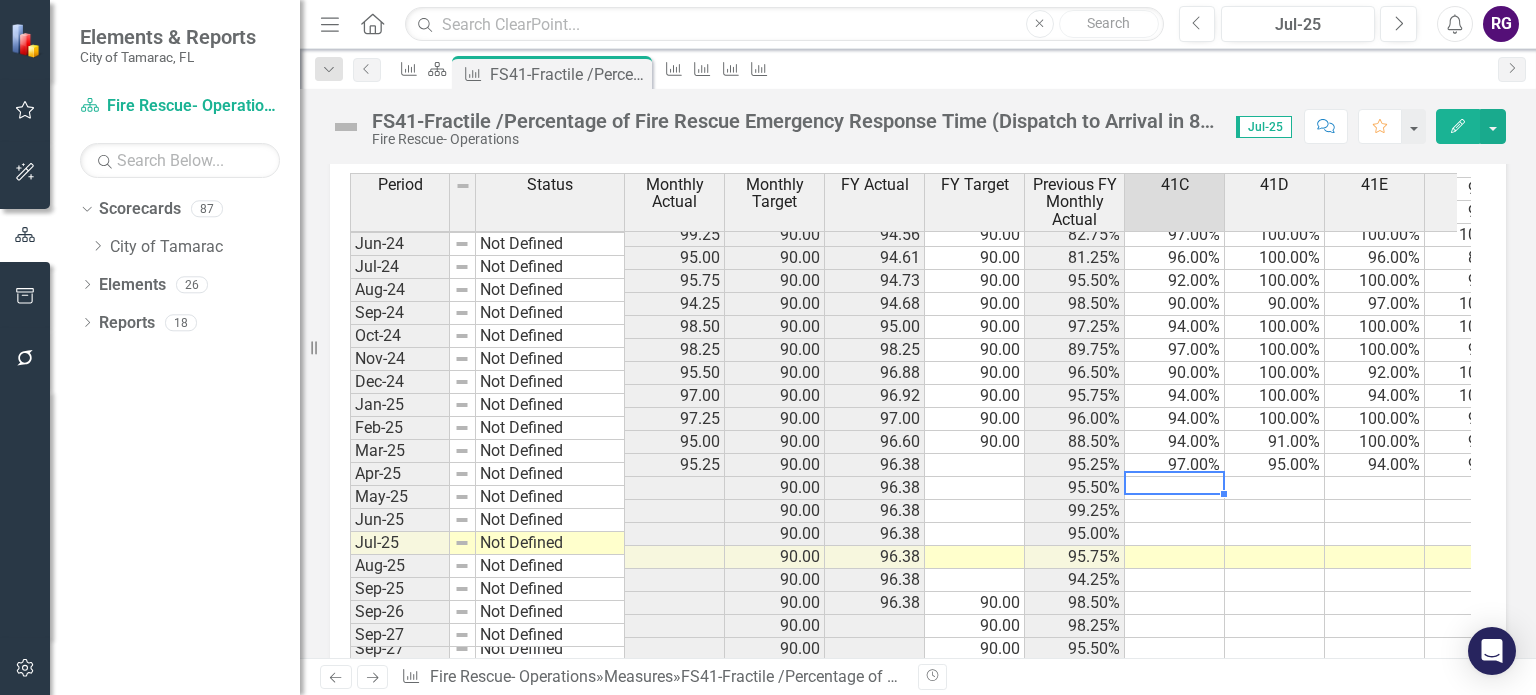 type on "97" 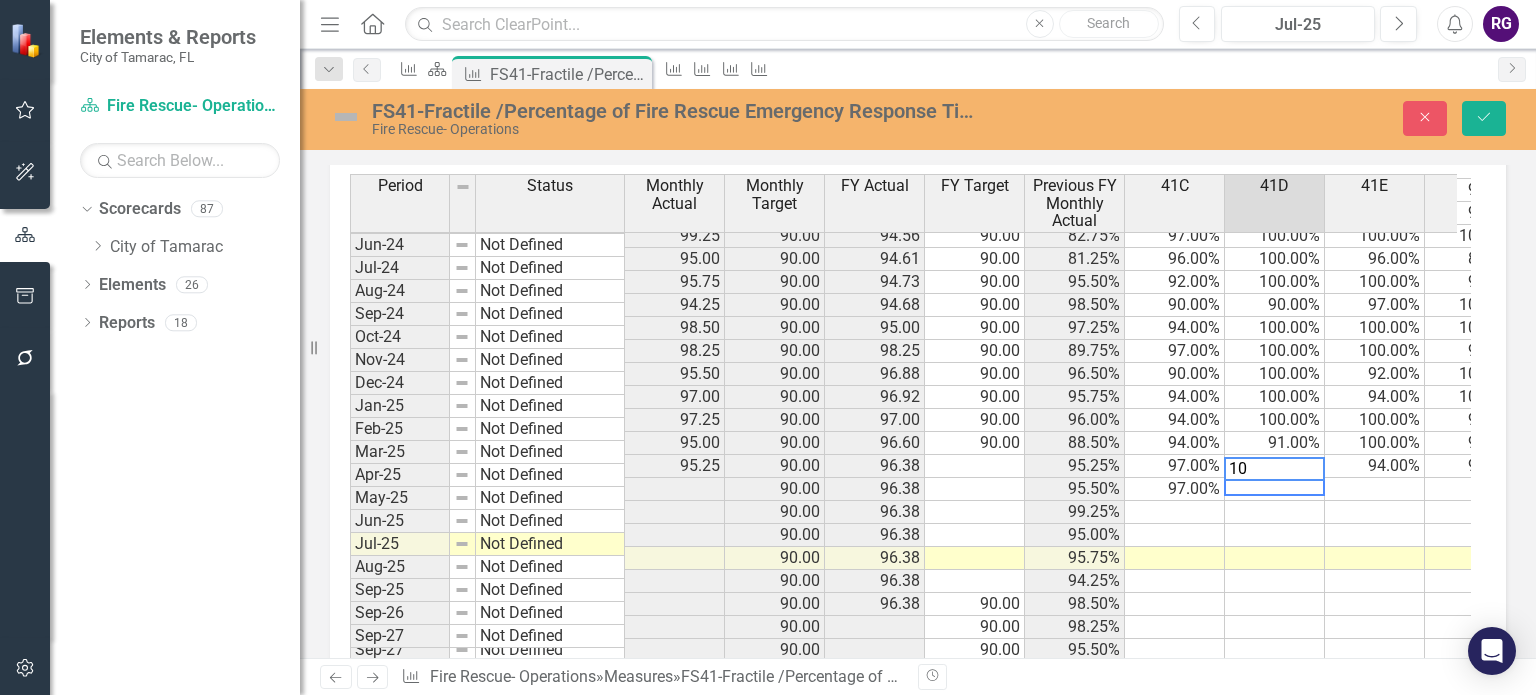 type on "100" 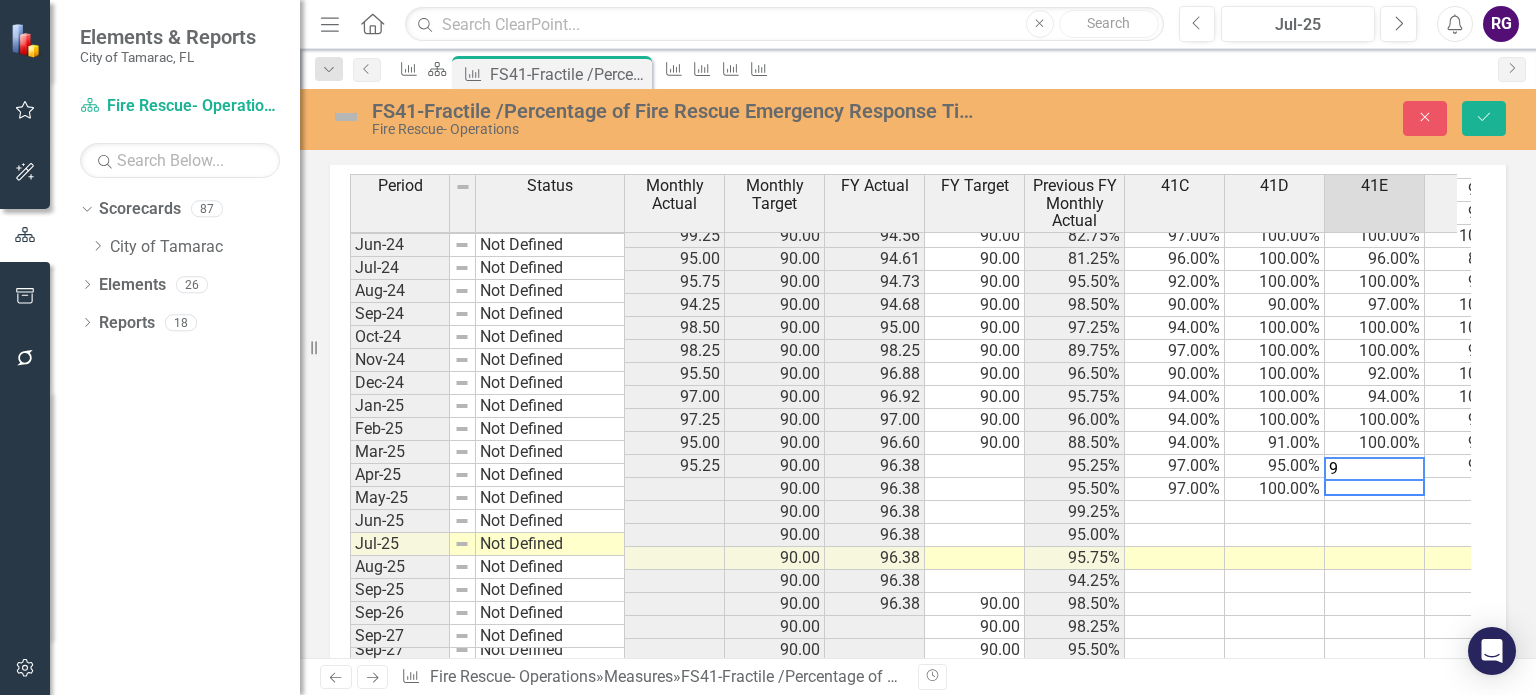 type on "91" 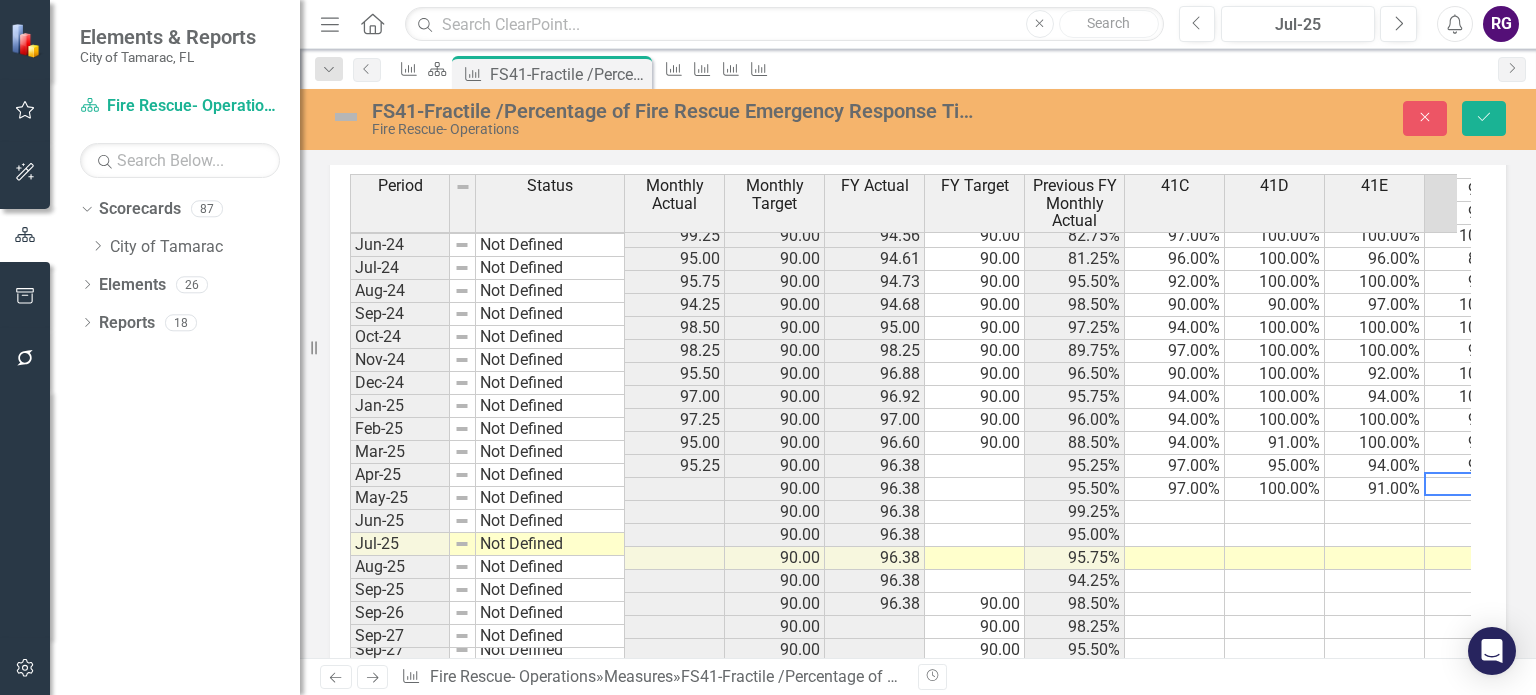 scroll, scrollTop: 736, scrollLeft: 68, axis: both 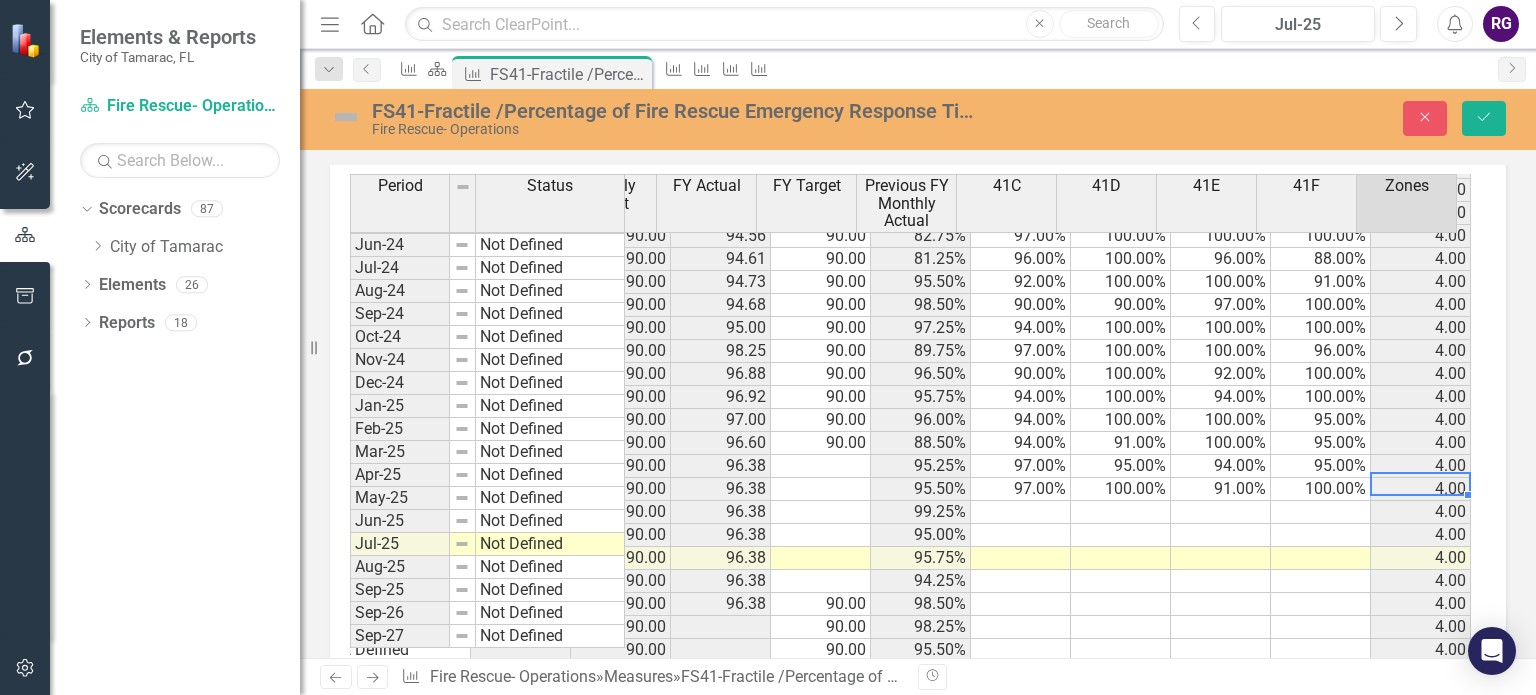 click at bounding box center [1021, 512] 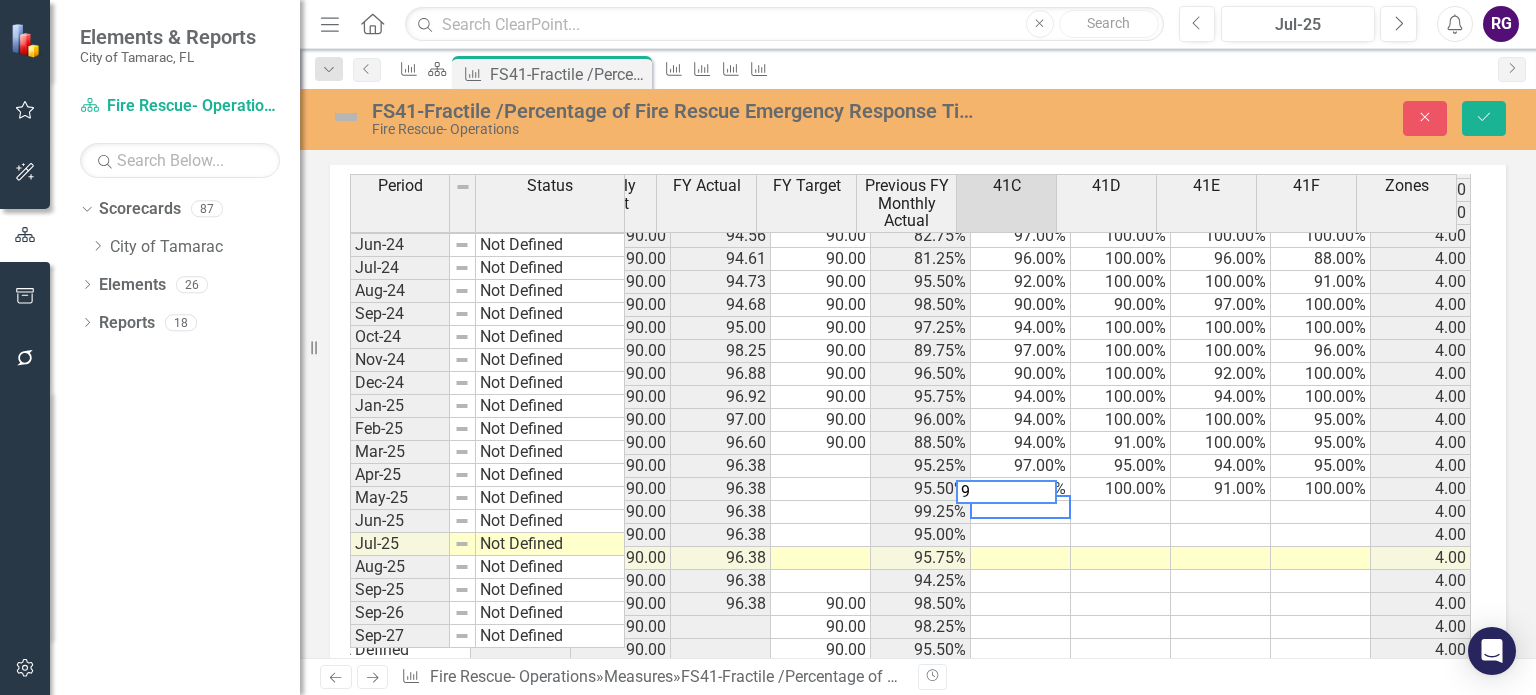 type on "91" 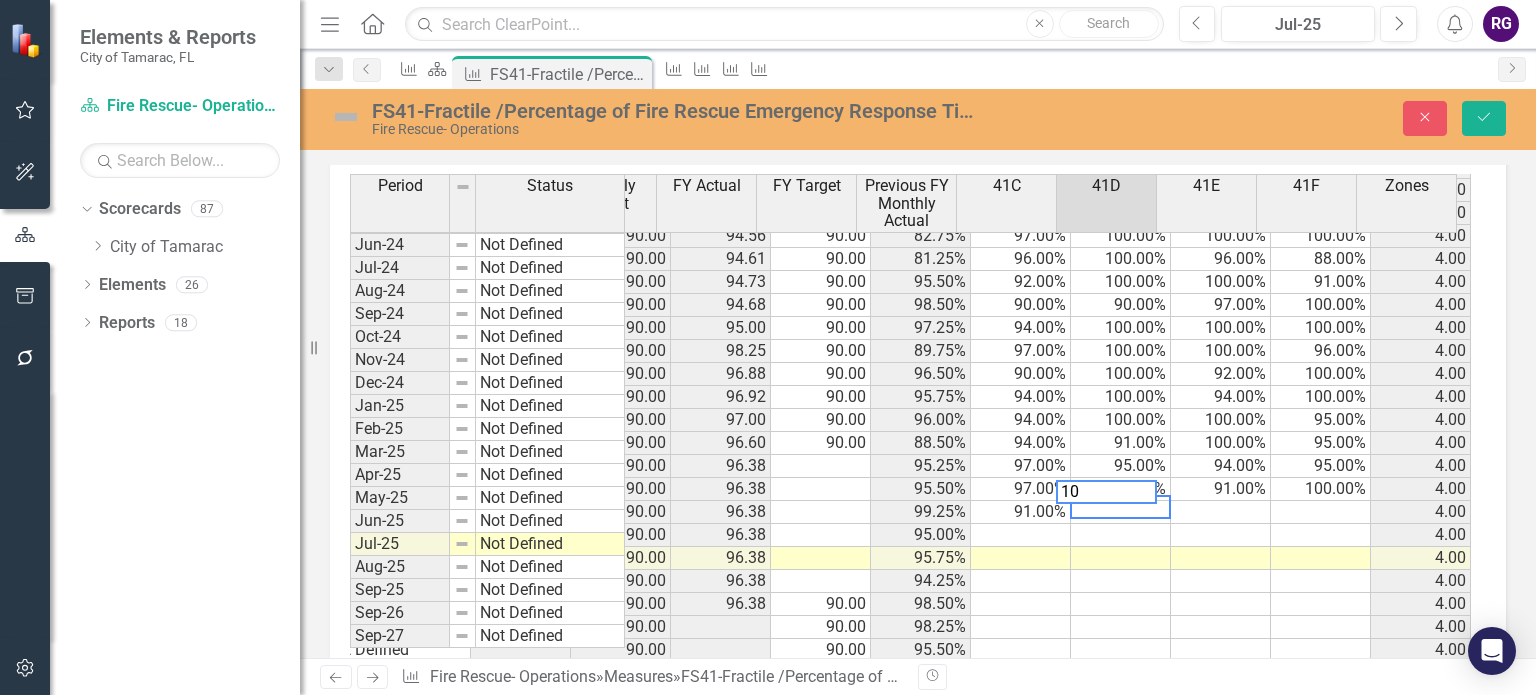 type on "100" 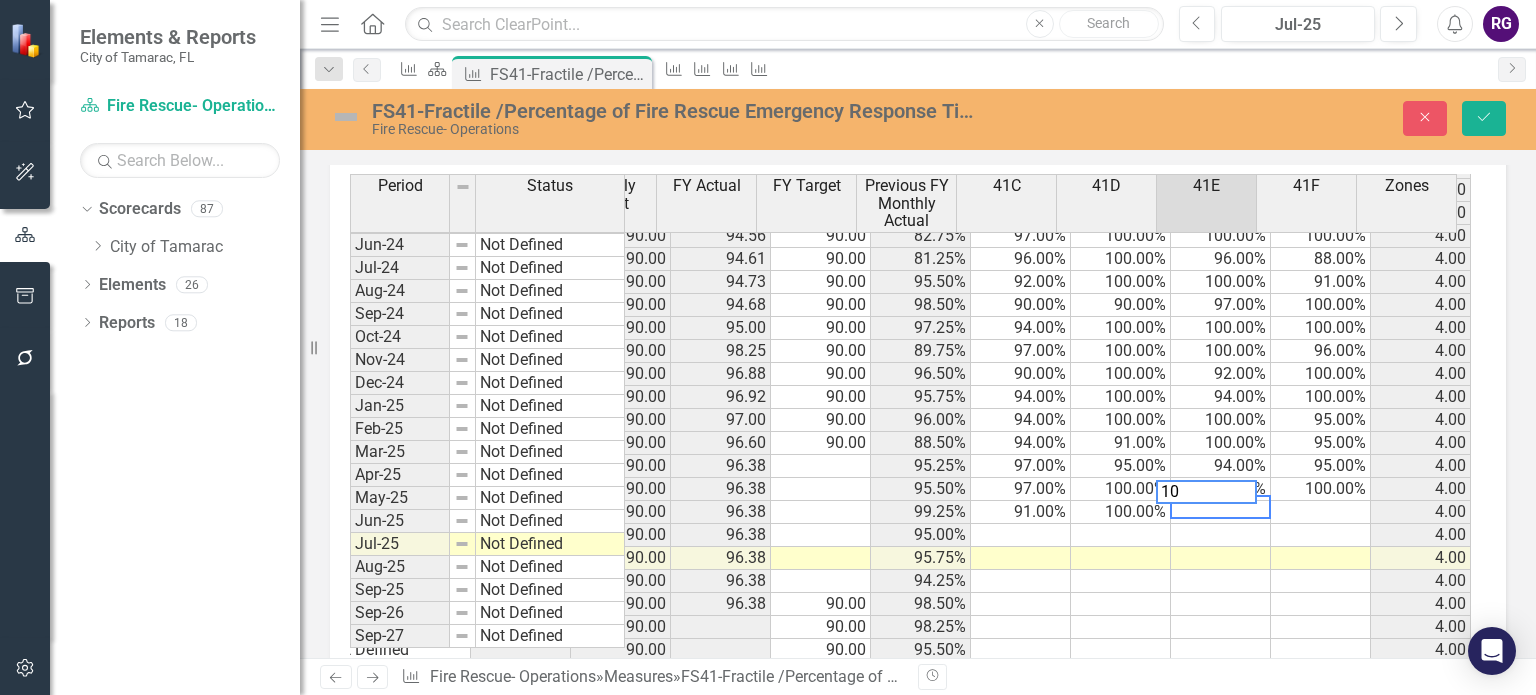 type on "100" 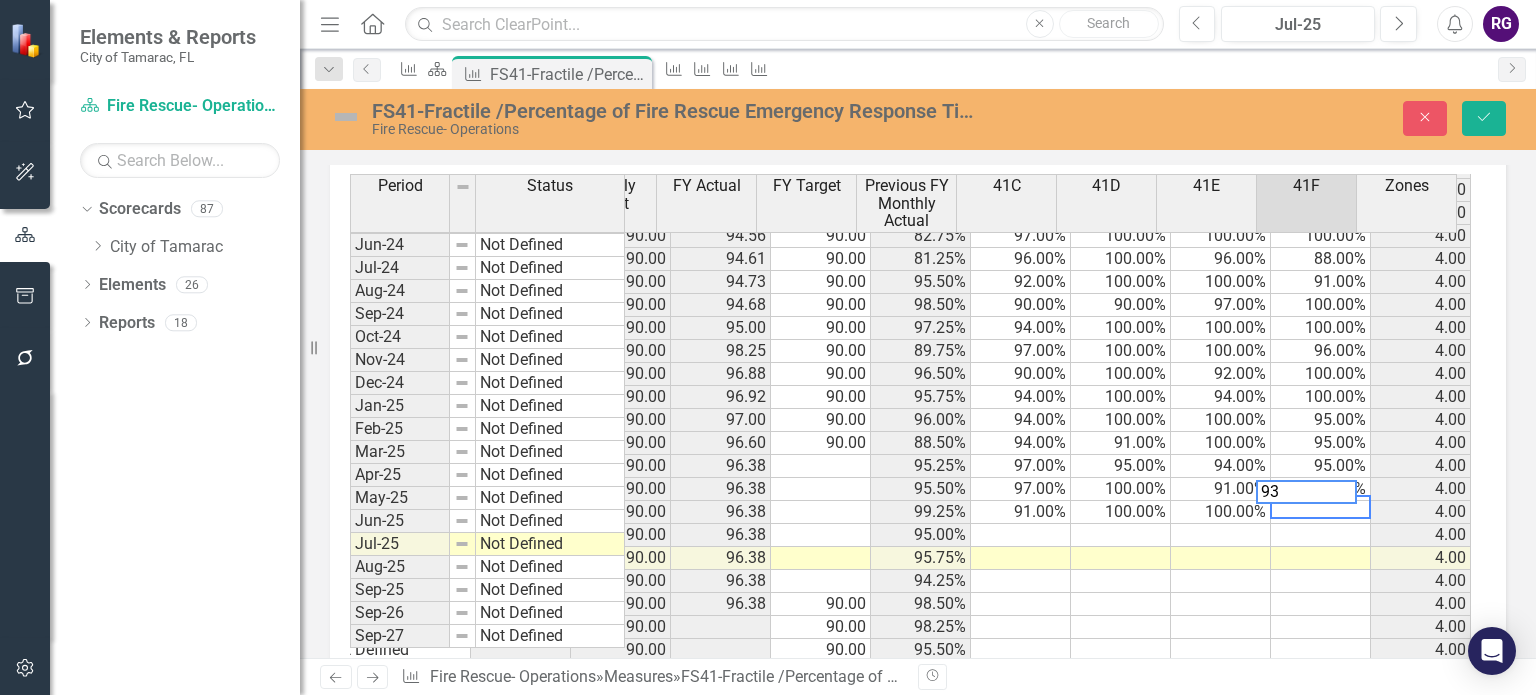 type on "93" 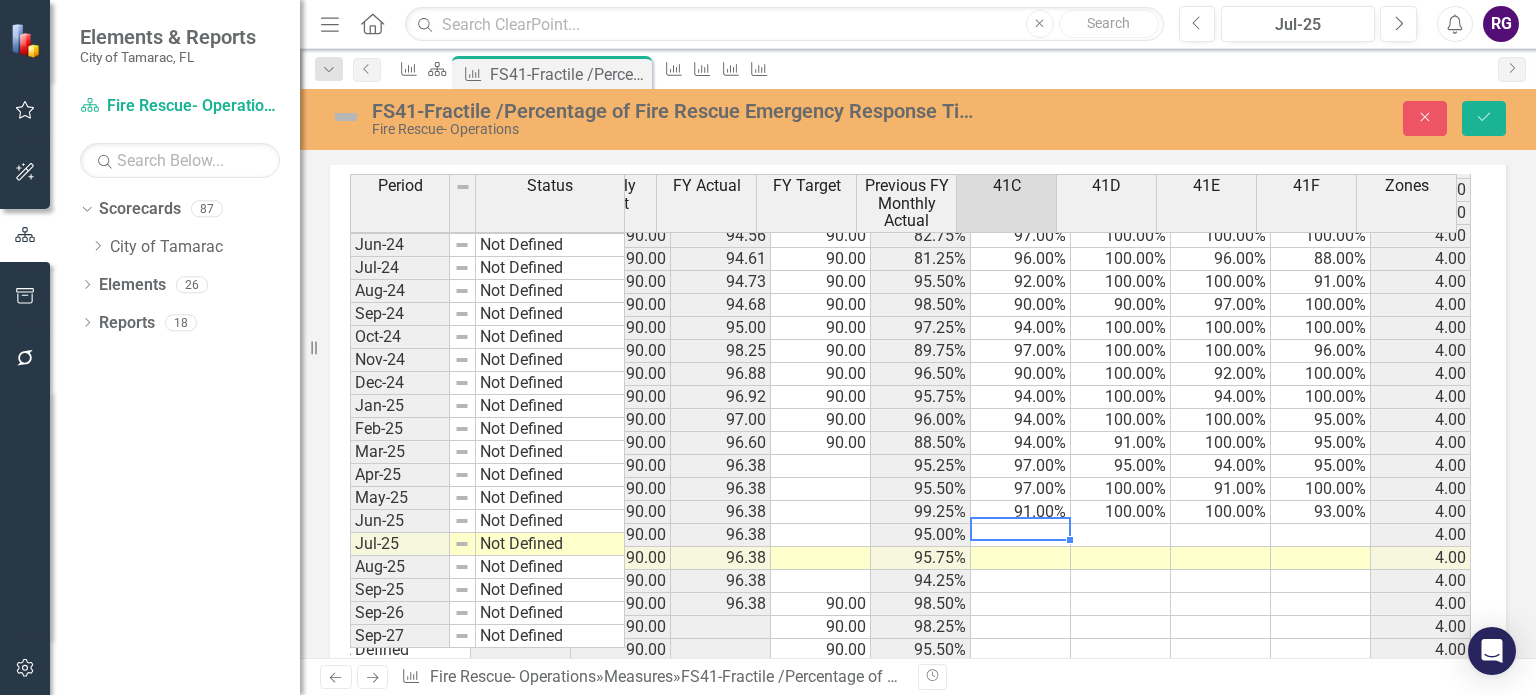 click at bounding box center [1021, 535] 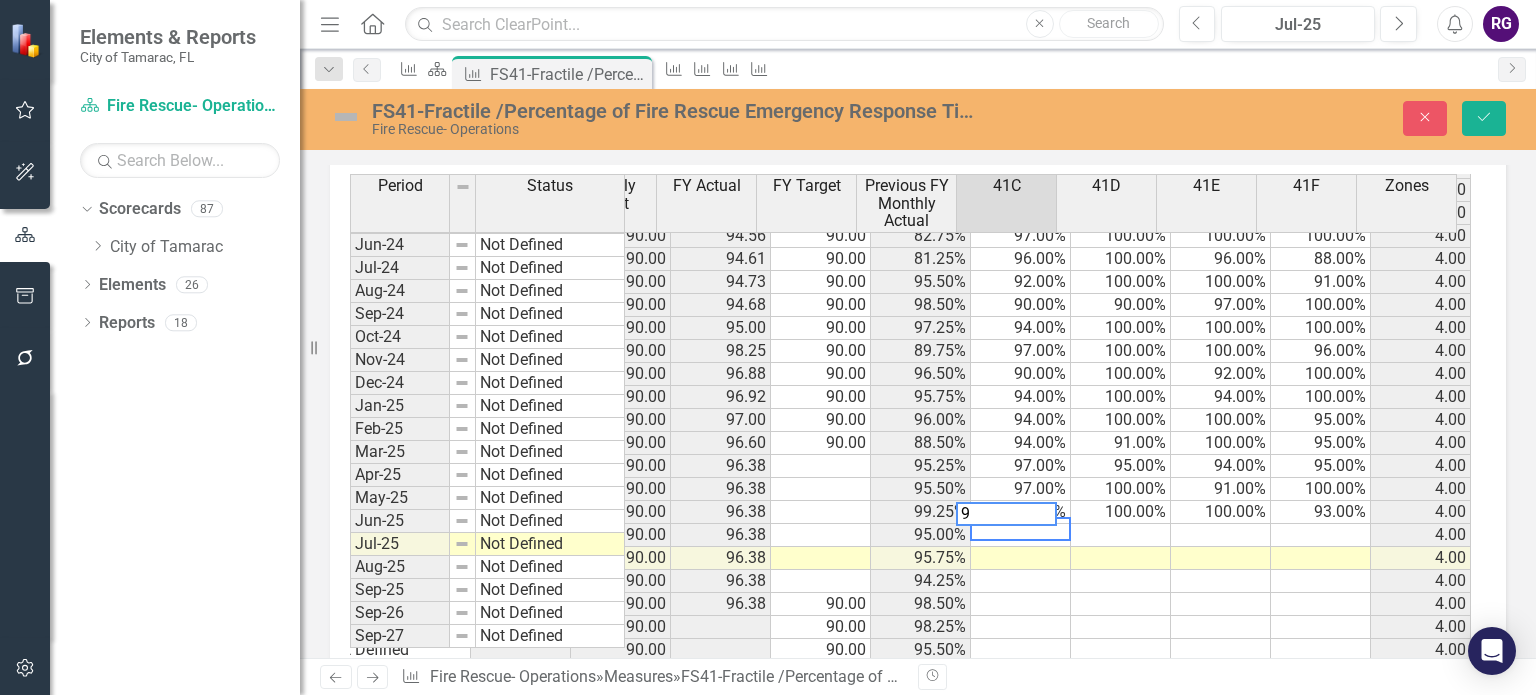 type on "94" 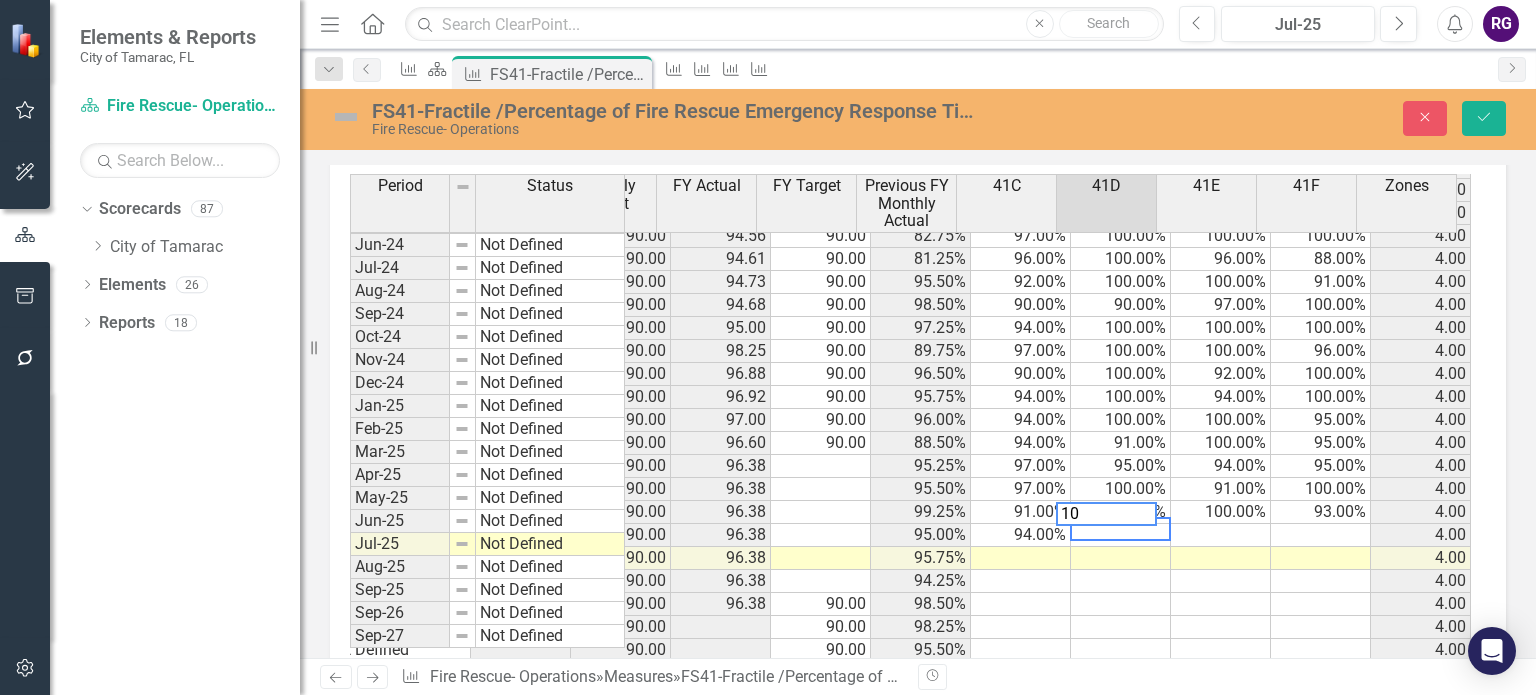 type on "100" 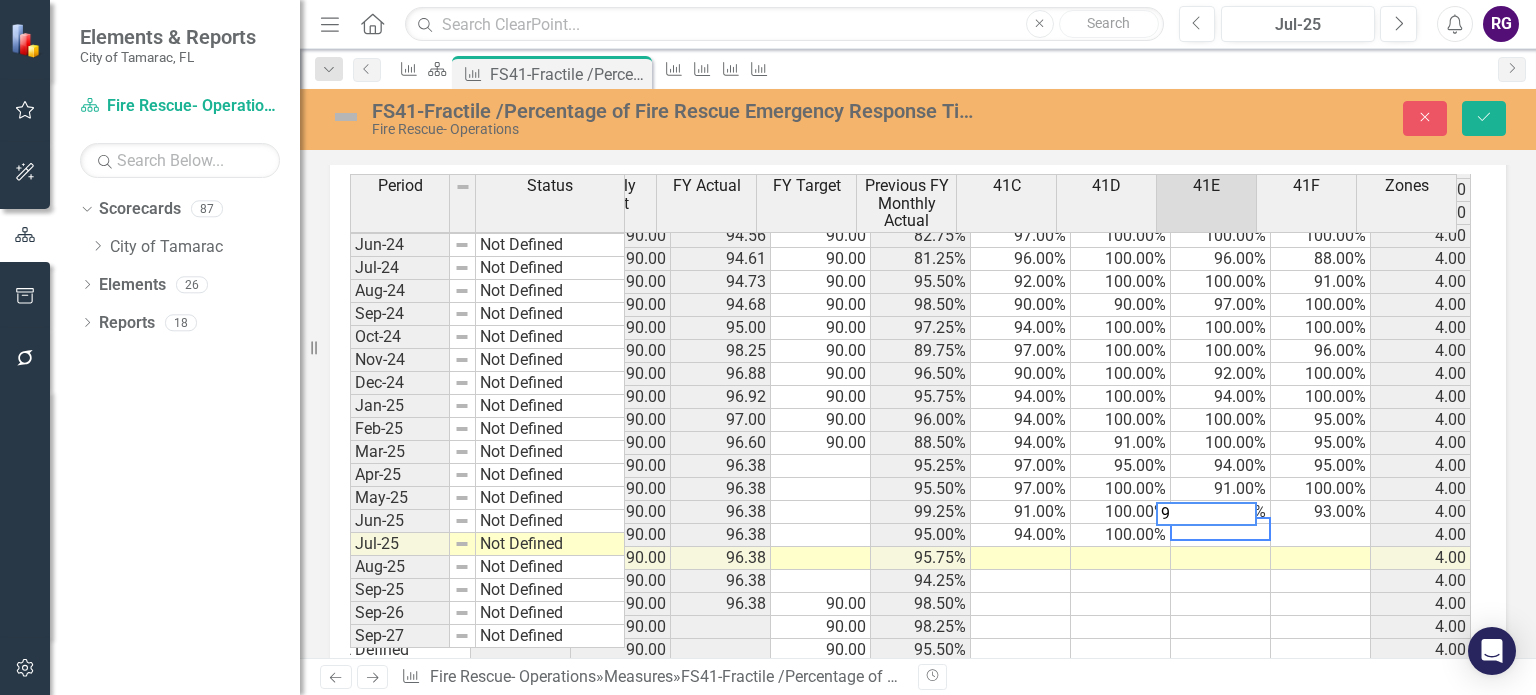 type on "92" 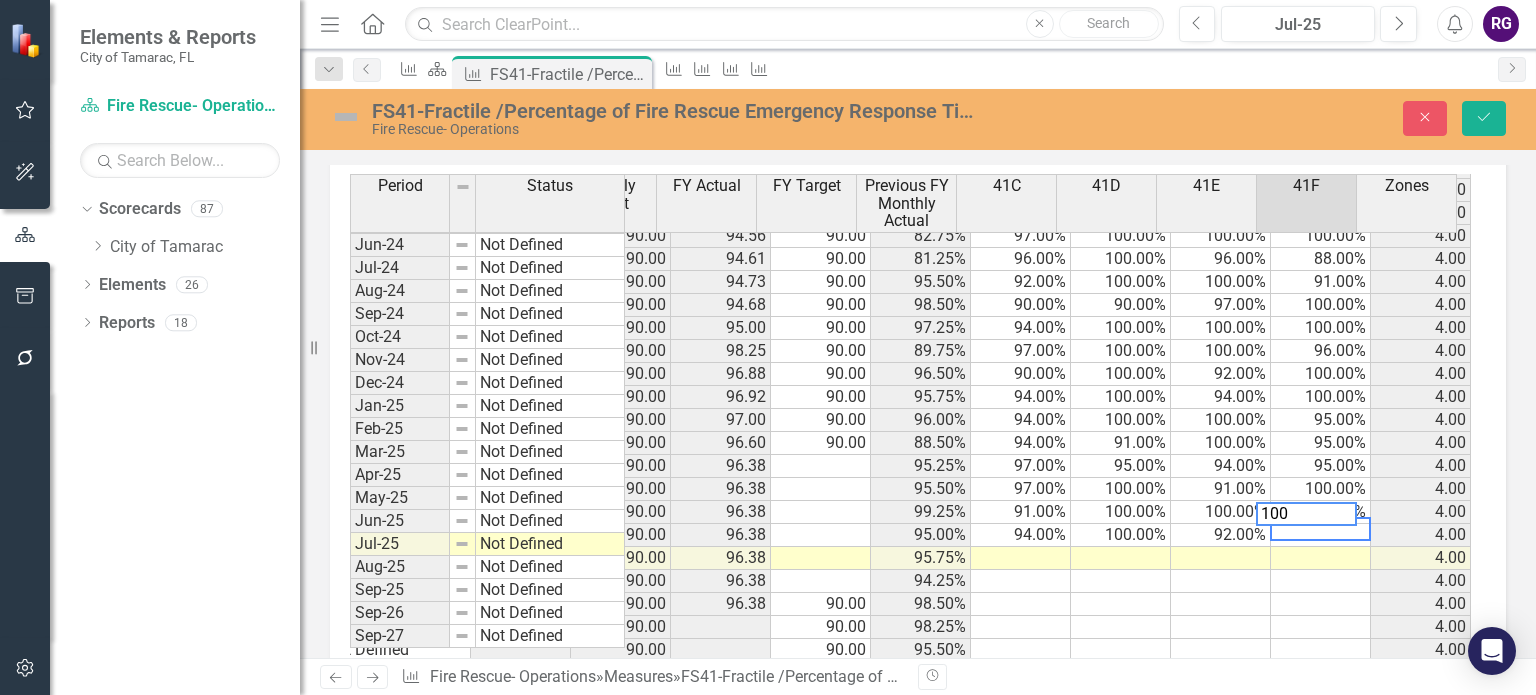 type on "100" 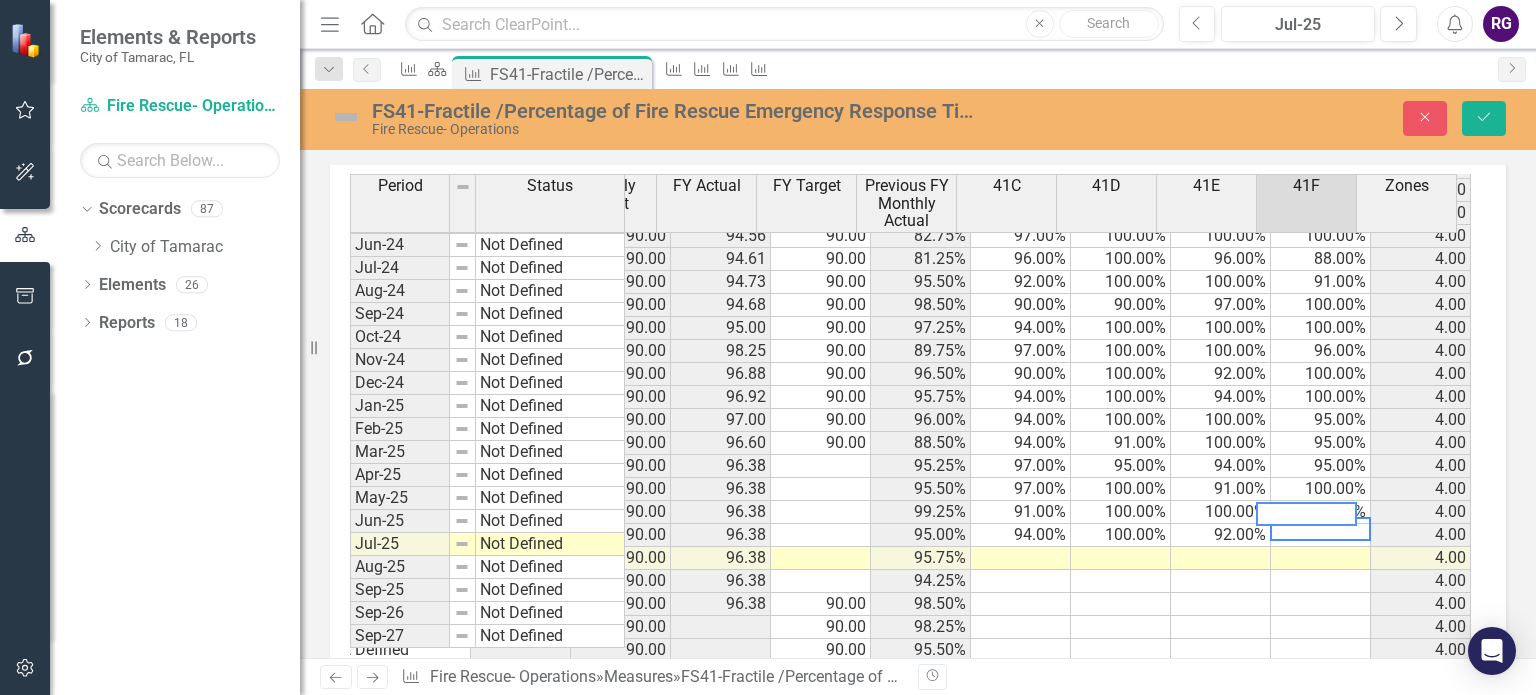 click at bounding box center [1021, 558] 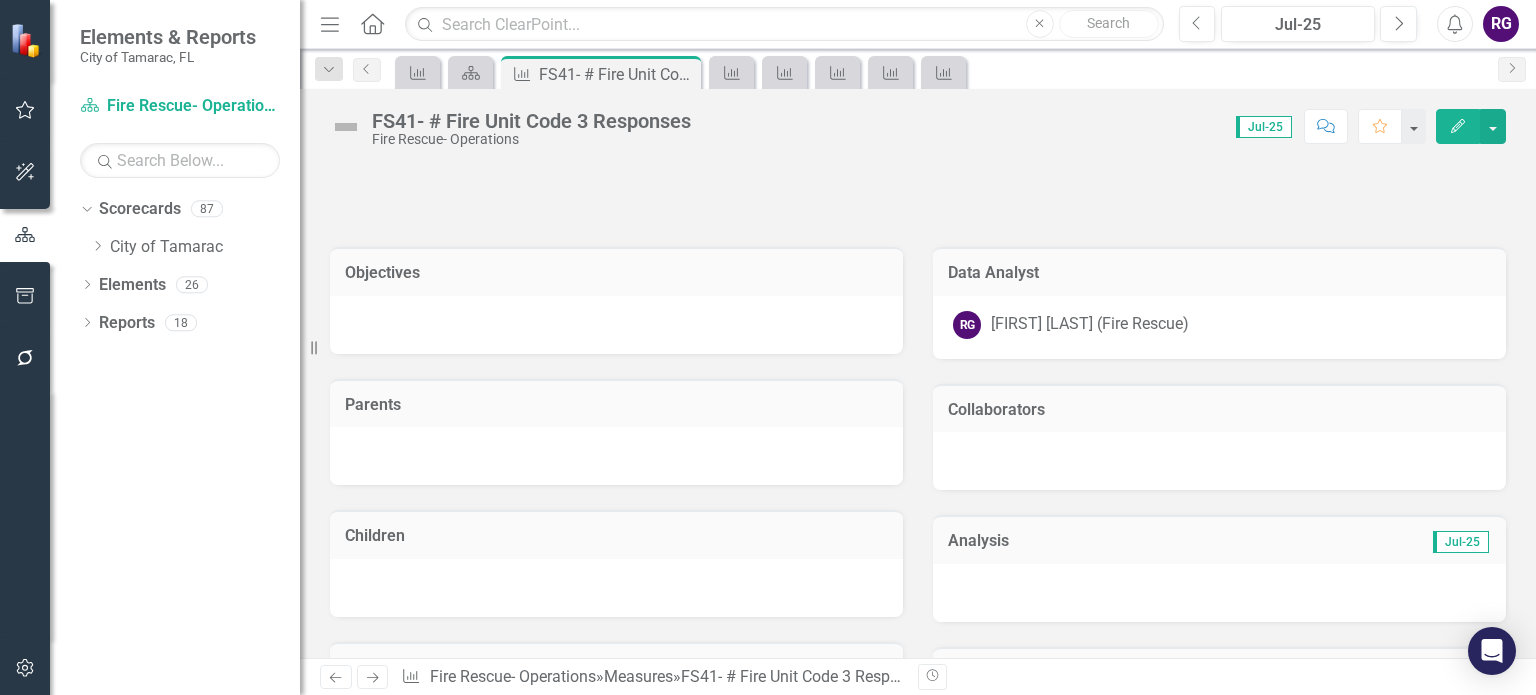 scroll, scrollTop: 0, scrollLeft: 0, axis: both 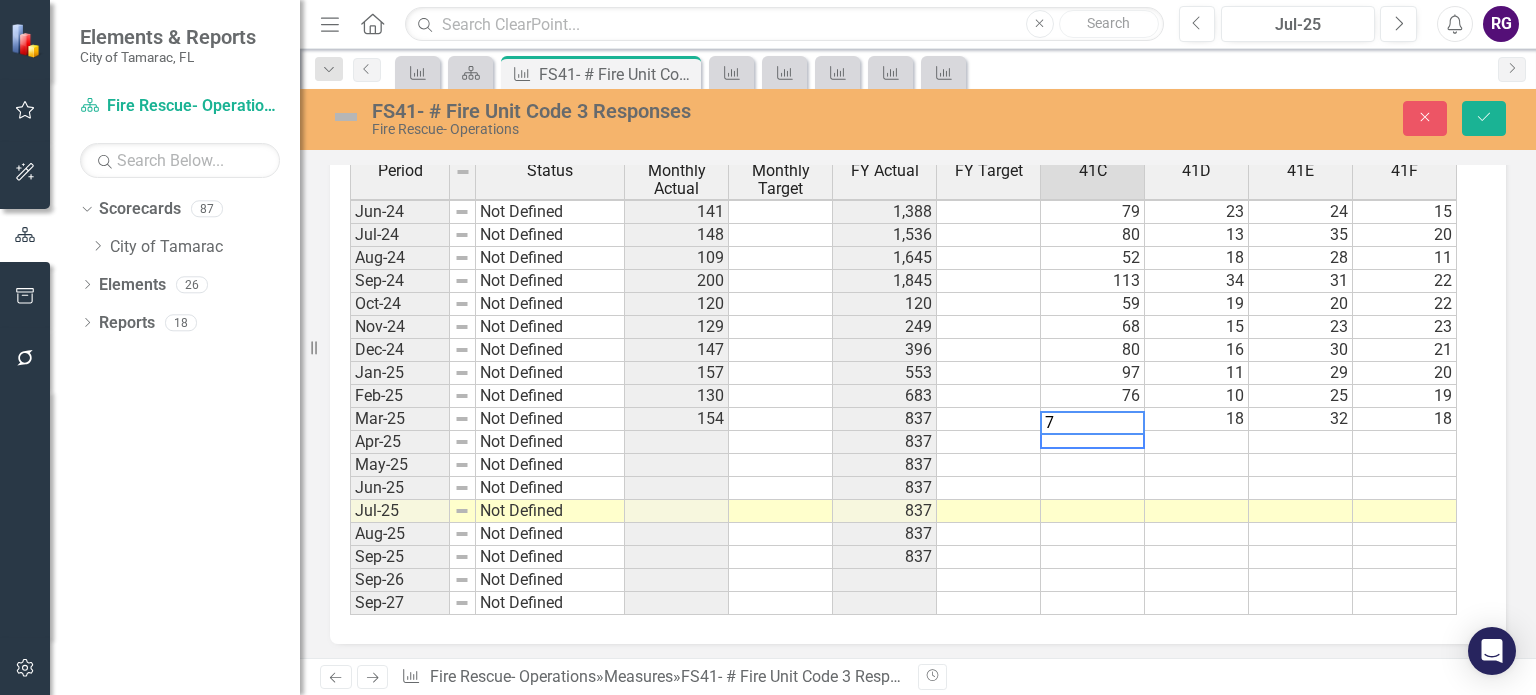 type on "71" 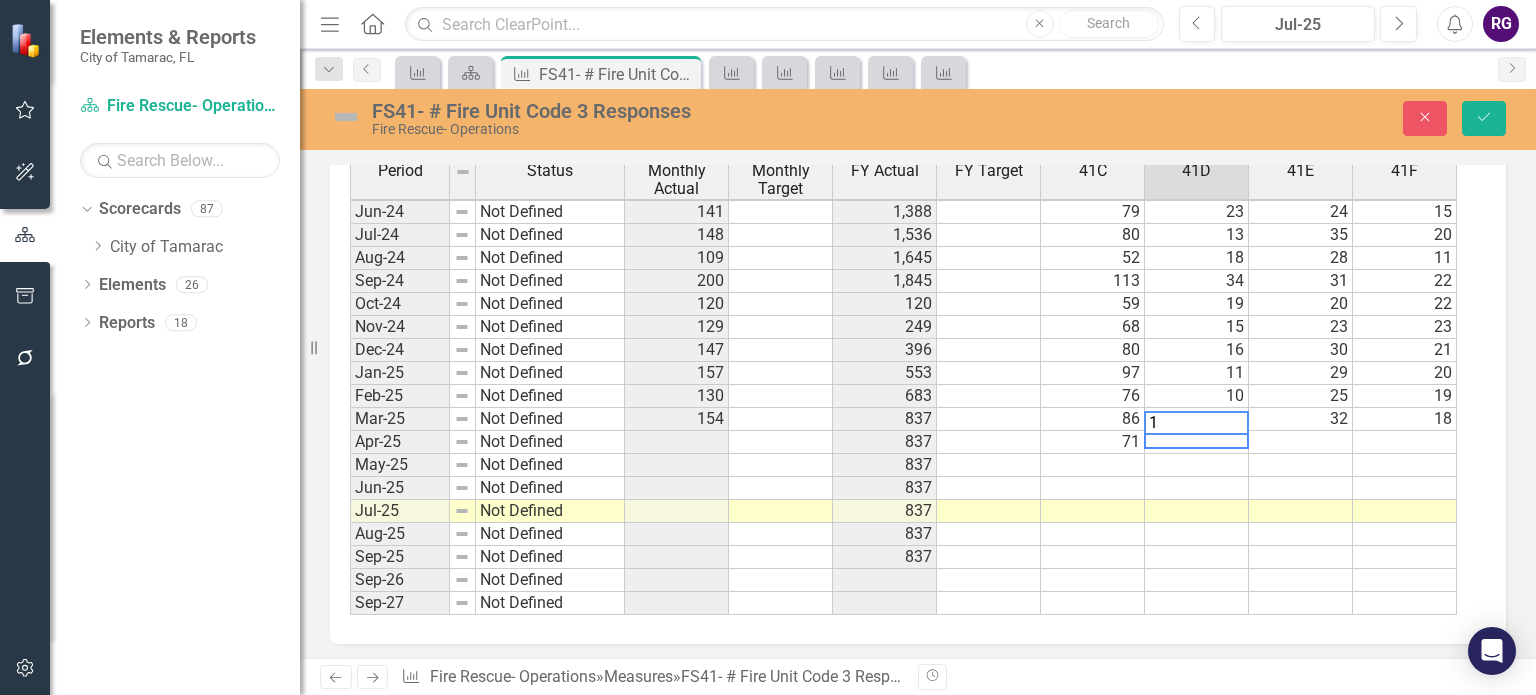 type on "18" 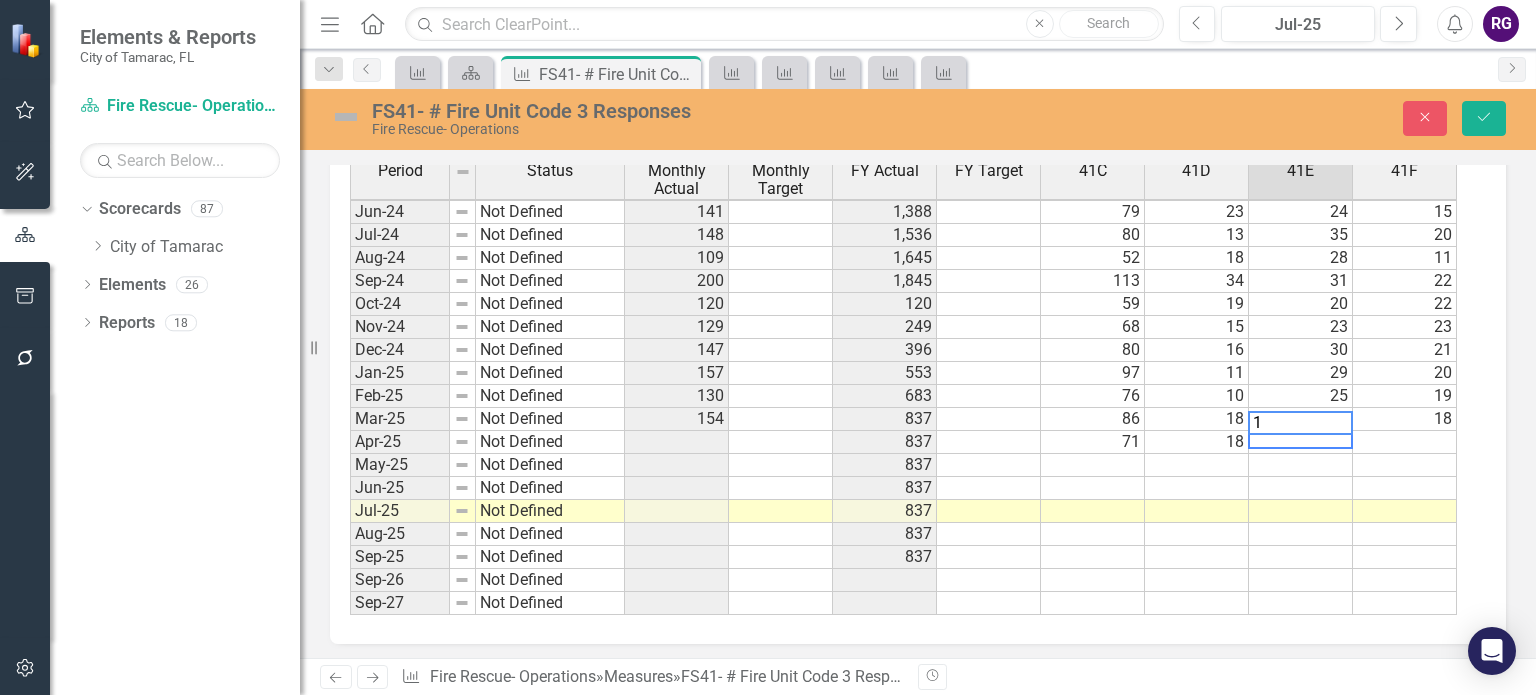 type on "17" 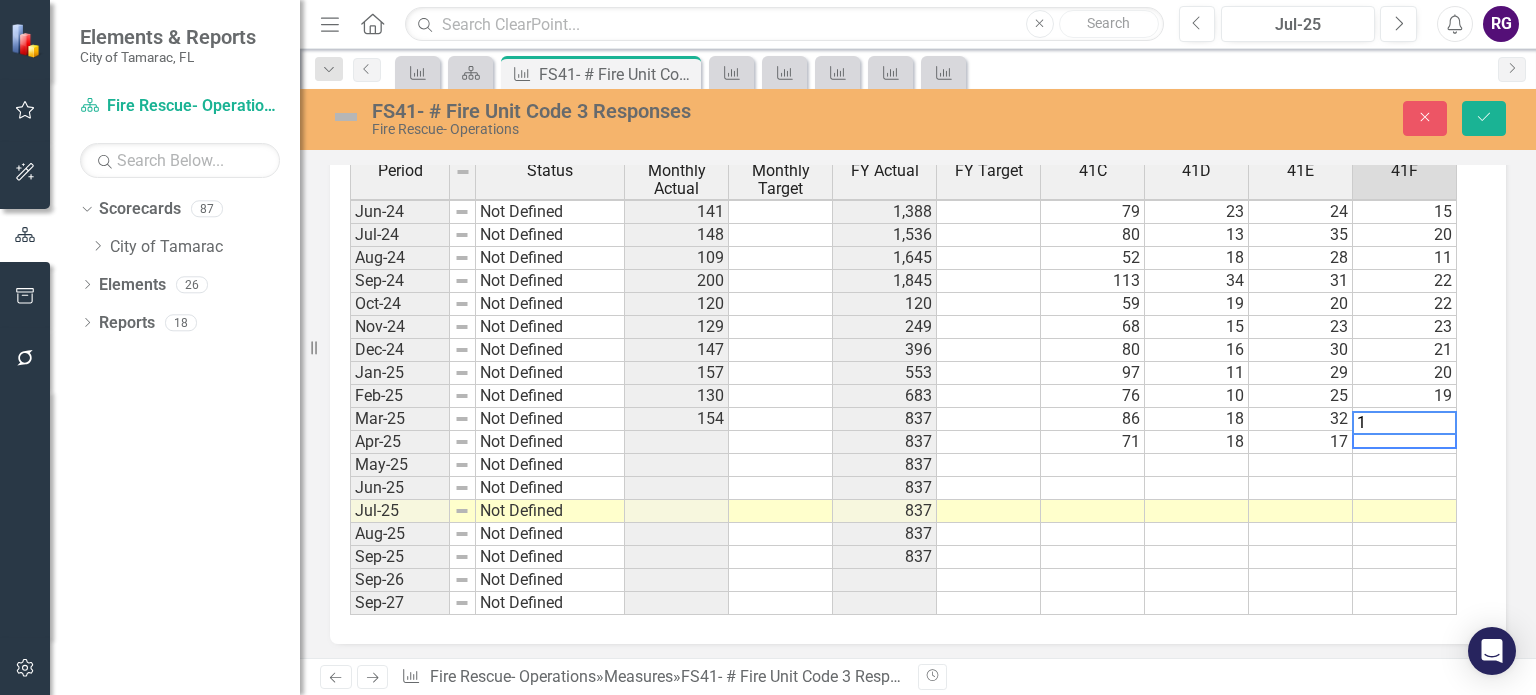 type on "13" 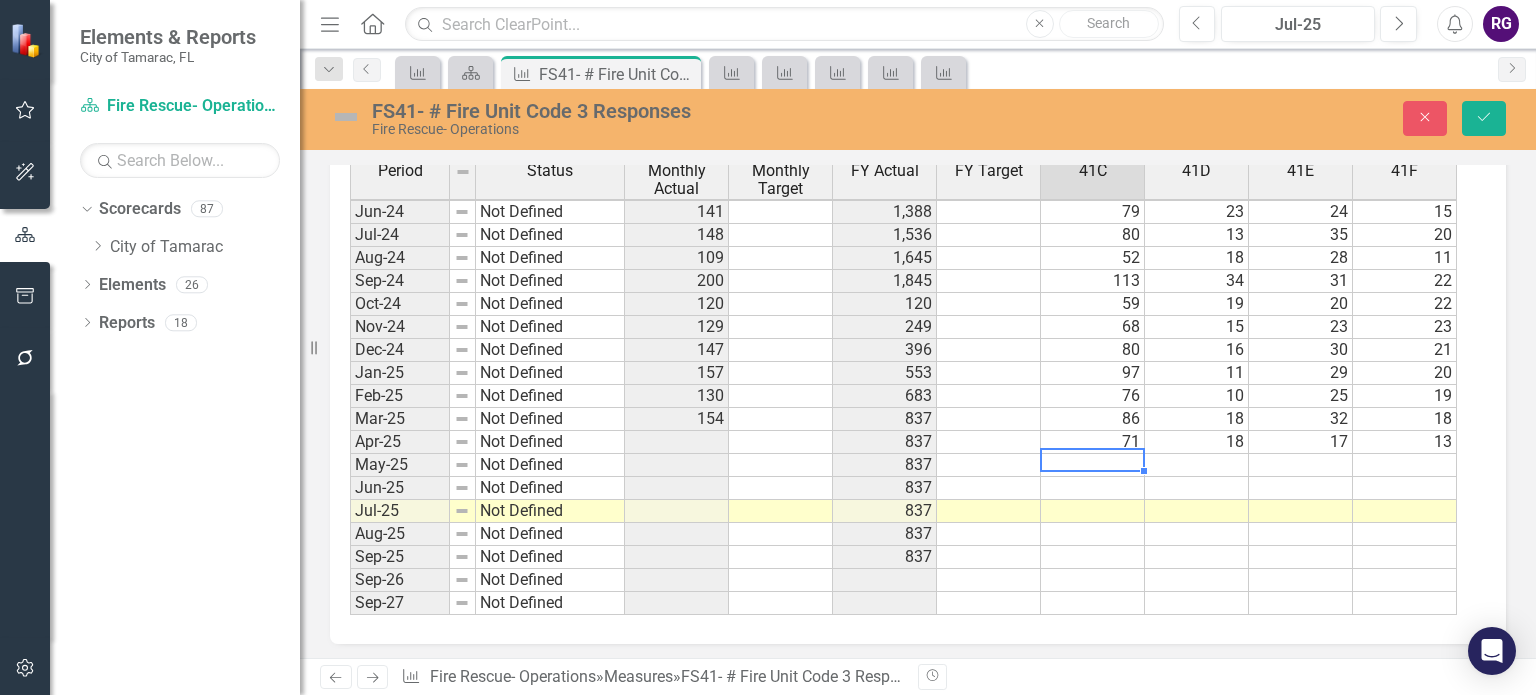 click at bounding box center (1093, 465) 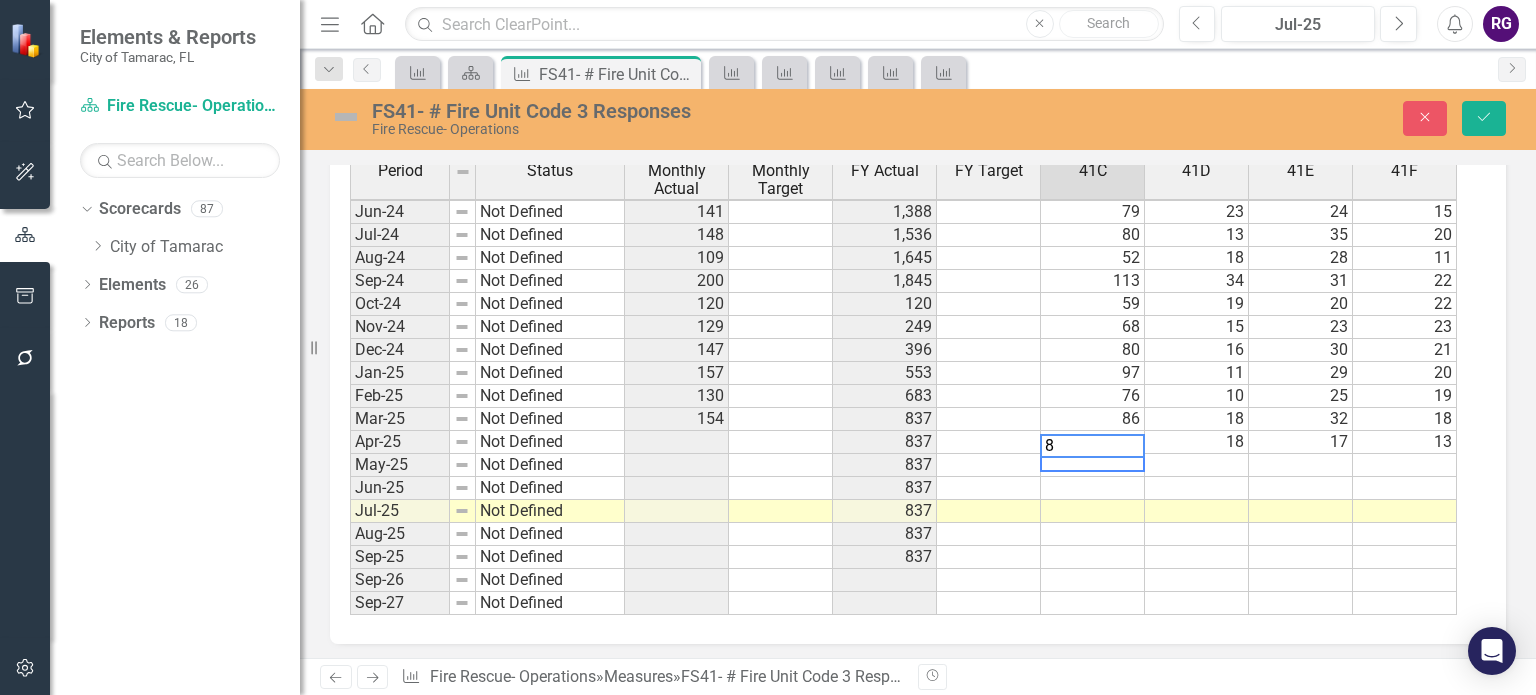 type on "82" 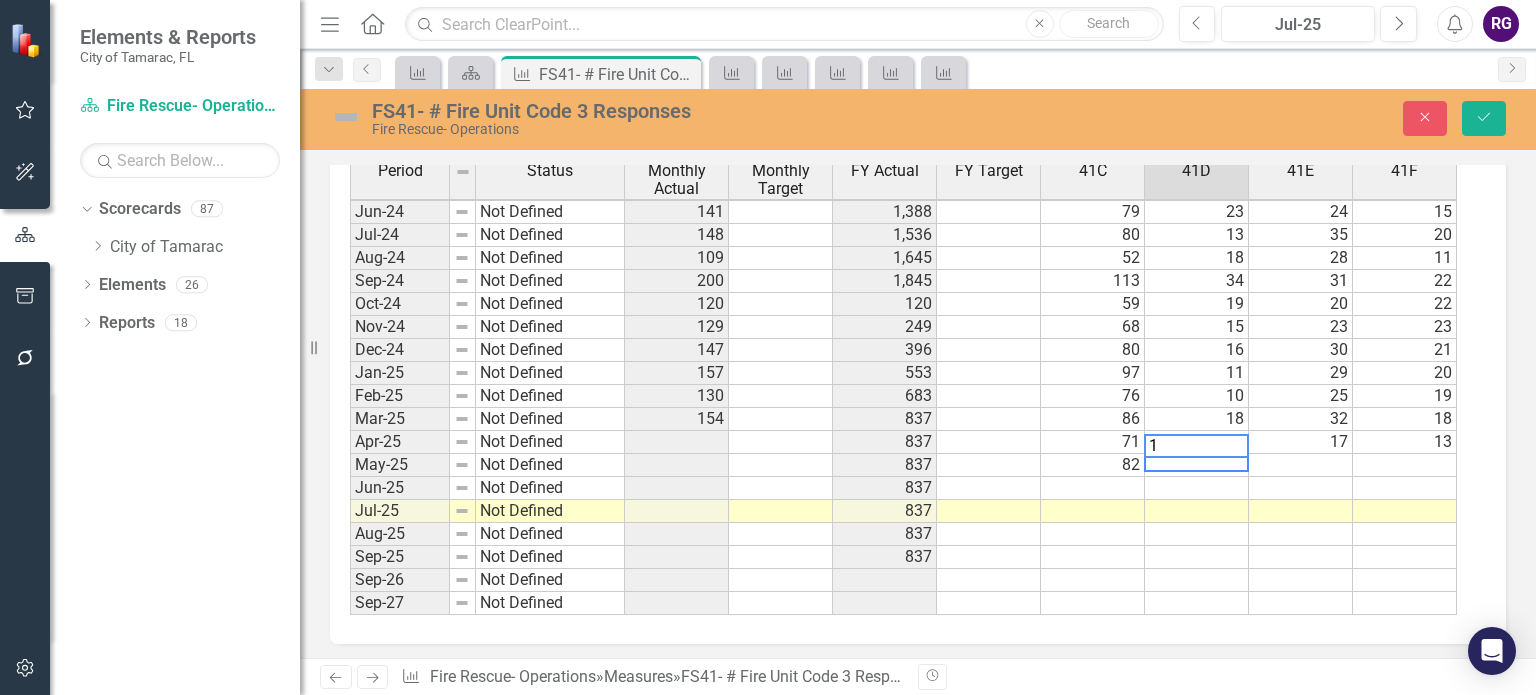 type on "13" 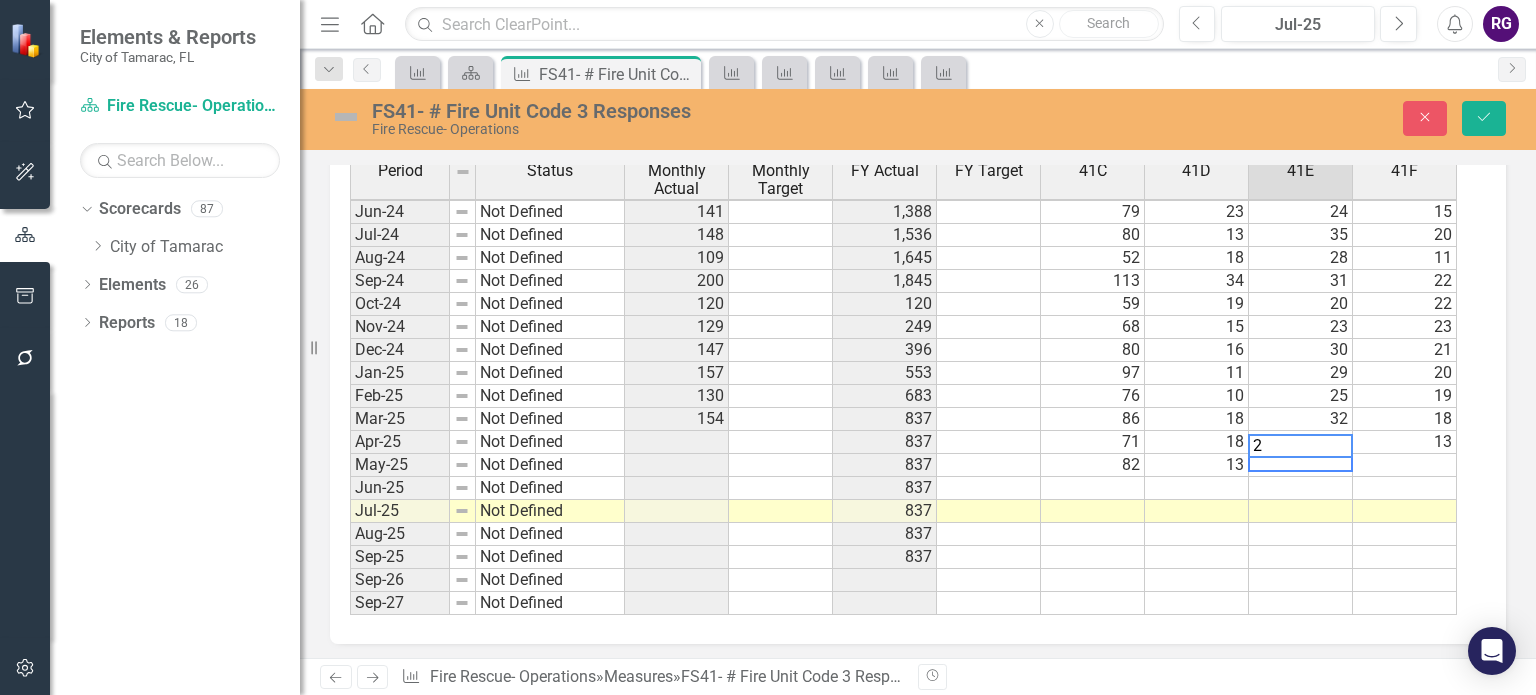 type on "20" 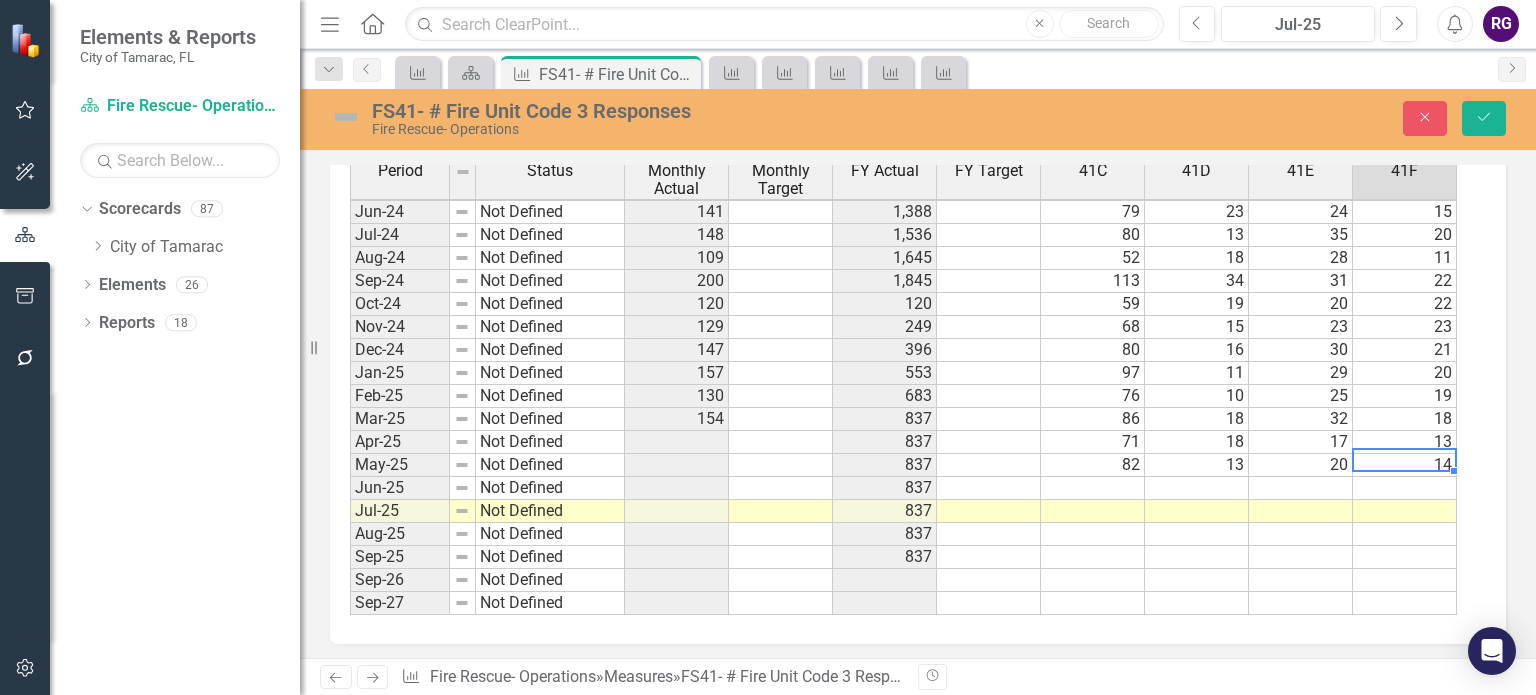 click at bounding box center [1093, 488] 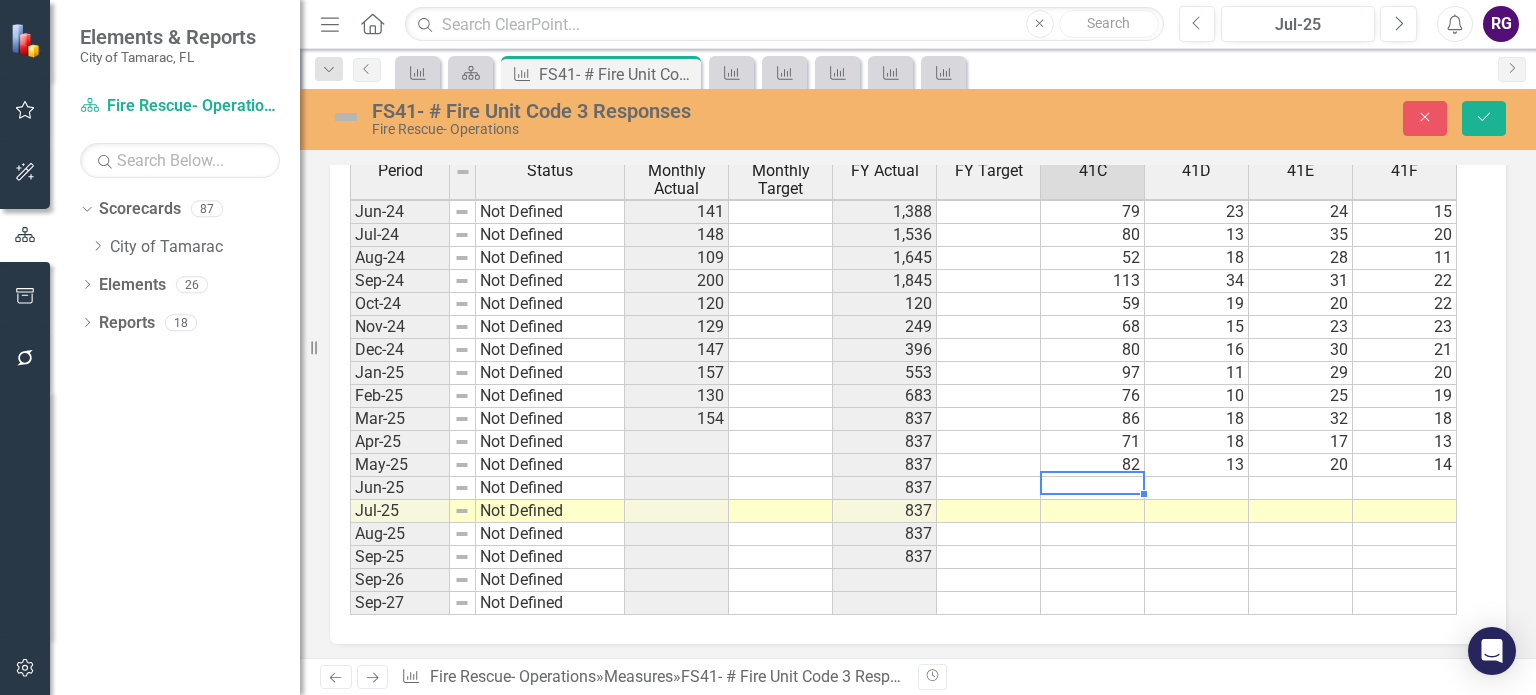 type on "78" 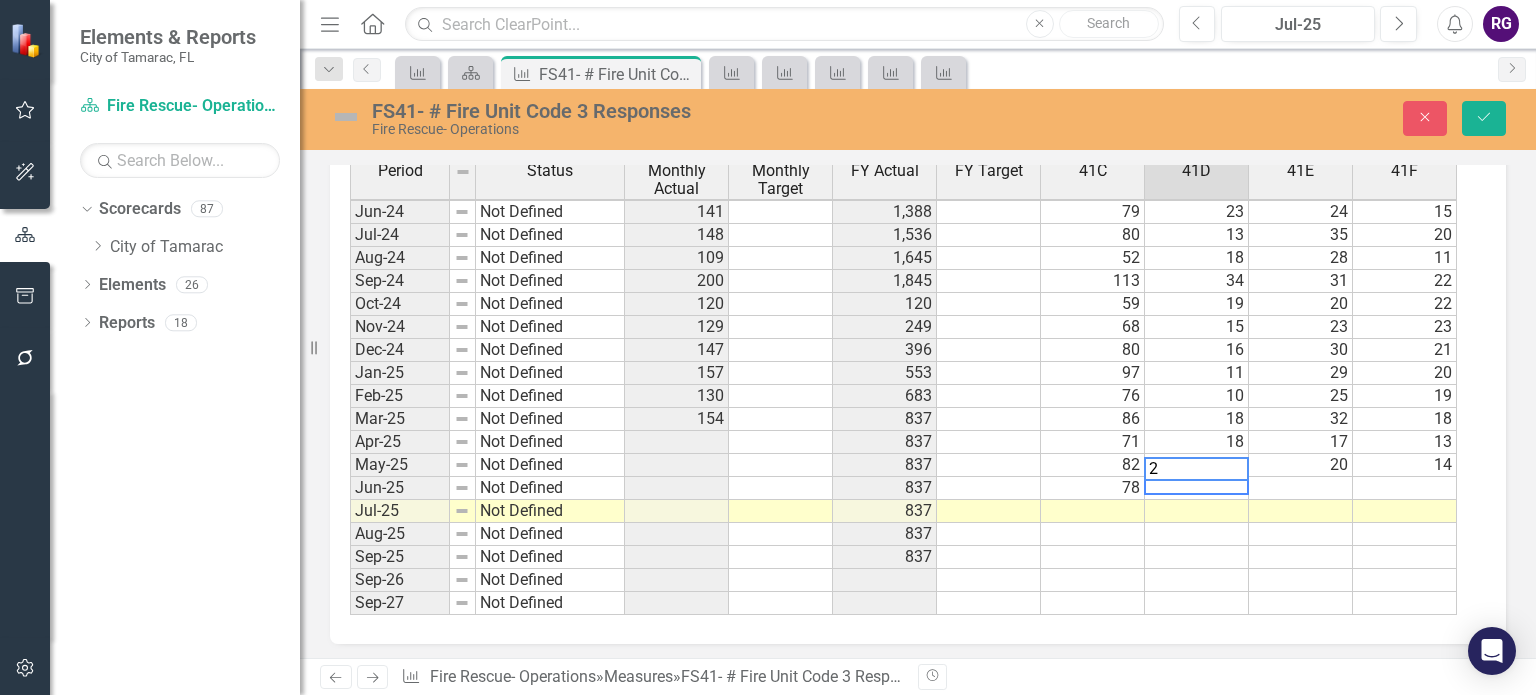 type on "28" 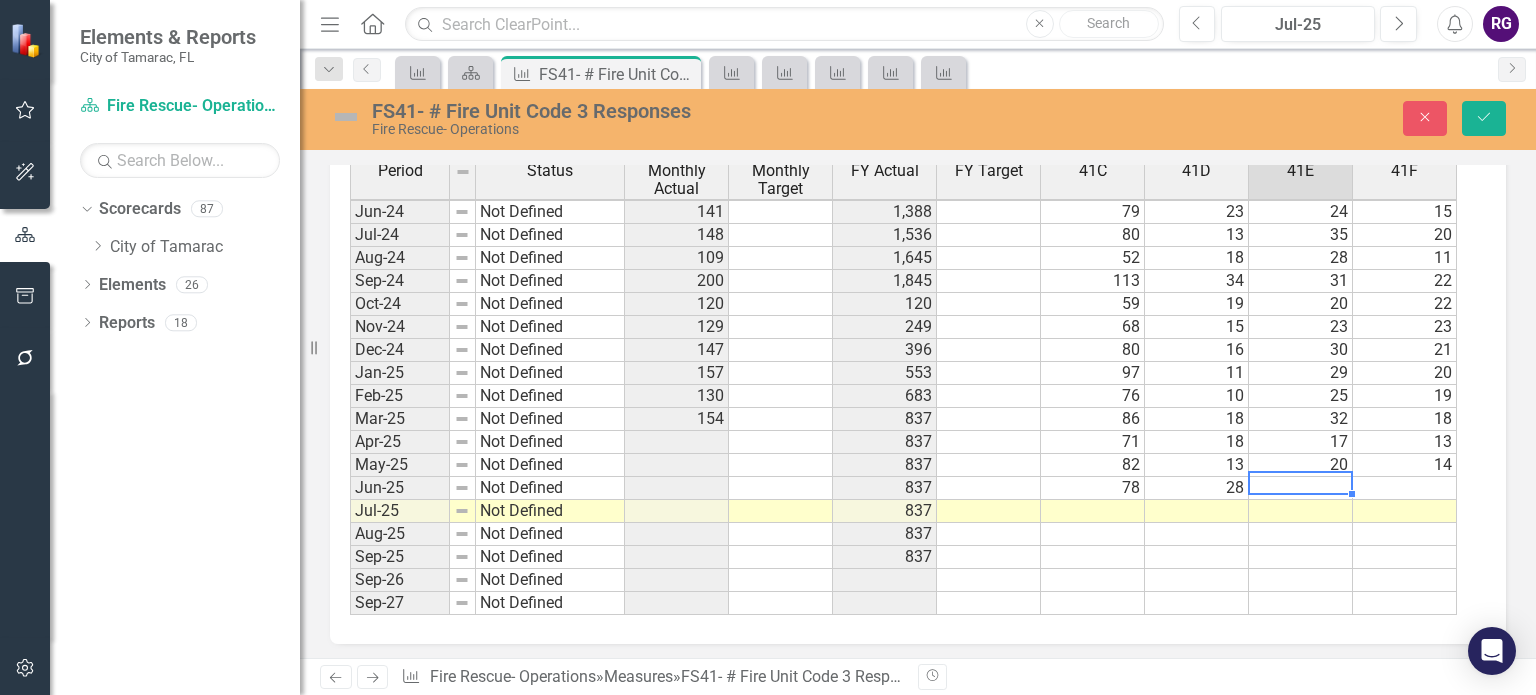 type on "23" 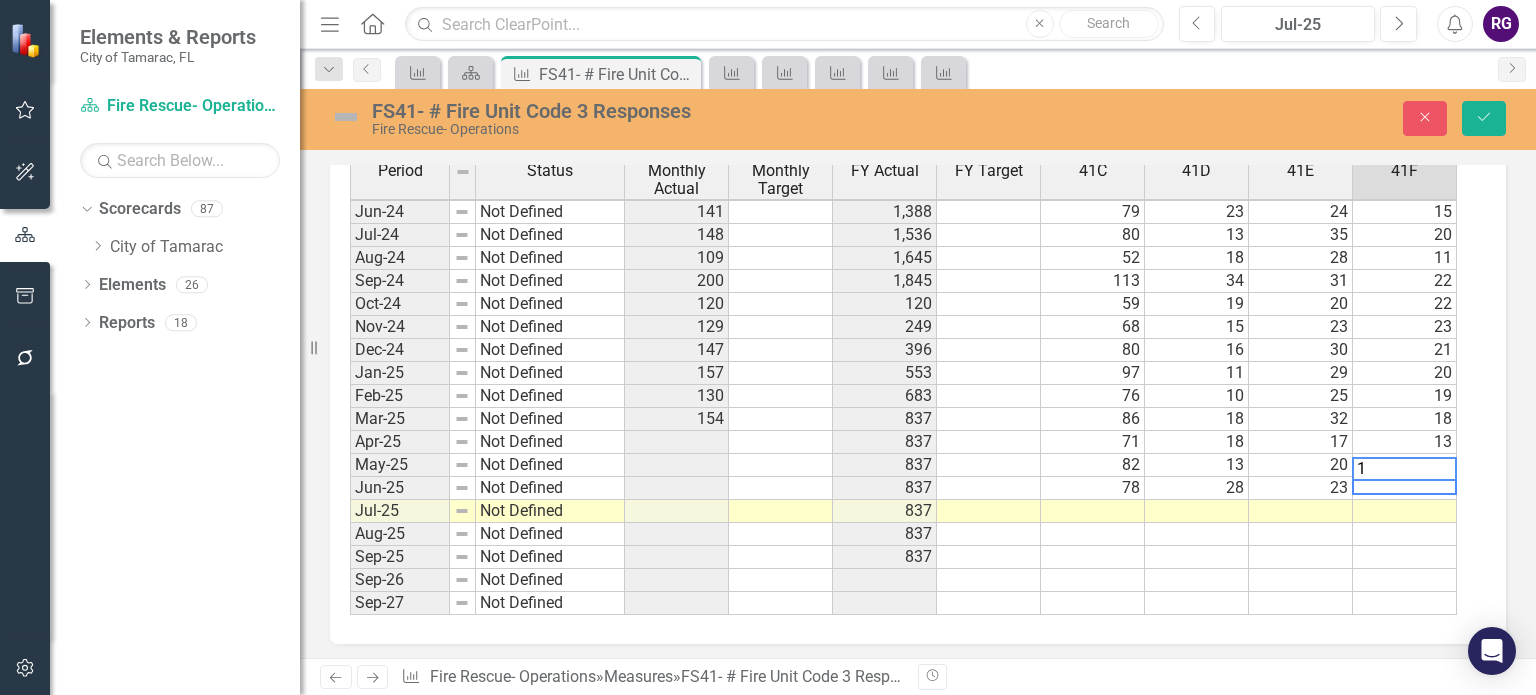 type on "13" 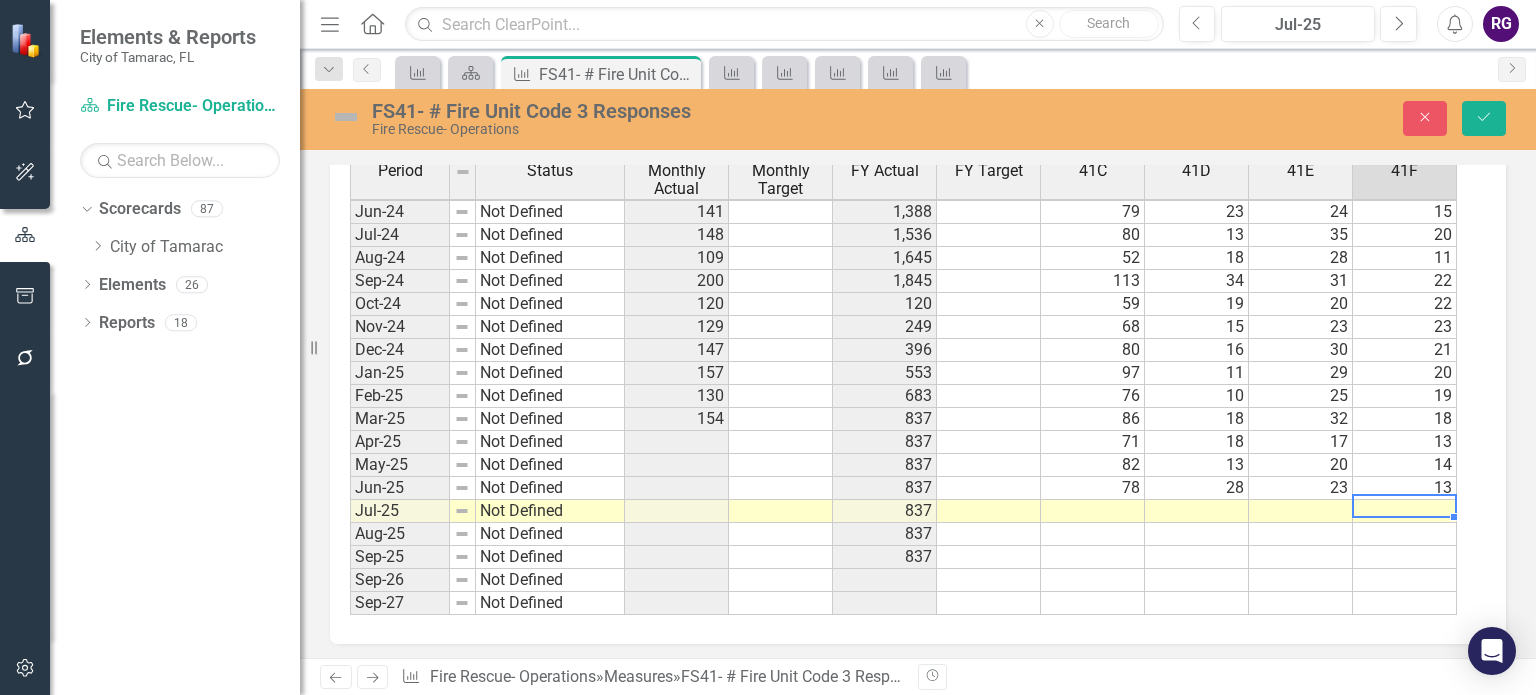 click at bounding box center [1093, 534] 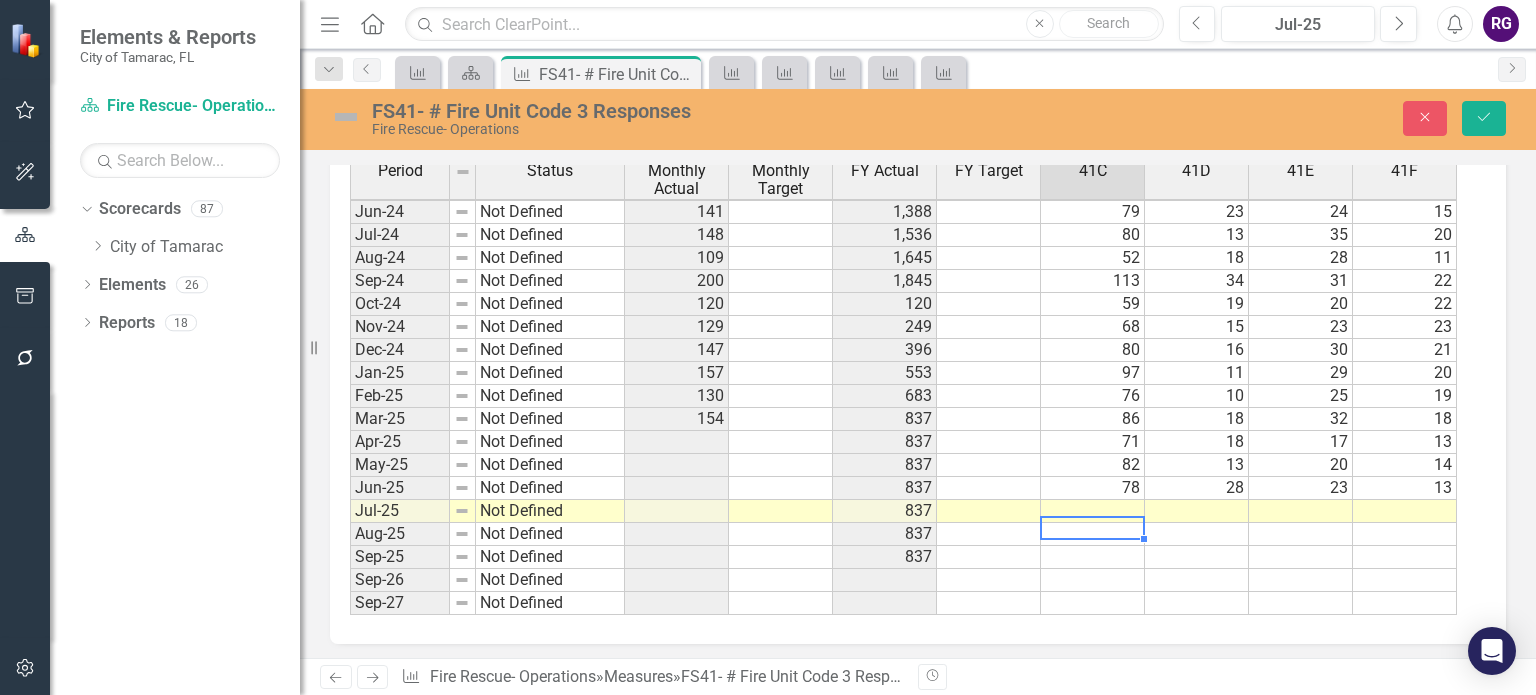 click at bounding box center [1093, 511] 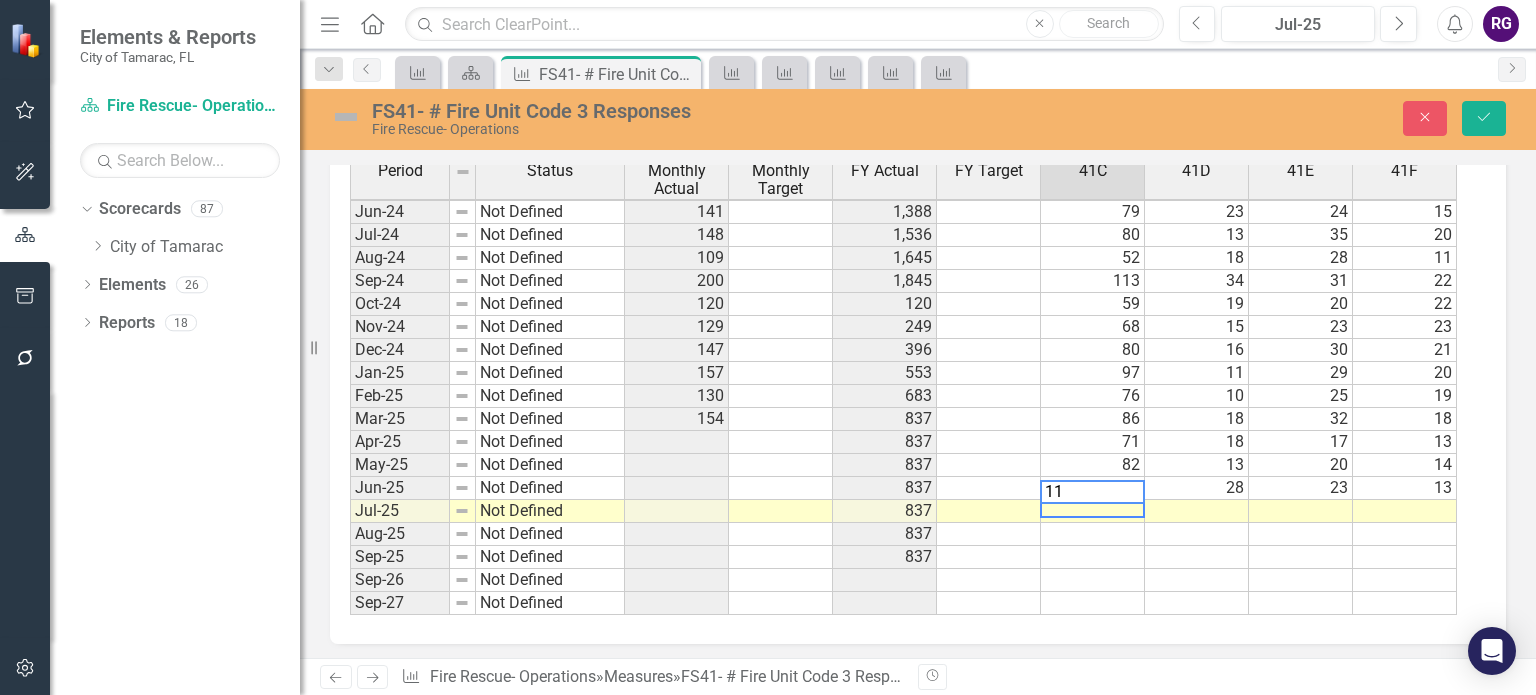 type on "119" 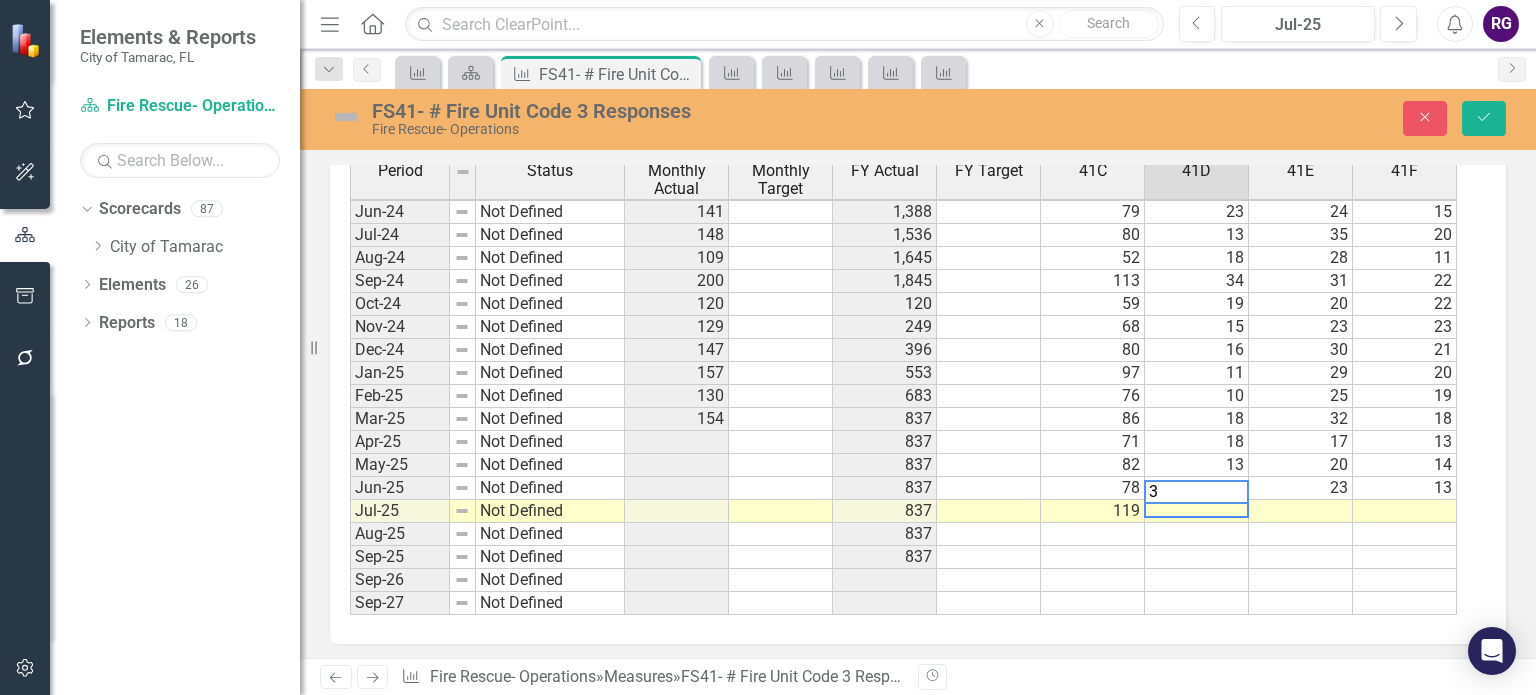 type on "30" 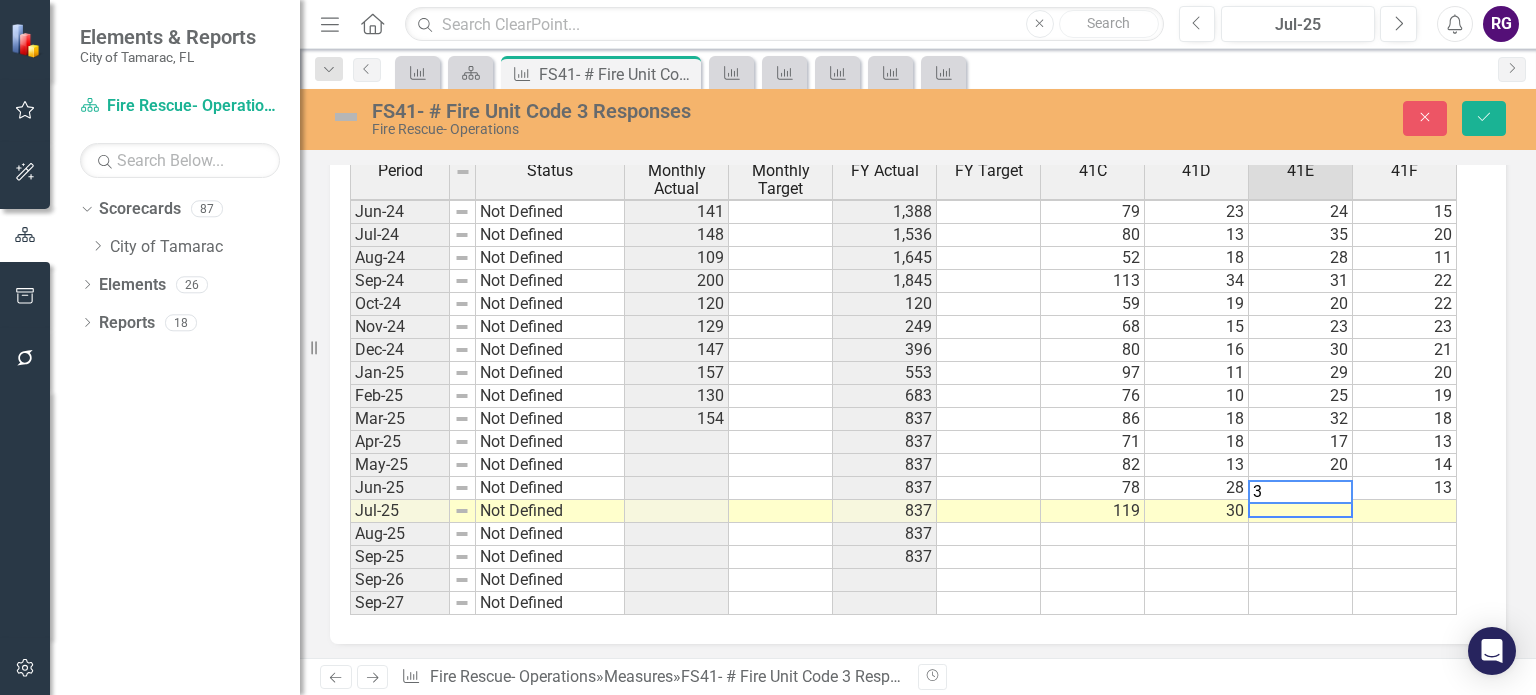 type on "30" 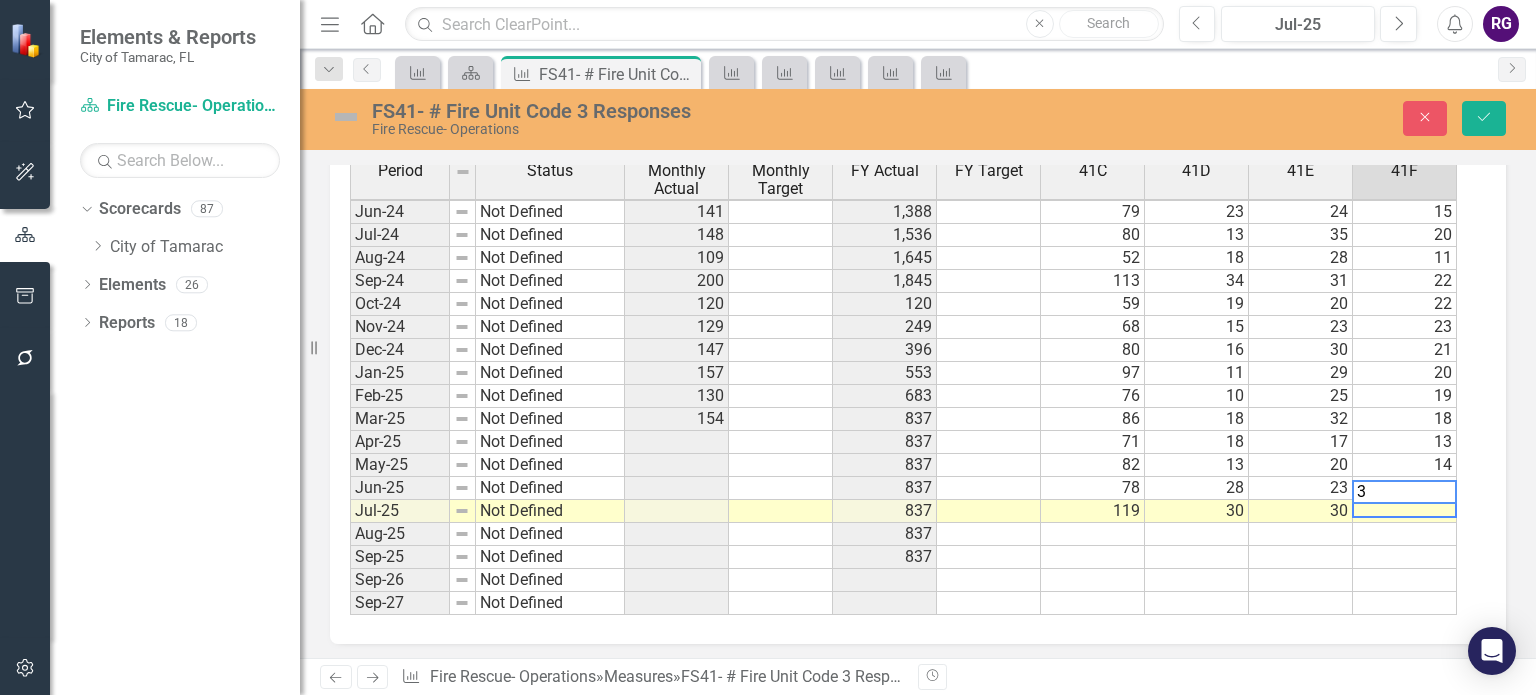 type on "39" 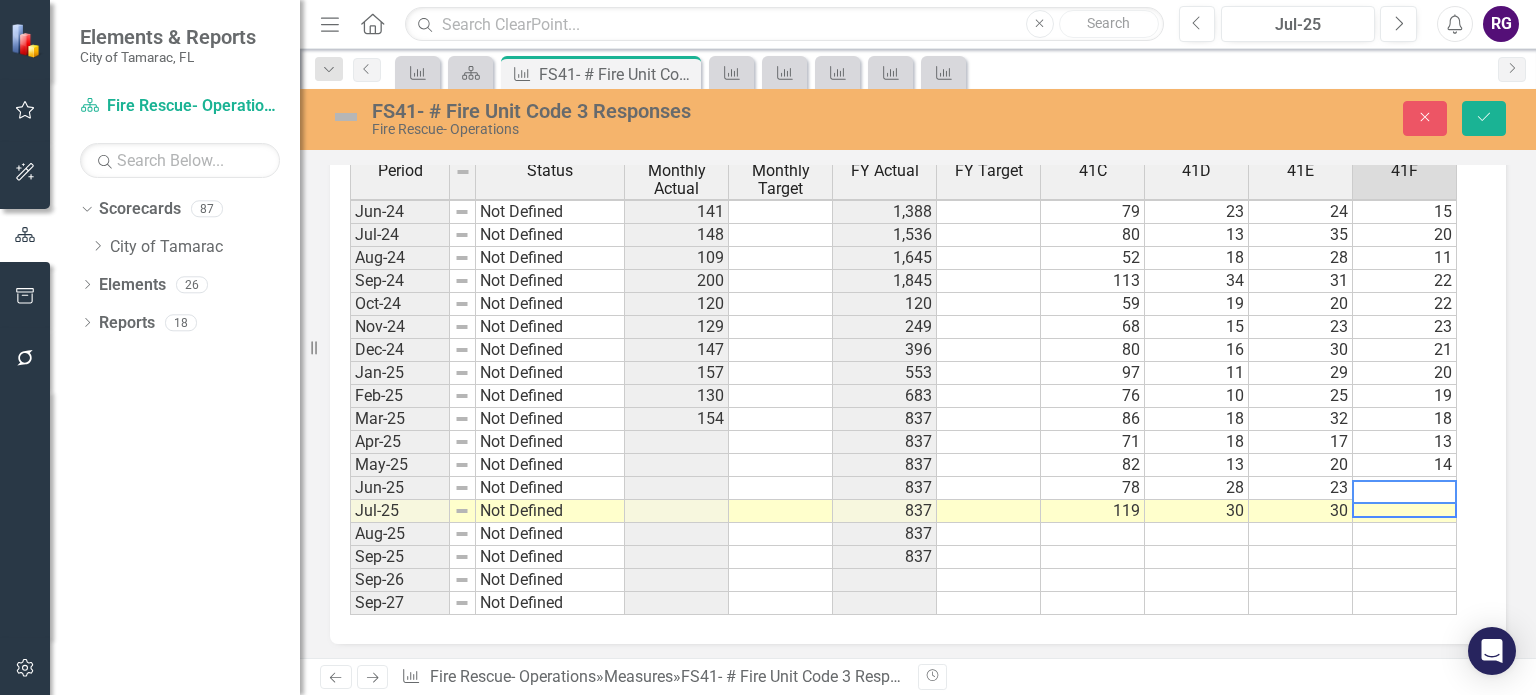 type 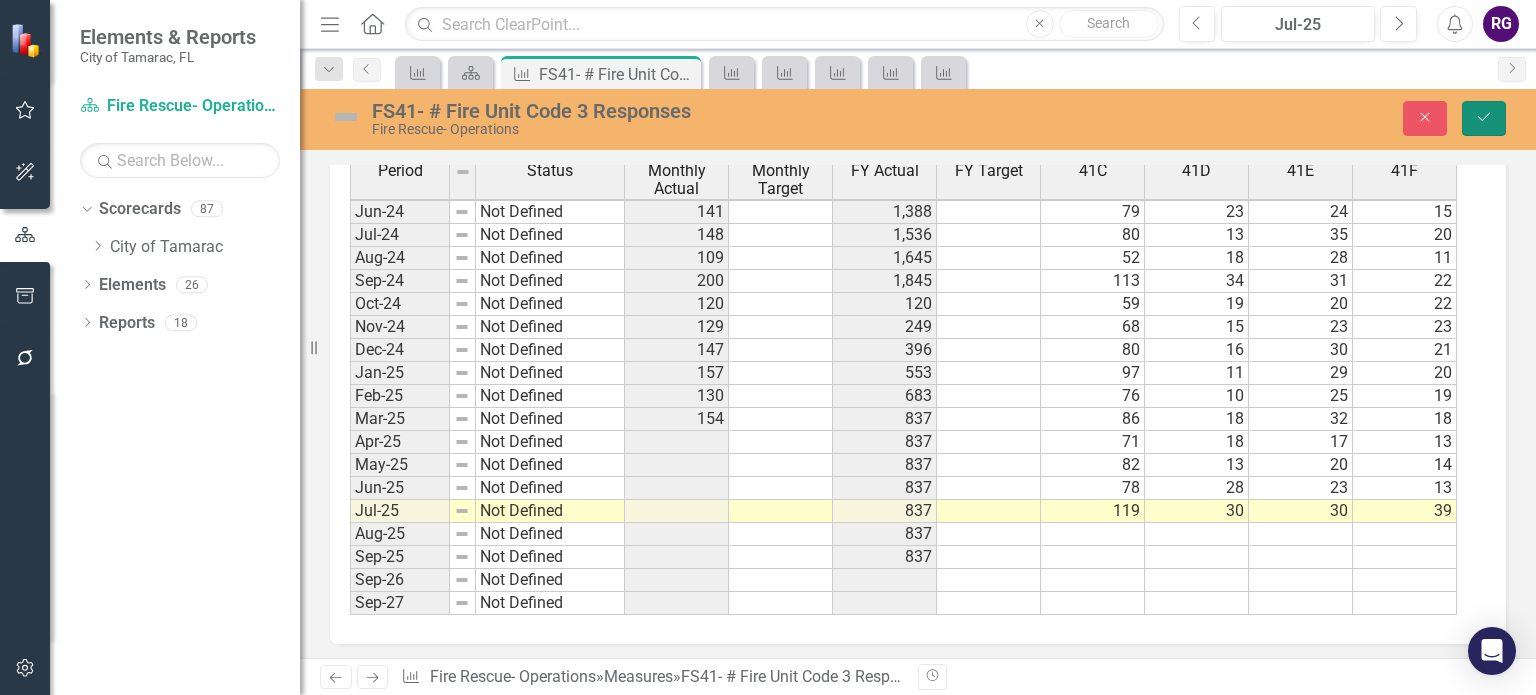 click on "Save" at bounding box center [1484, 118] 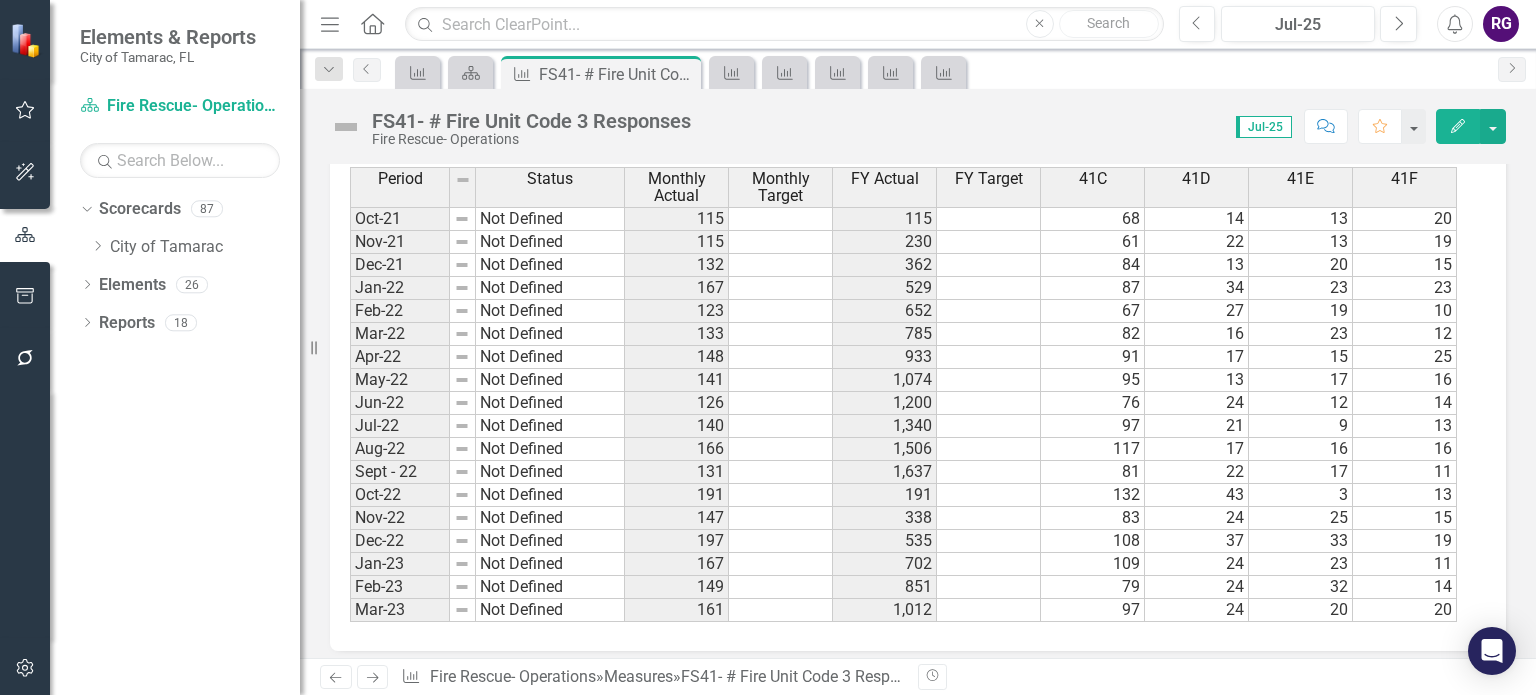 scroll, scrollTop: 1073, scrollLeft: 0, axis: vertical 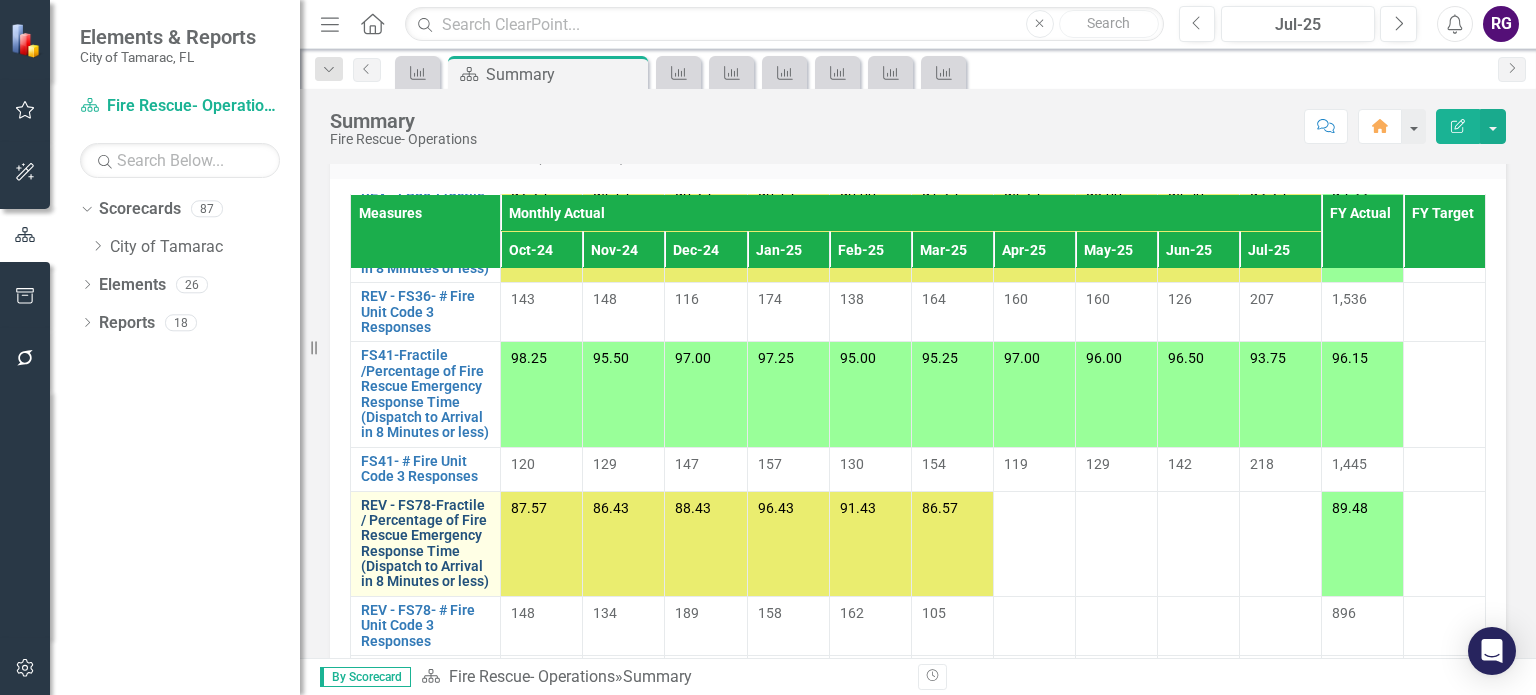 click on "REV - FS78-Fractile / Percentage of Fire Rescue Emergency Response Time (Dispatch to Arrival in 8 Minutes or less)" at bounding box center (425, 544) 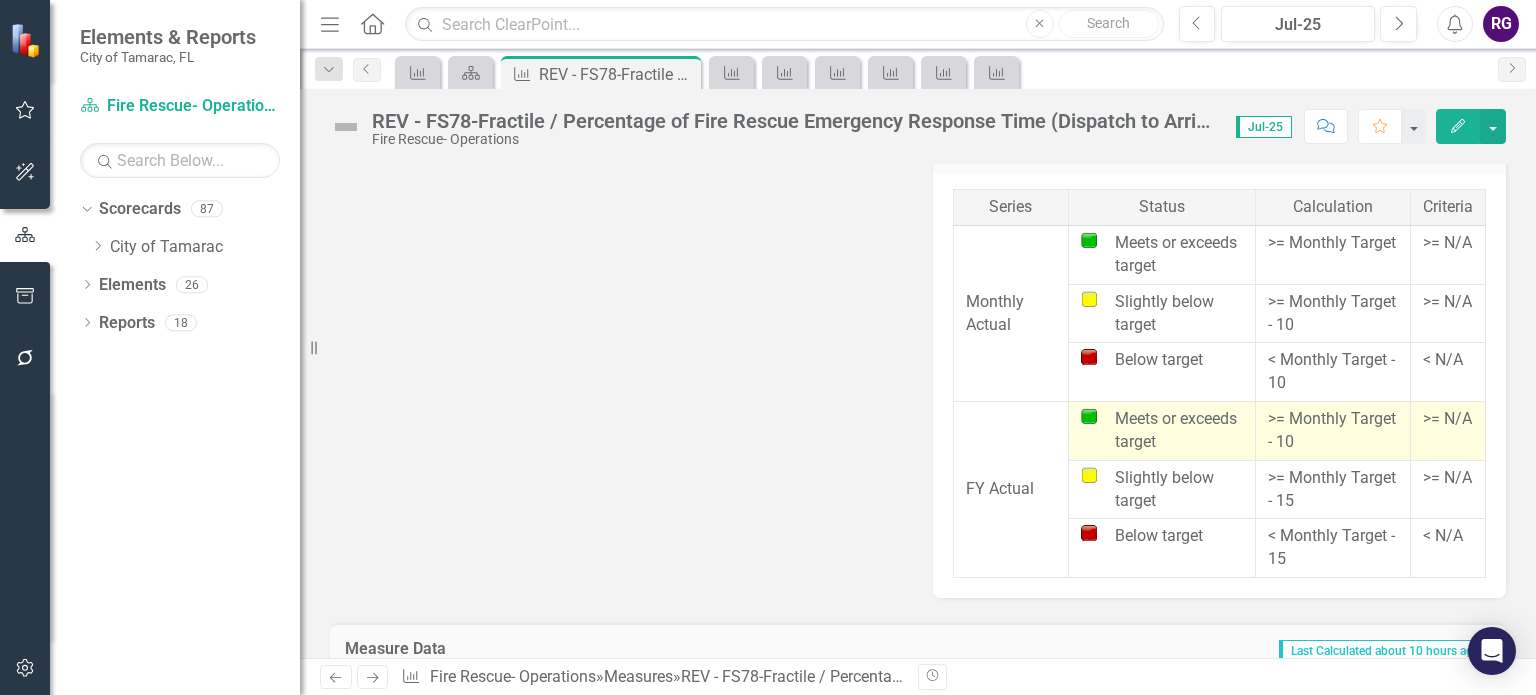 scroll, scrollTop: 1381, scrollLeft: 0, axis: vertical 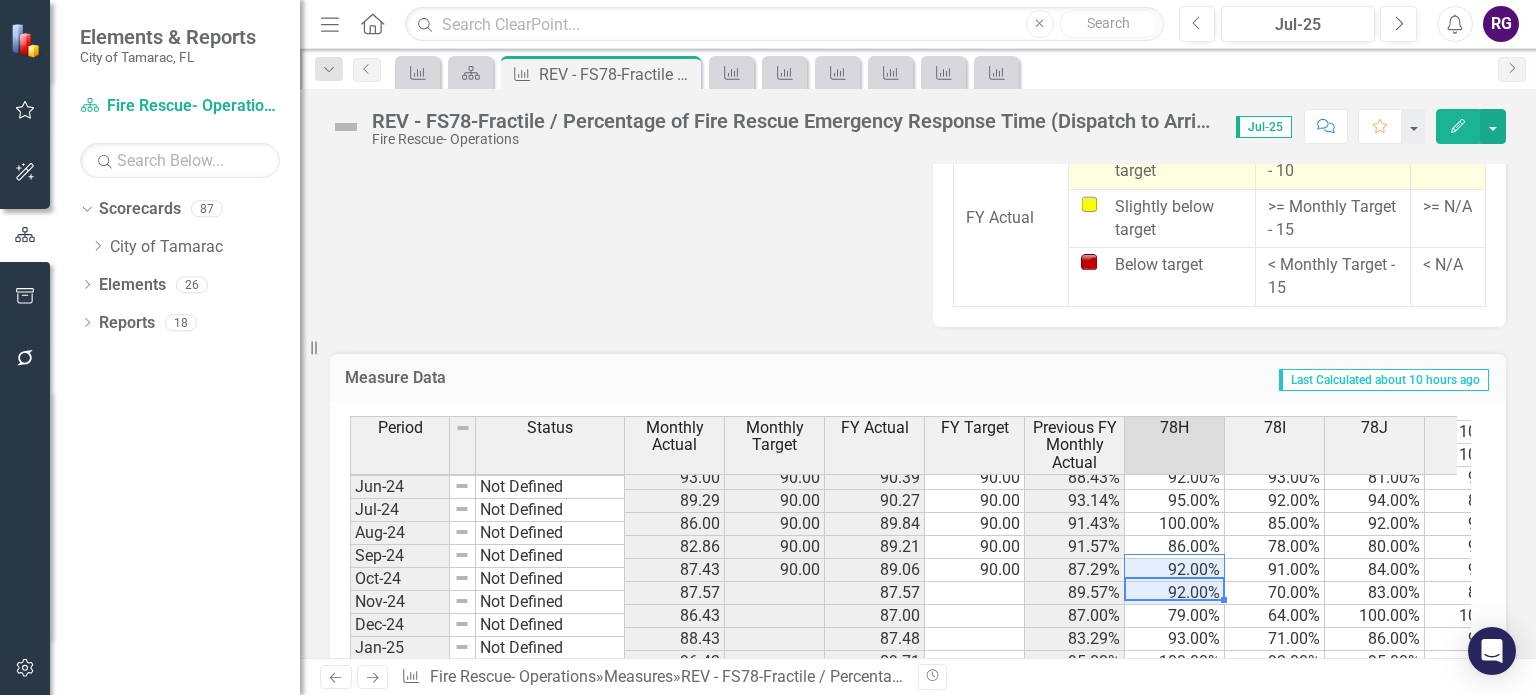click on "May-23 Not Defined 88.43 90.00 87.41 90.00 93.00% 92.00% 93.00% 81.00% 96.00% 100.00% 89.00% 68.00% Jun-23 Not Defined 93.14 90.00 88.05 90.00 78.71% 98.00% 86.00% 93.00% 92.00% 100.00% 83.00% 100.00% Jul-23 Not Defined 91.43 90.00 88.39 90.00 85.00% 98.00% 90.00% 94.00% 89.00% 100.00% 69.00% 100.00% Aug-23 Not Defined 91.57 90.00 88.68 90.00 86.86% 100.00% 75.00% 86.00% 95.00% 96.00% 89.00% 100.00% Sep-23 Not Defined 87.29 90.00 88.56 90.00 87.00% 78.00% 88.00% 94.00% 100.00% 80.00% 83.00% 88.00% Oct-23 Not Defined 89.57 90.00 89.57 90.00 80.71% 93.00% 93.00% 94.00% 84.00% 89.00% 94.00% 80.00% Nov-23 Not Defined 87.00 90.00 88.29 90.00 78.71% 91.00% 77.00% 93.00% 100.00% 88.00% 80.00% 80.00% Dec-23 Not Defined 83.29 90.00 86.62 90.00 86.57% 94.00% 50.00% 91.00% 92.00% 93.00% 83.00% 80.00% Jan-24 Not Defined 95.00 90.00 88.71 90.00 92.14% 98.00% 88.00% 91.00% 96.00% 92.00% 100.00% 100.00% Feb-24 Not Defined 90.00 90.00 88.97 90.00 89.43% 100.00% 93.00% 92.00% 94.00% 83.00% 68.00% 100.00% Mar-24 Not Defined" at bounding box center [1087, 547] 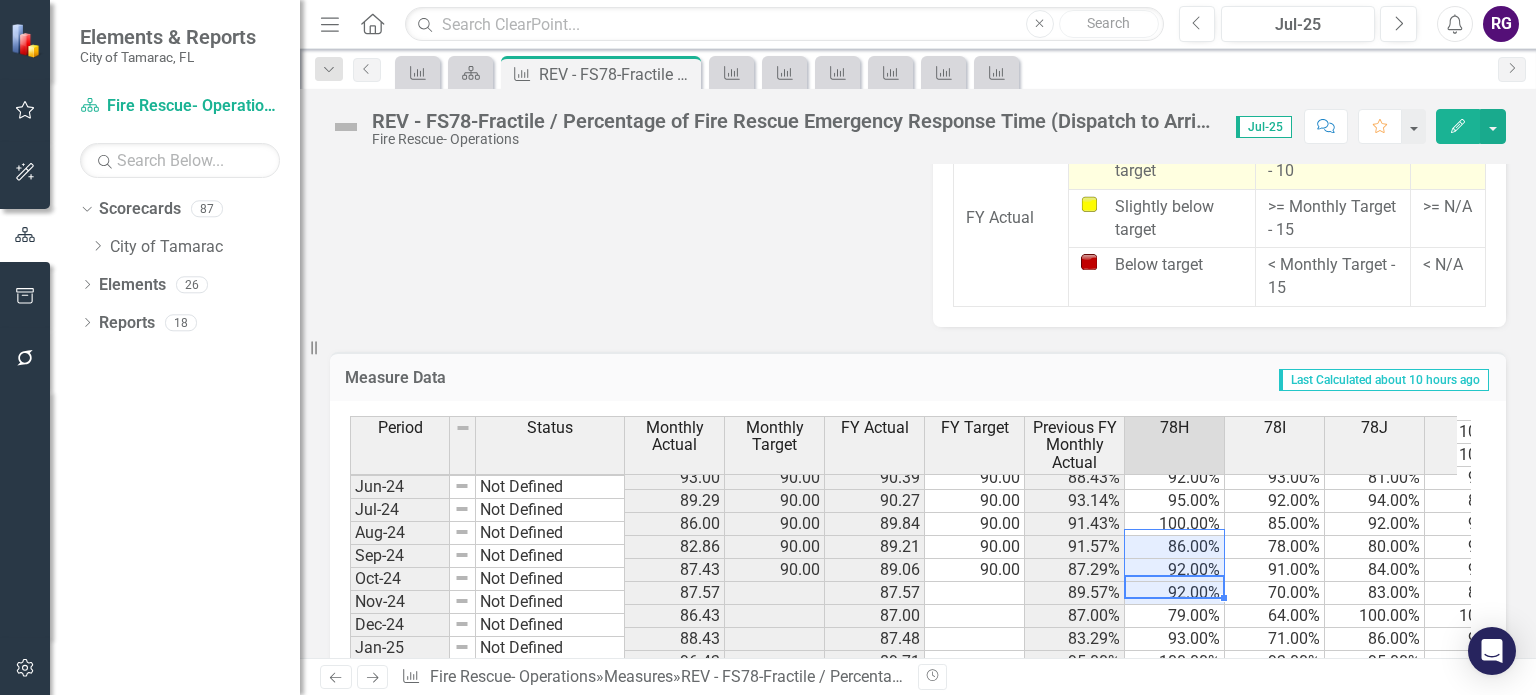 scroll, scrollTop: 436, scrollLeft: 0, axis: vertical 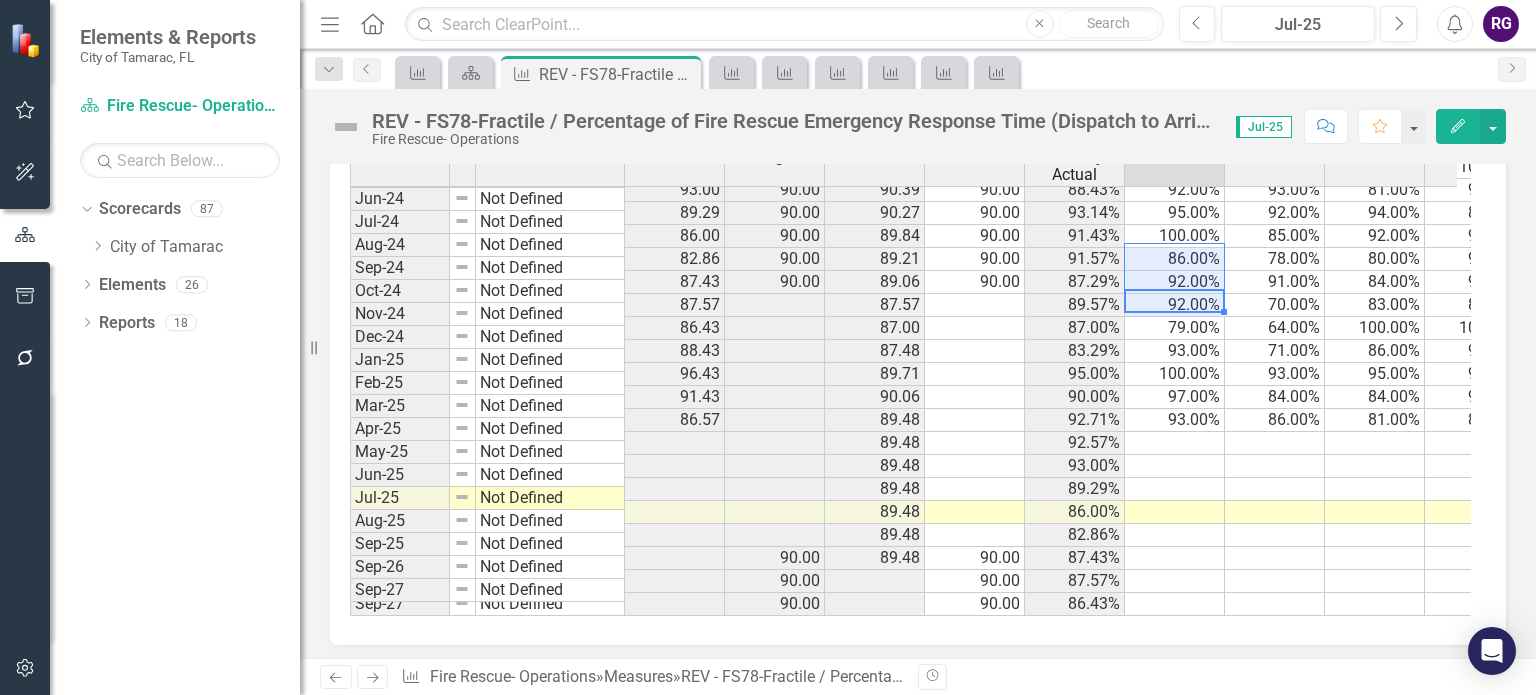 click at bounding box center [1175, 443] 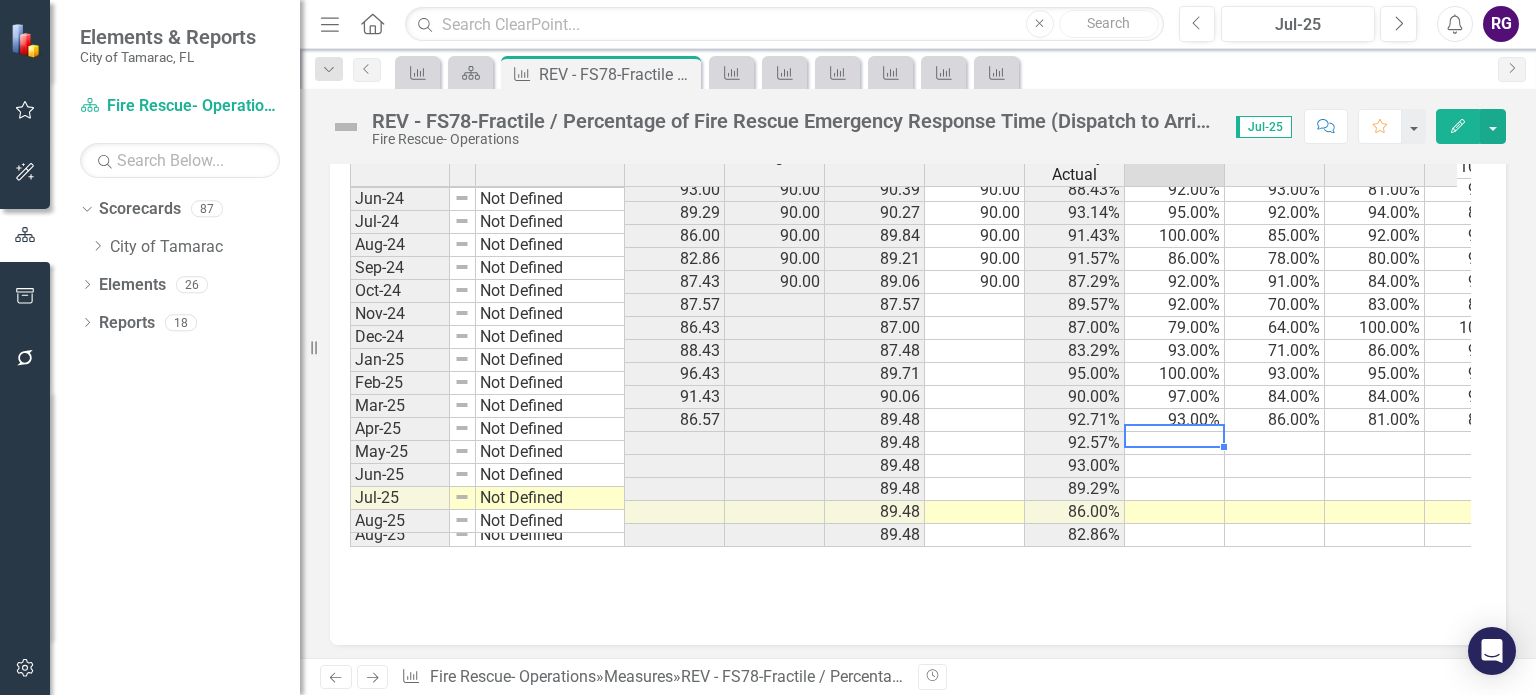 scroll, scrollTop: 236, scrollLeft: 0, axis: vertical 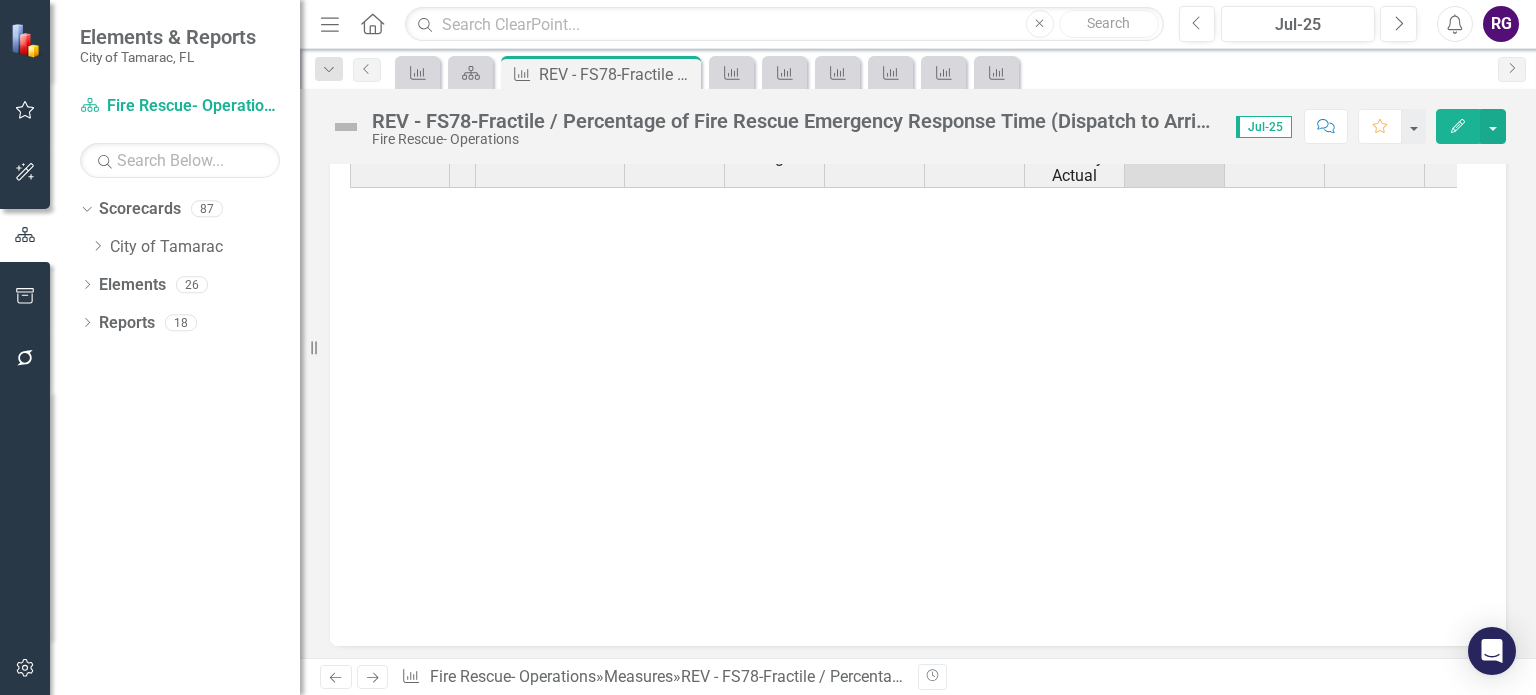 click at bounding box center [1175, 1166] 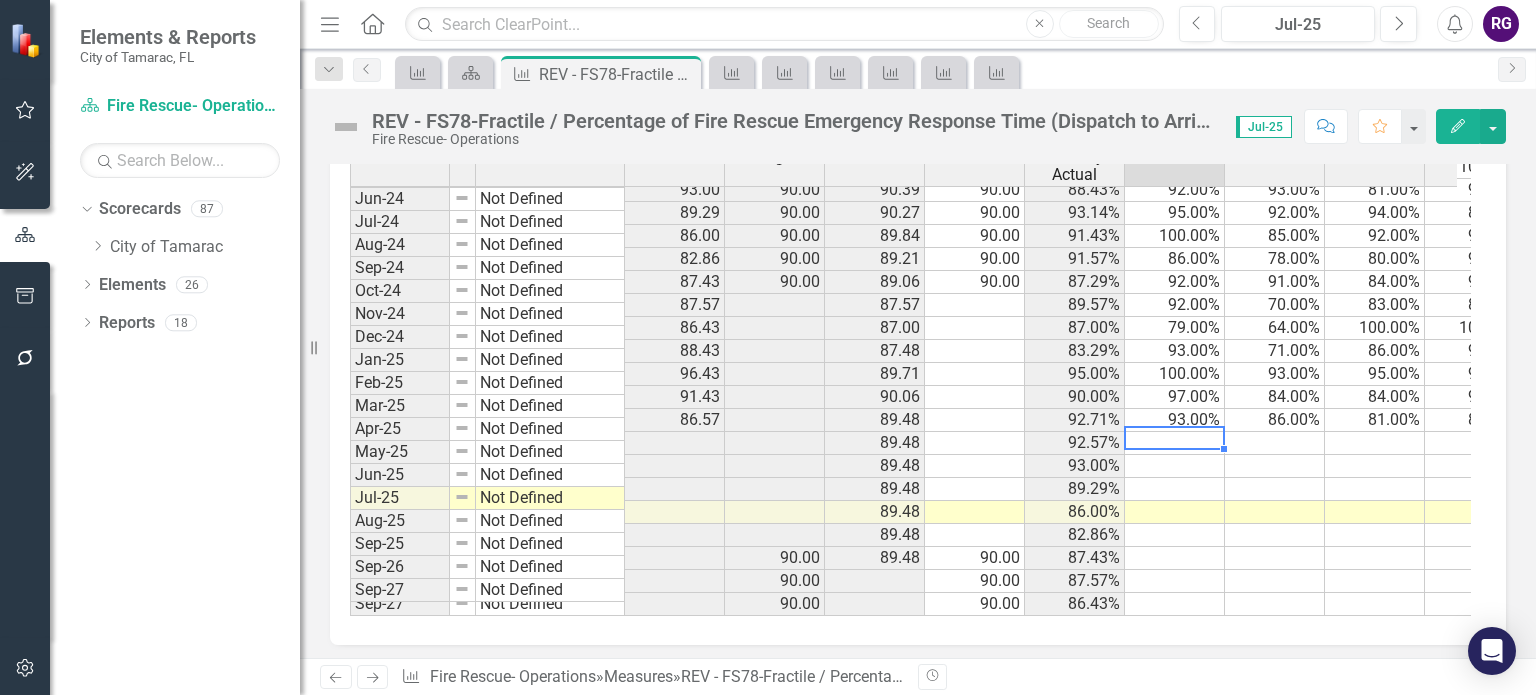type on "96" 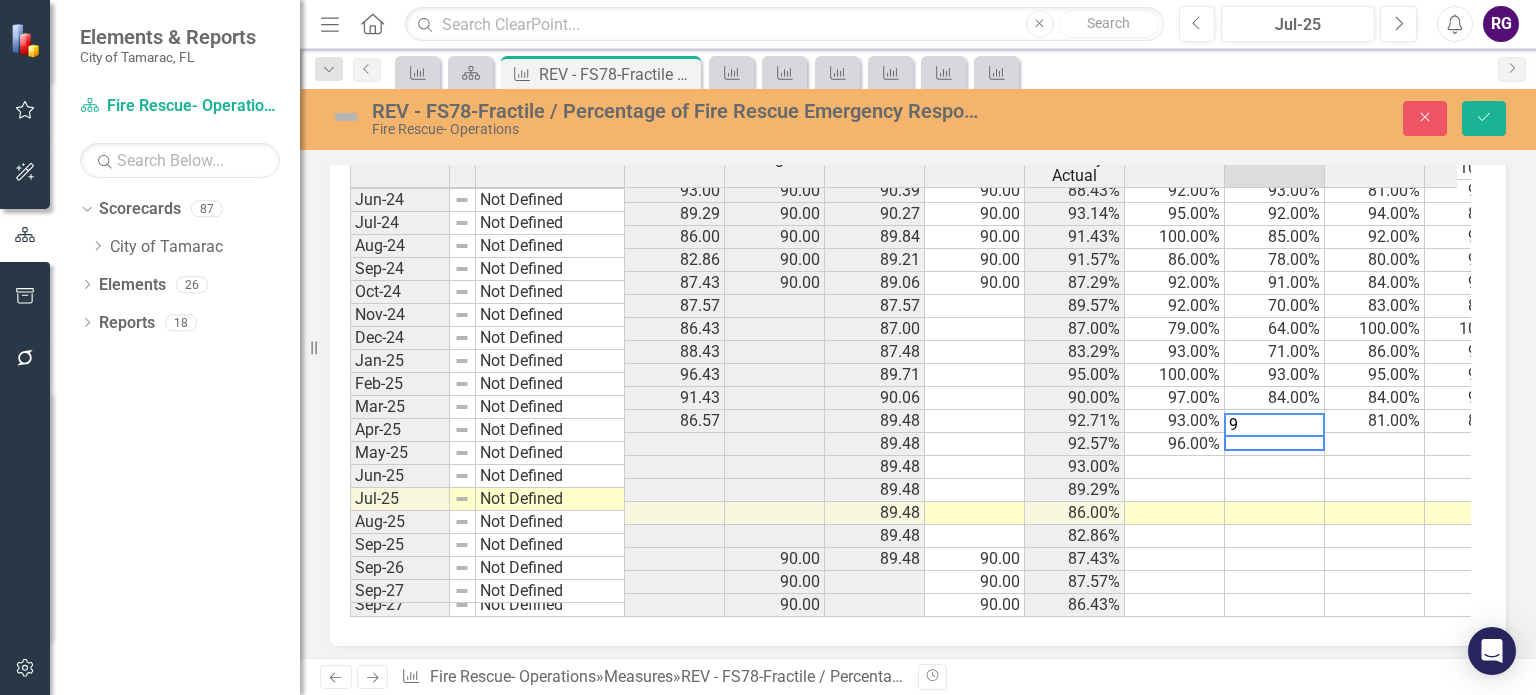 type on "91" 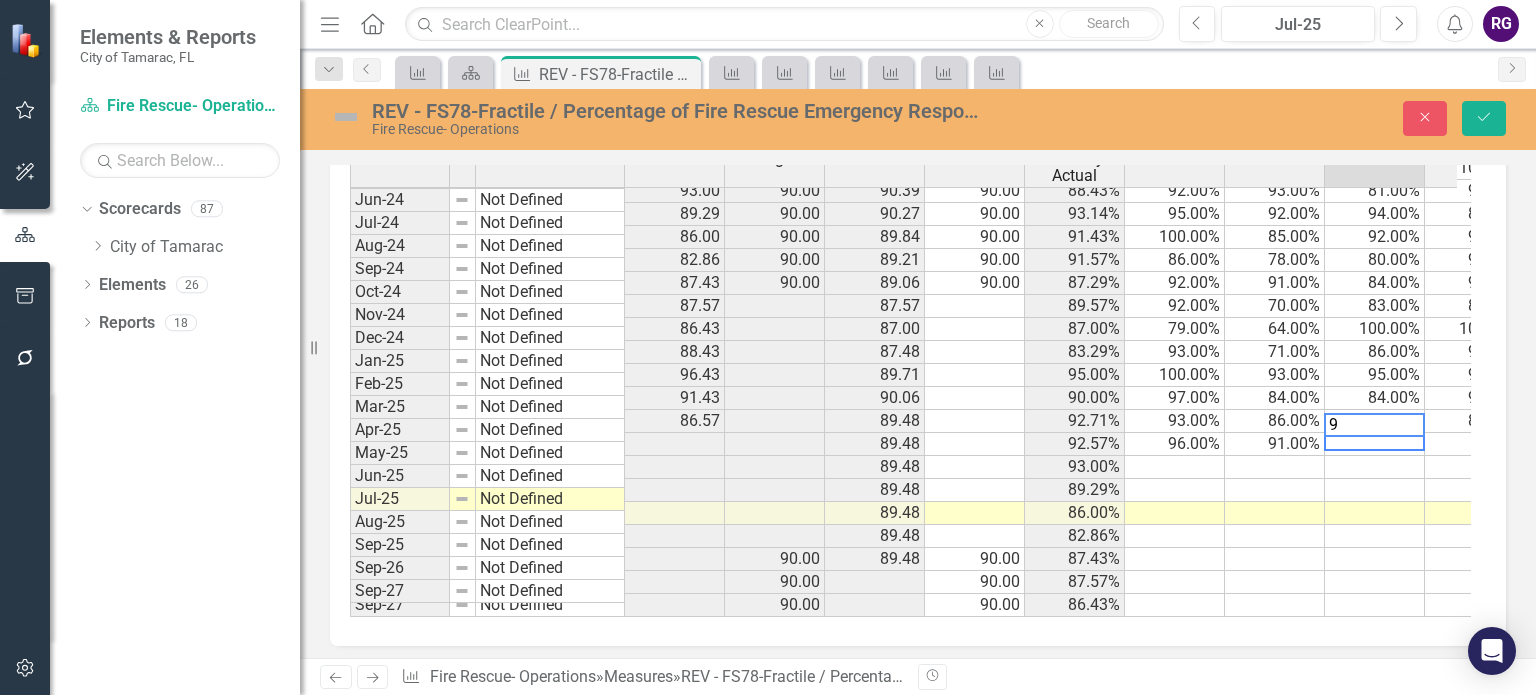 type on "94" 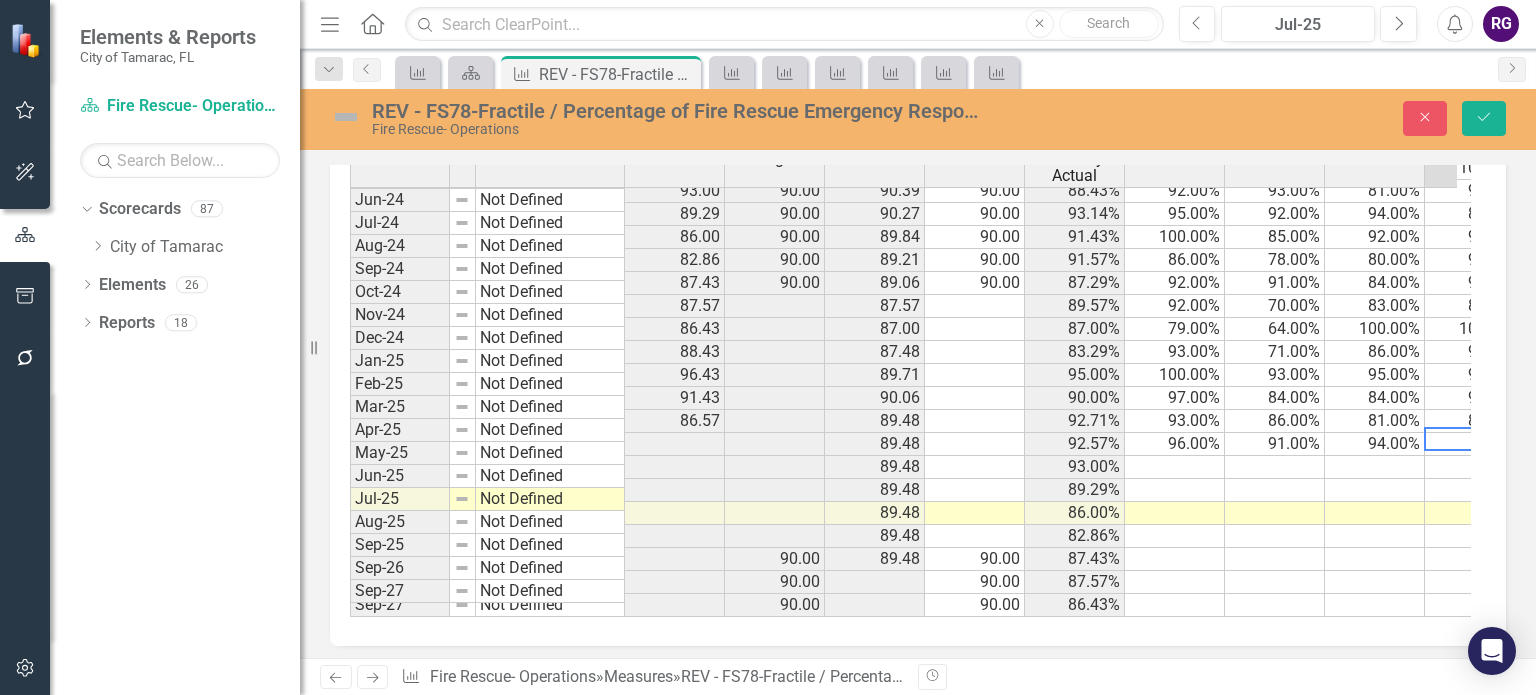 scroll, scrollTop: 736, scrollLeft: 68, axis: both 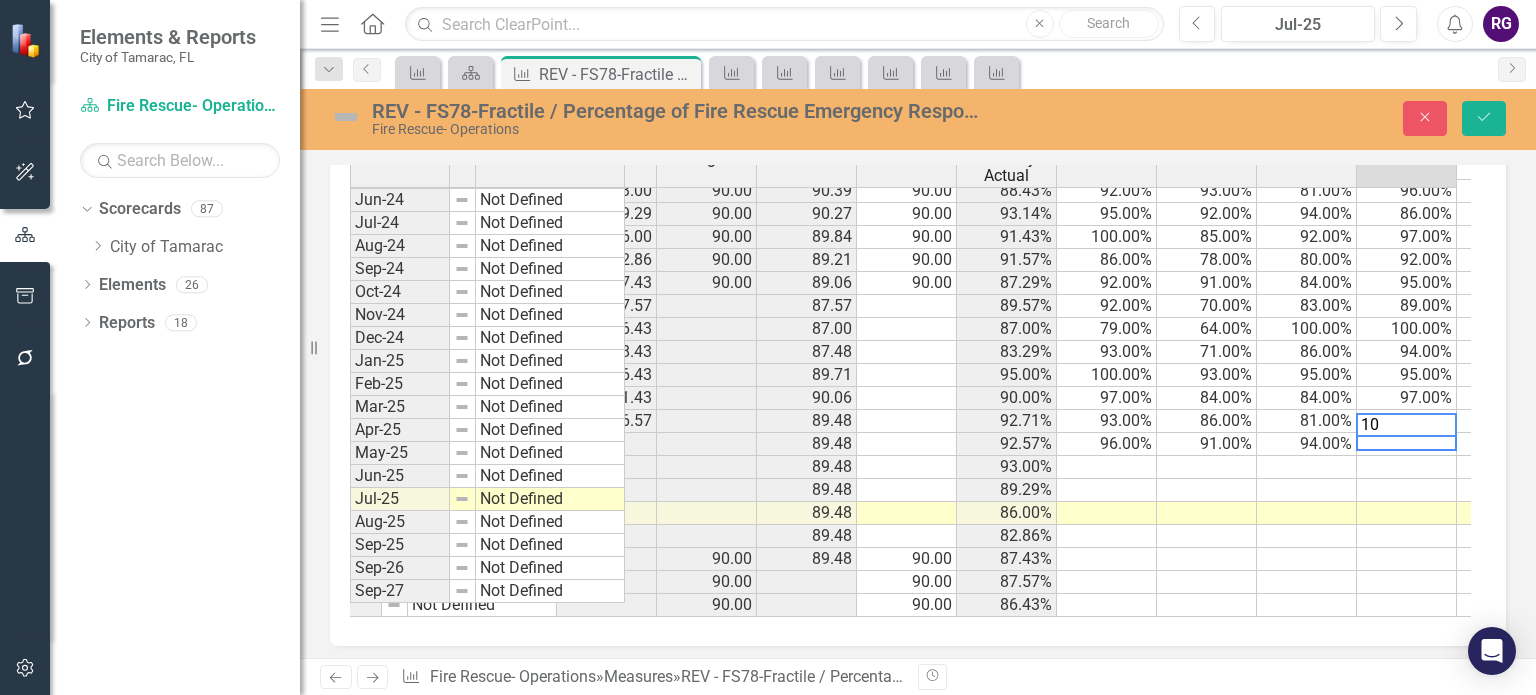 type on "100" 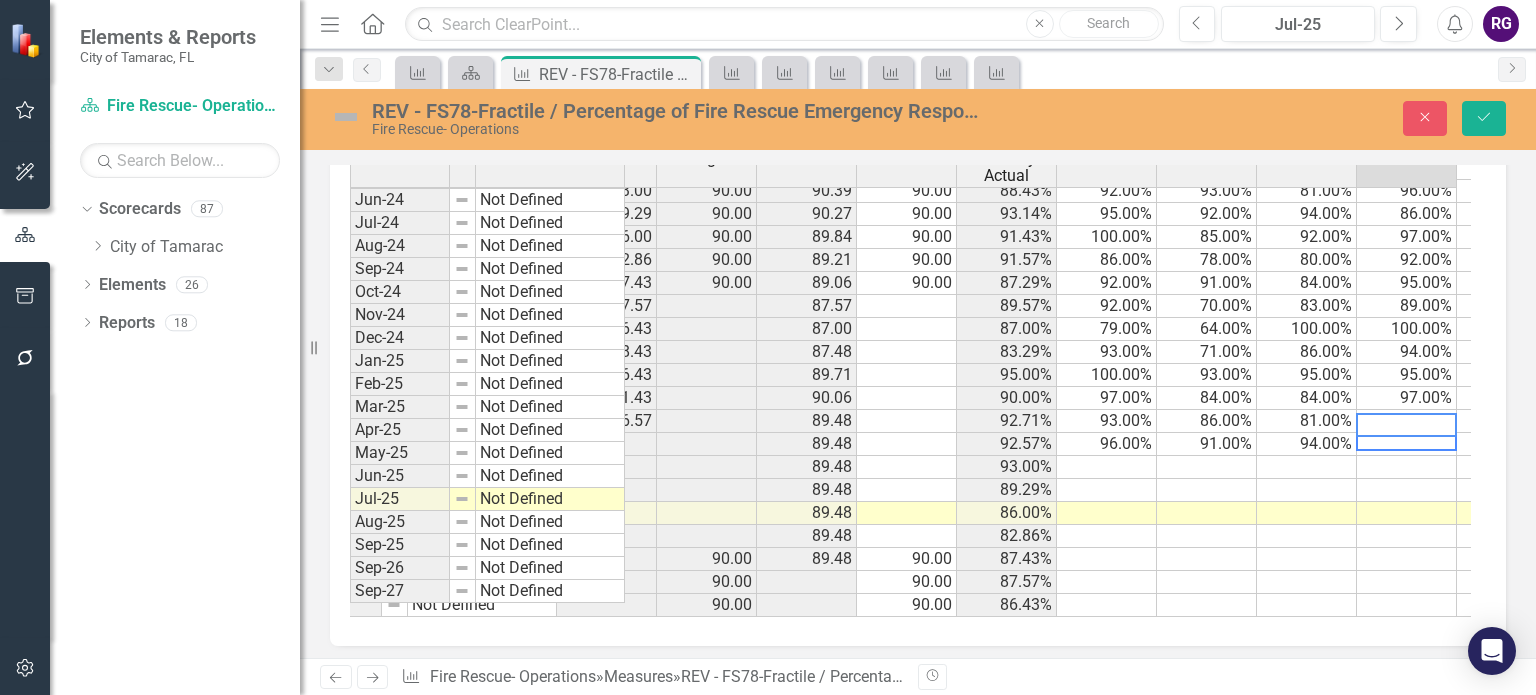 scroll, scrollTop: 736, scrollLeft: 168, axis: both 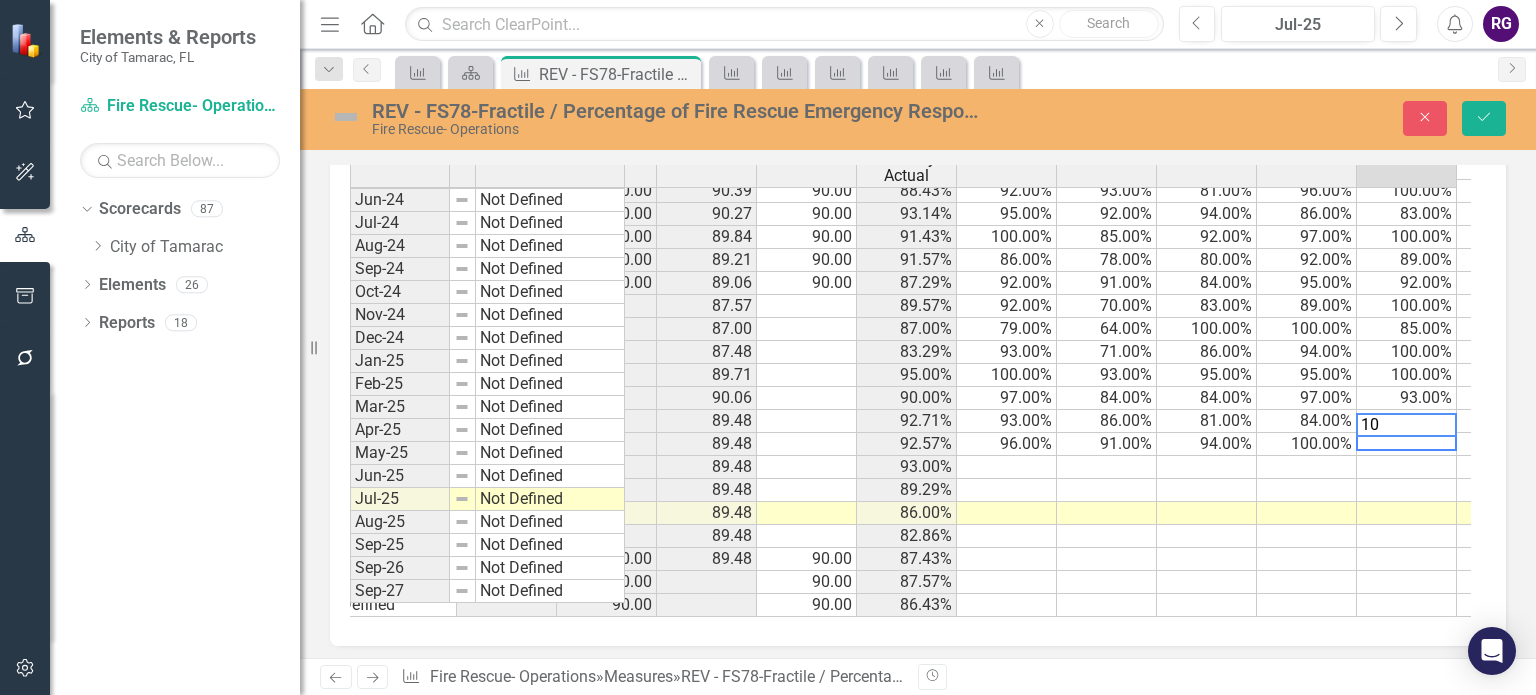 type on "100" 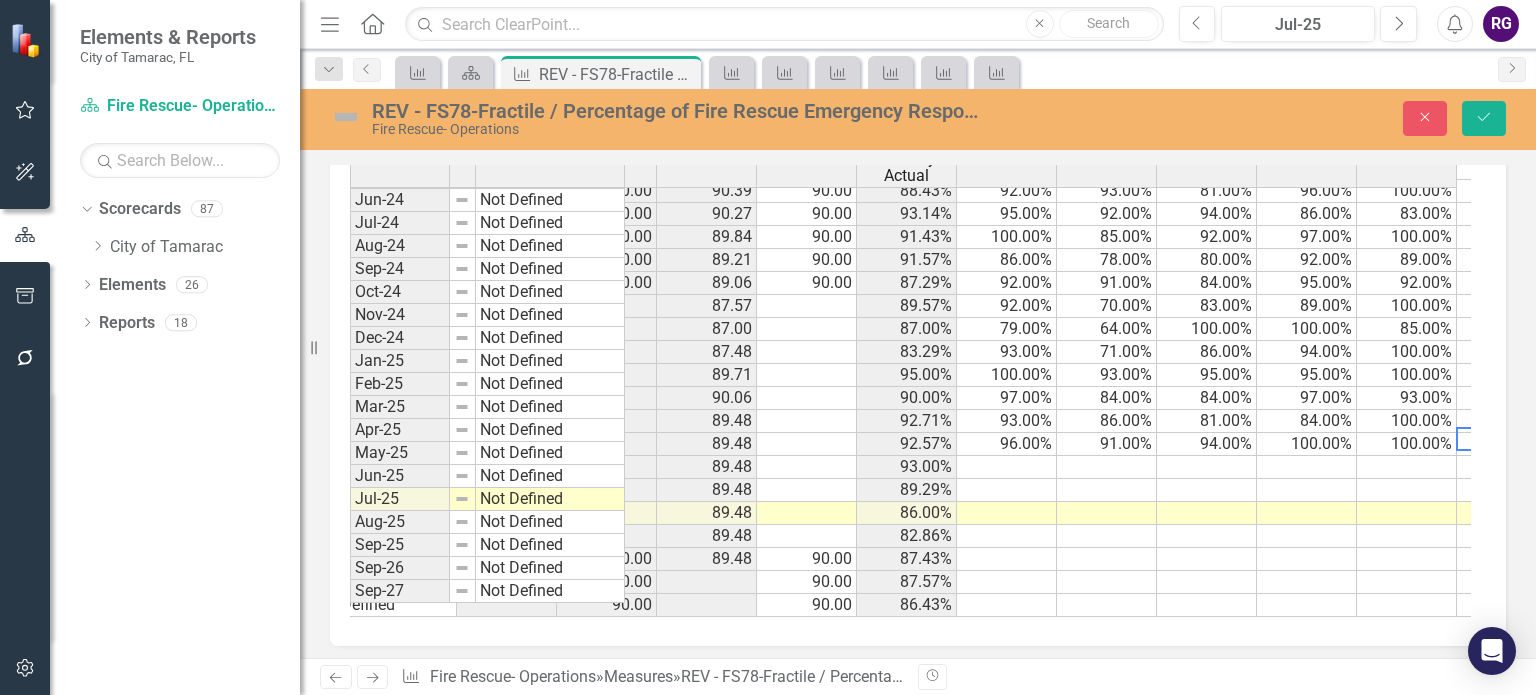 scroll, scrollTop: 736, scrollLeft: 268, axis: both 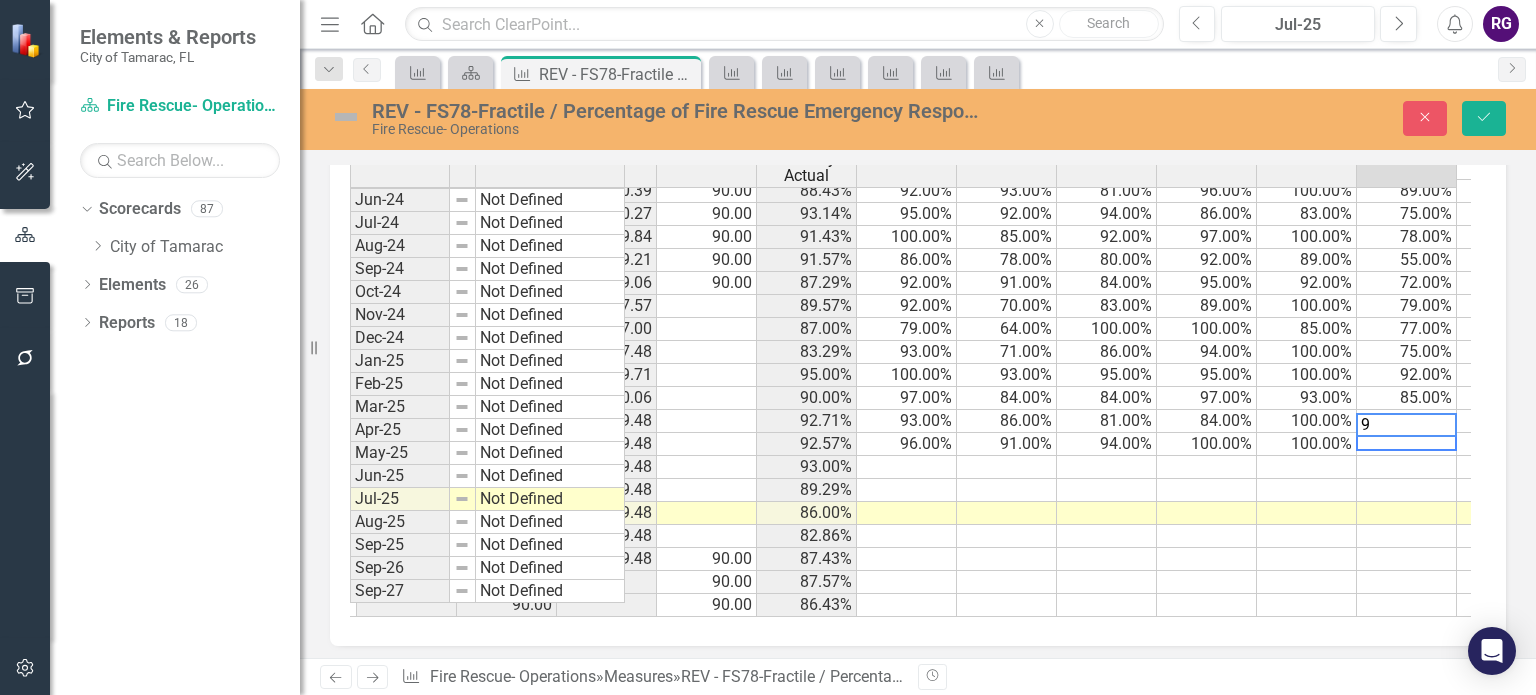 type on "90" 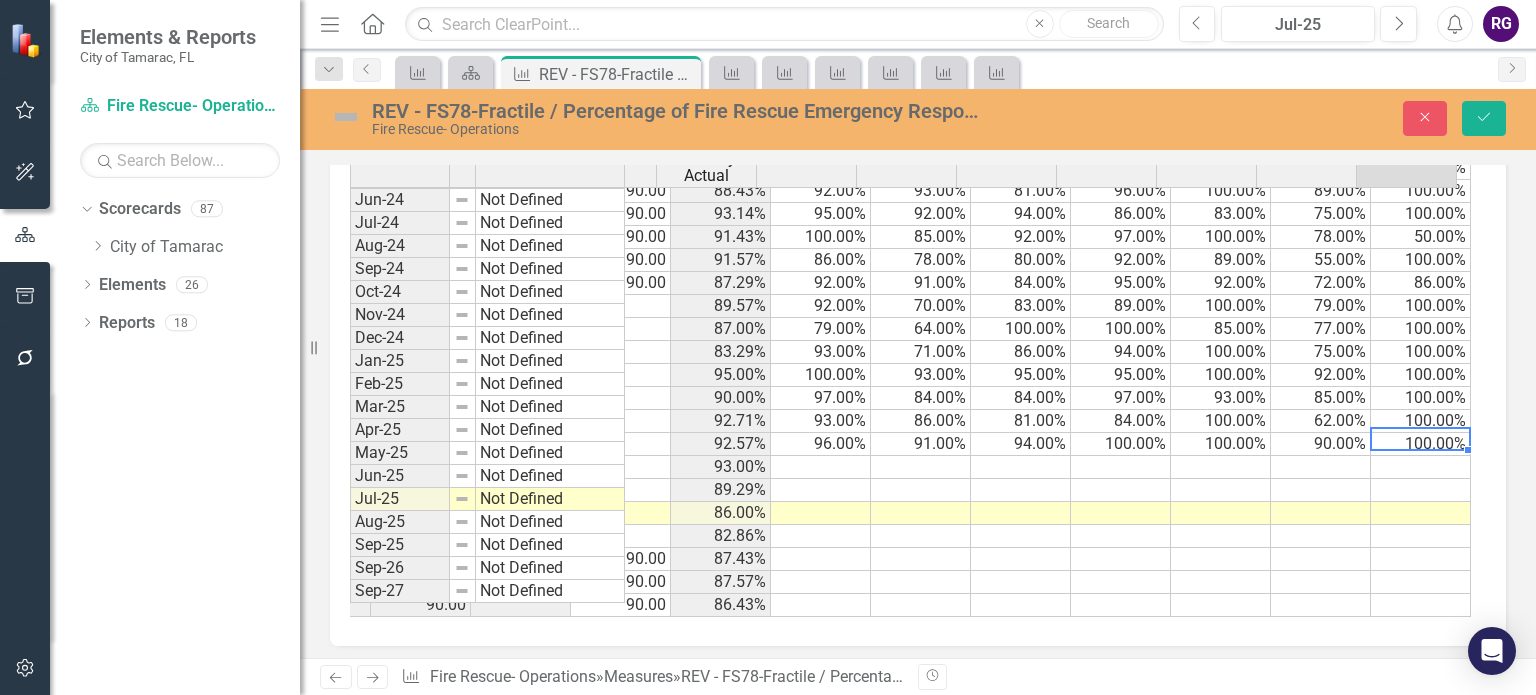 click at bounding box center (821, 467) 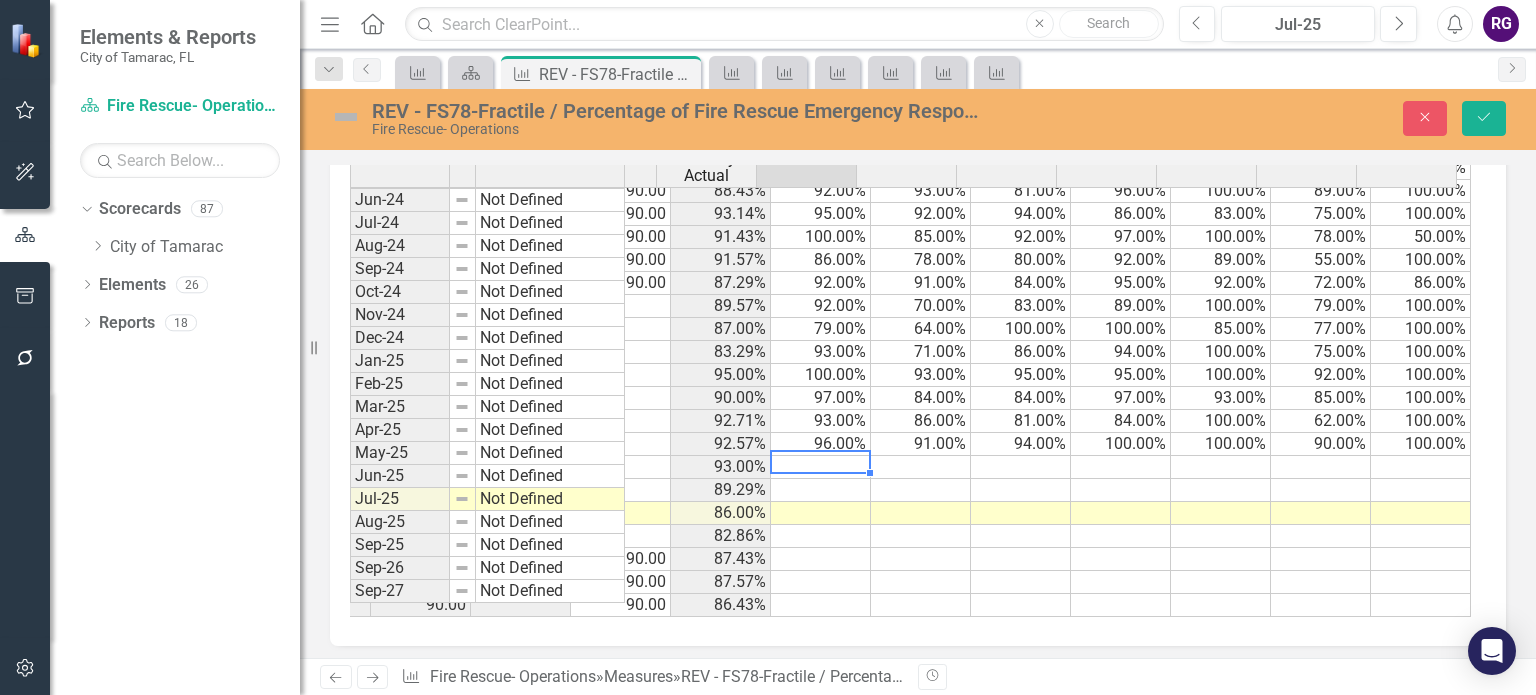 type on "96" 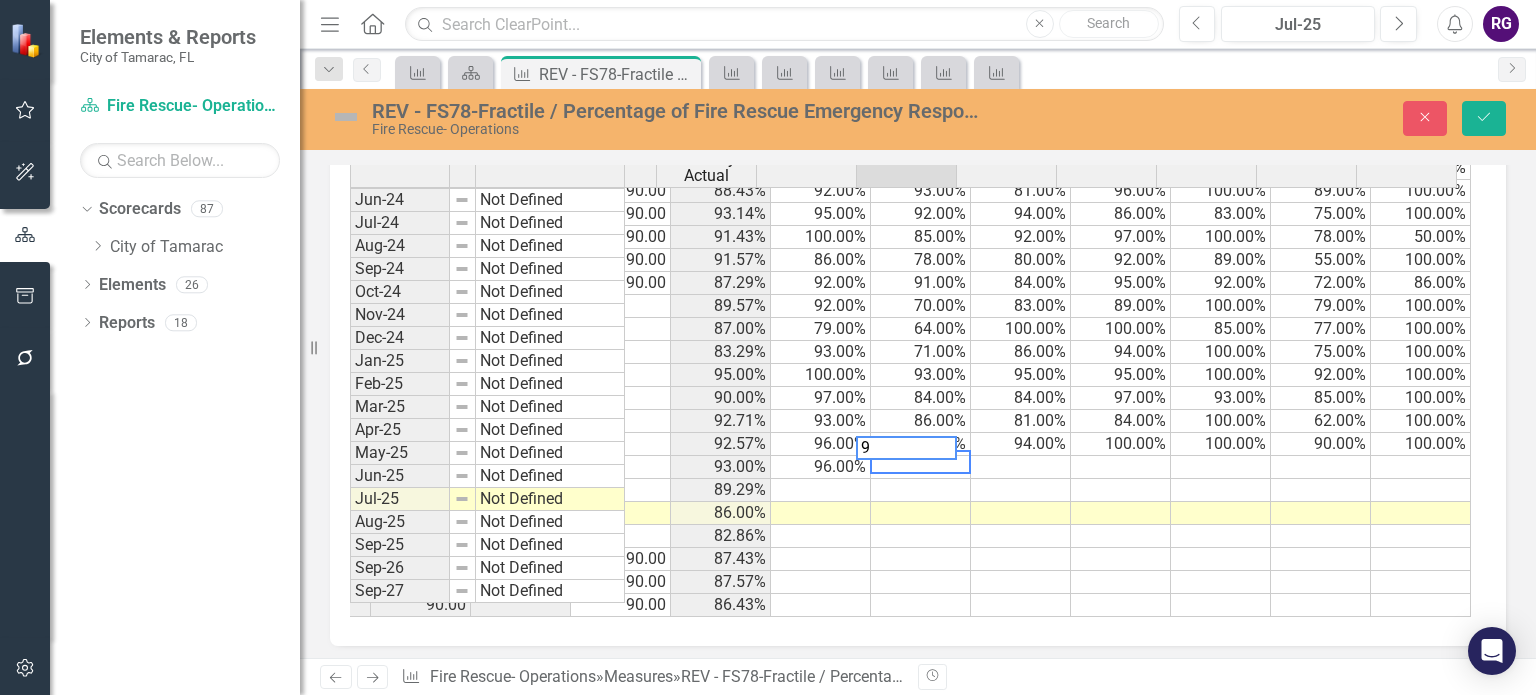 type on "92" 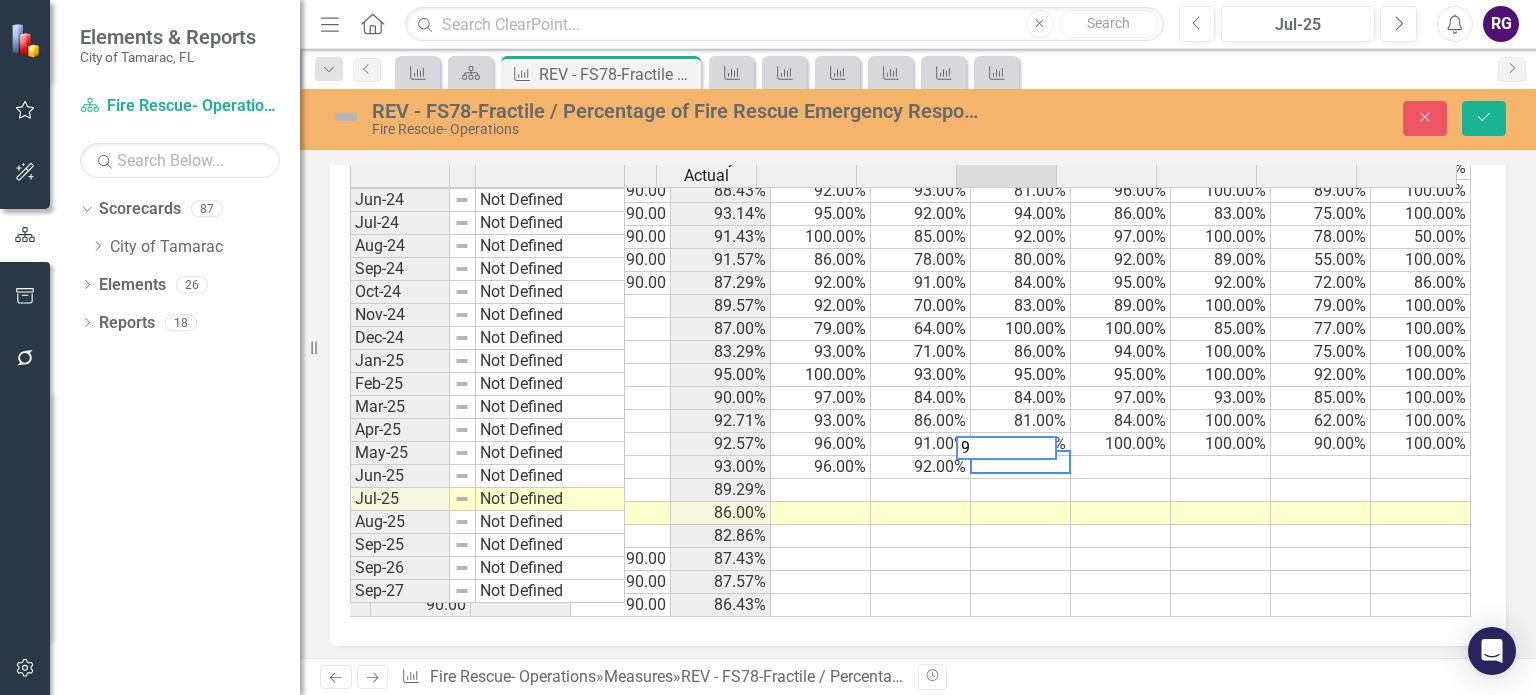 type on "97" 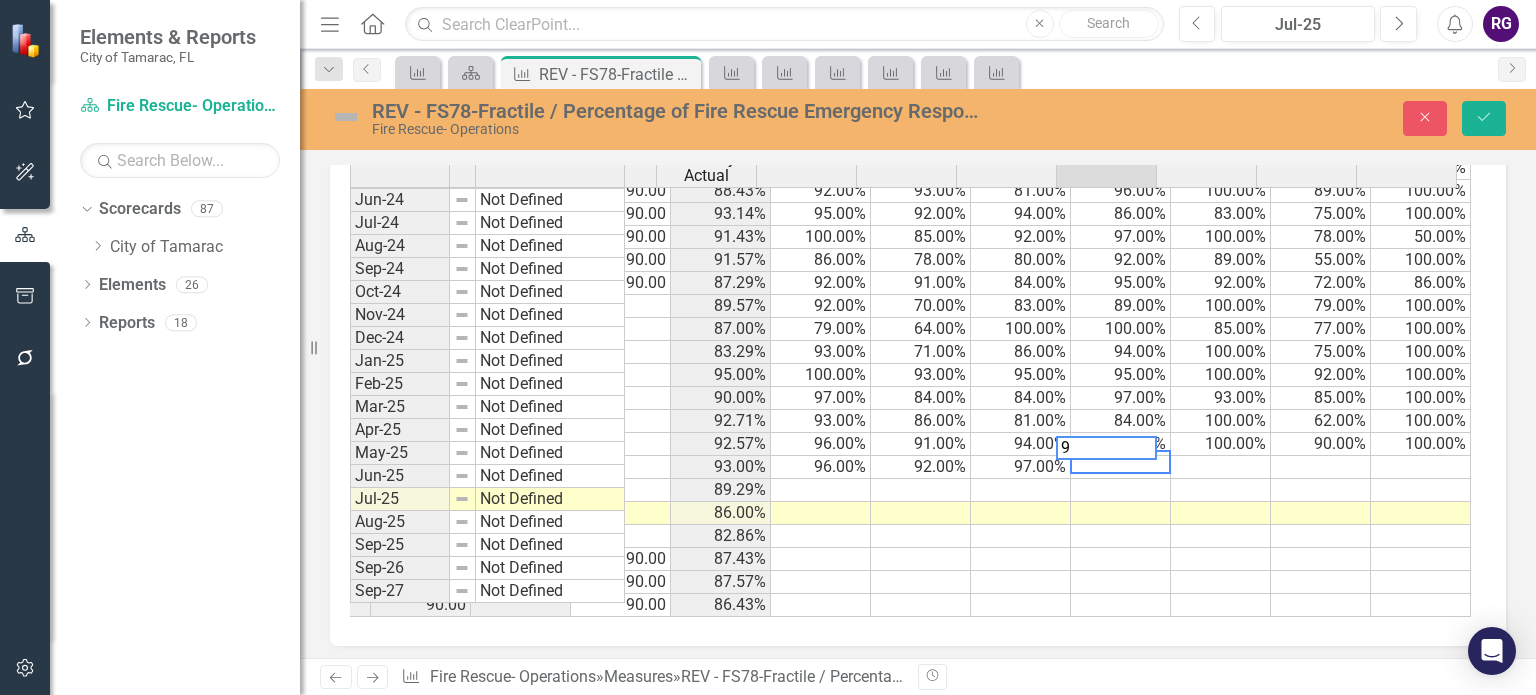 type on "91" 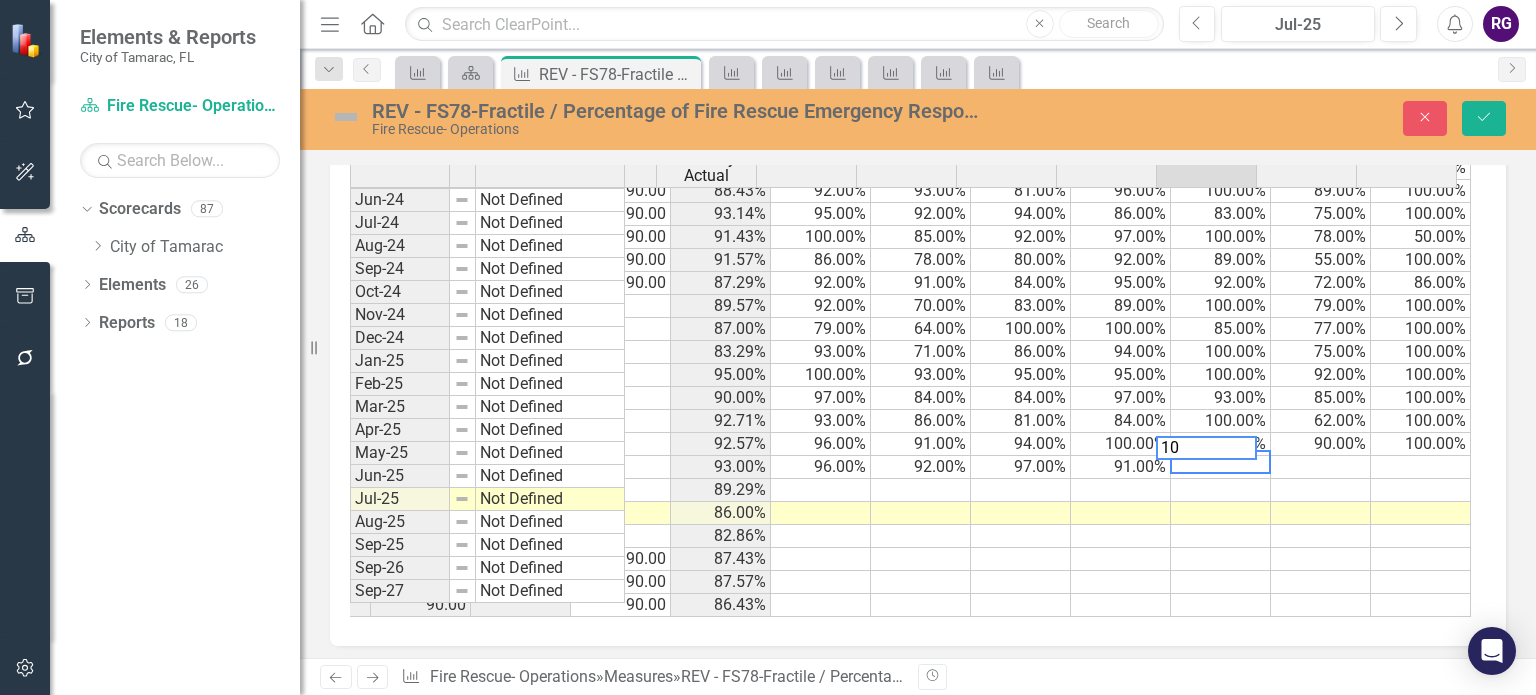type on "100" 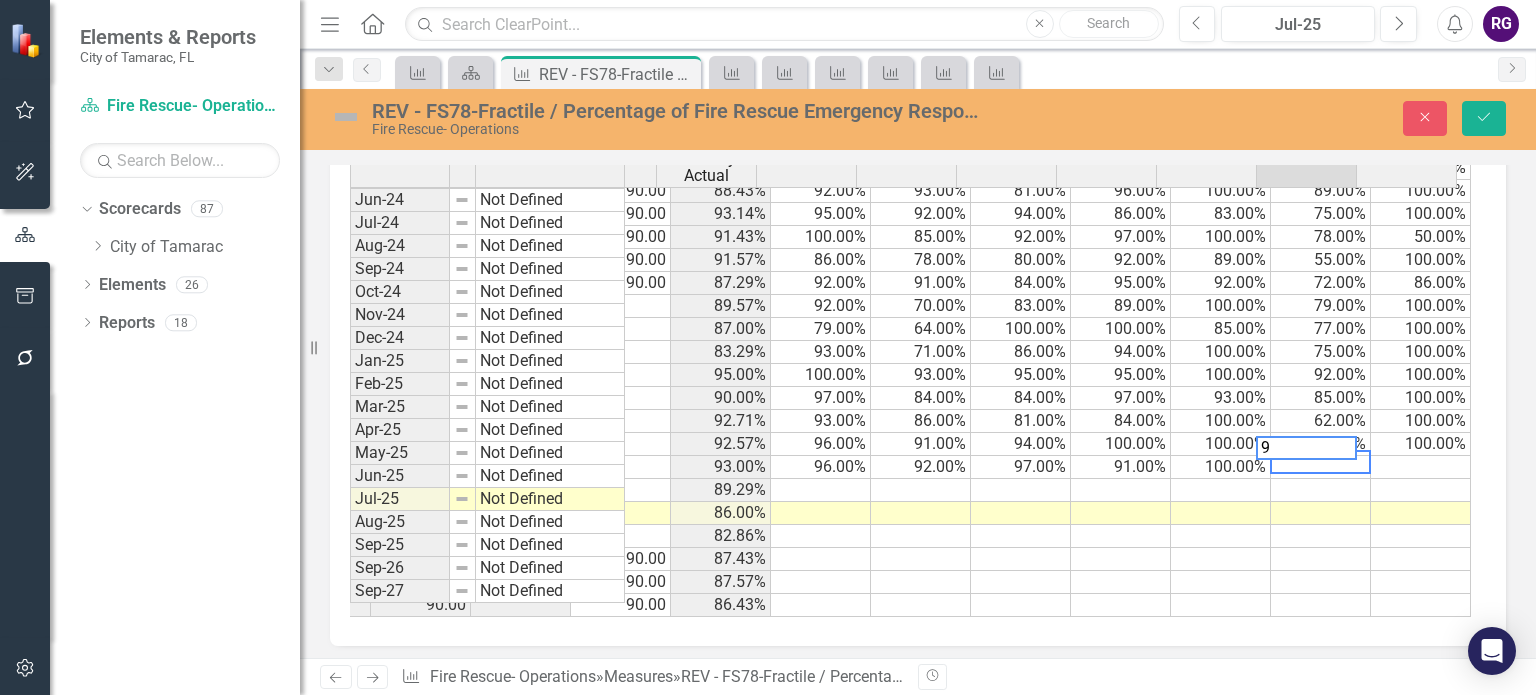 type on "90" 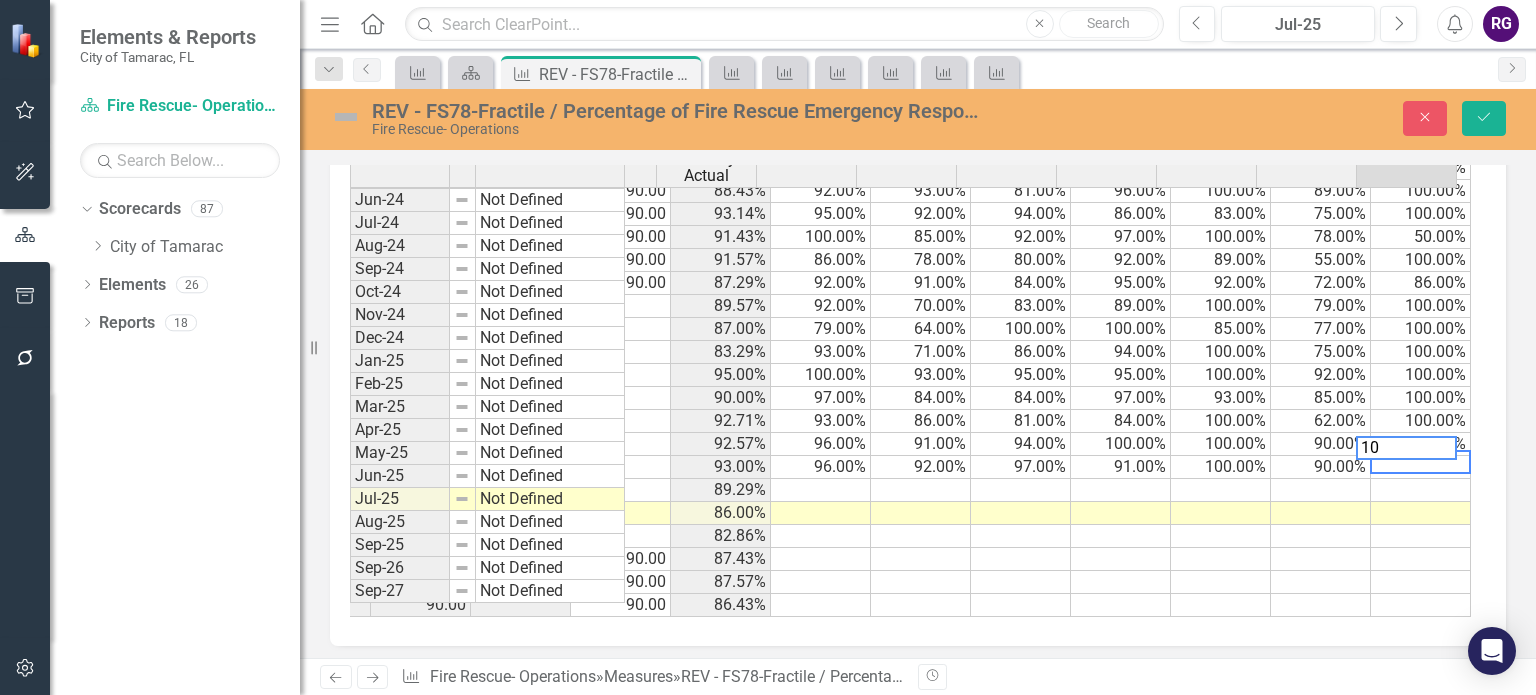 type on "100" 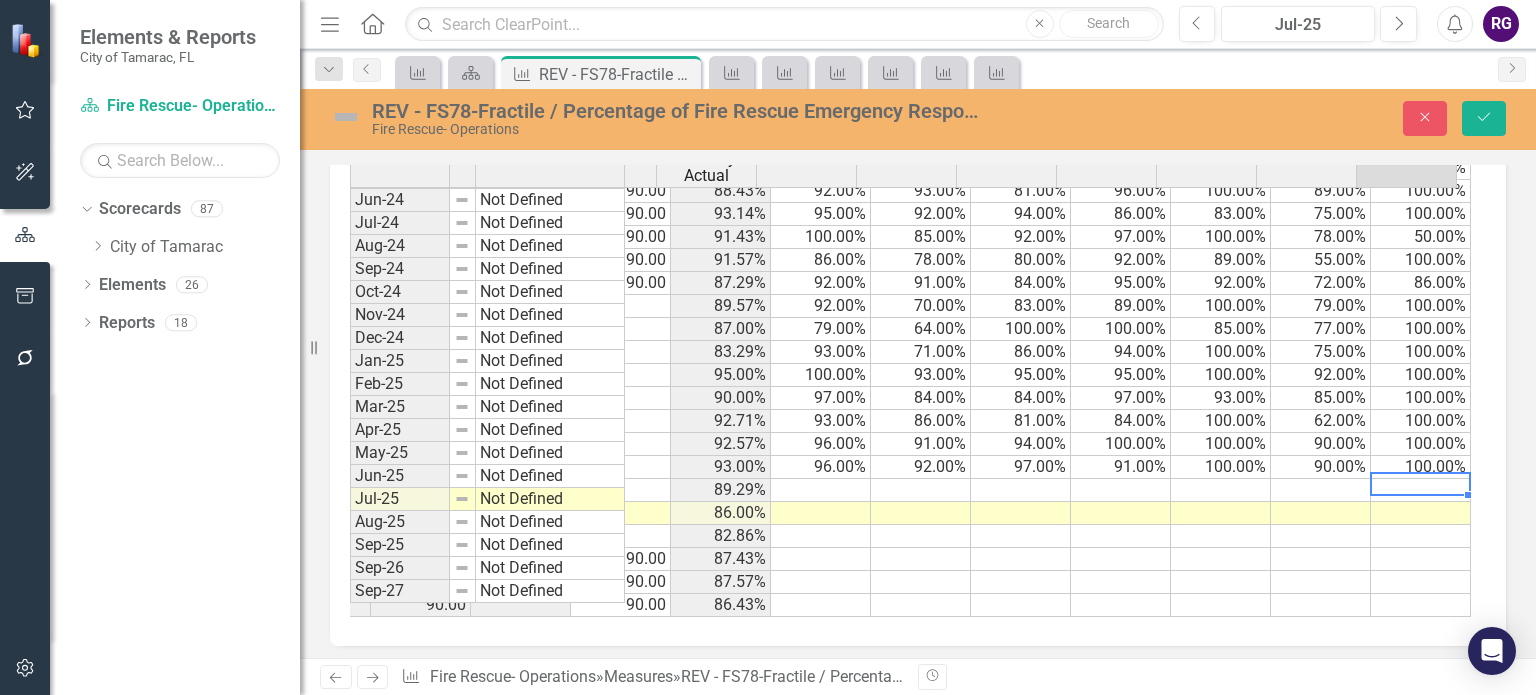 click at bounding box center [821, 490] 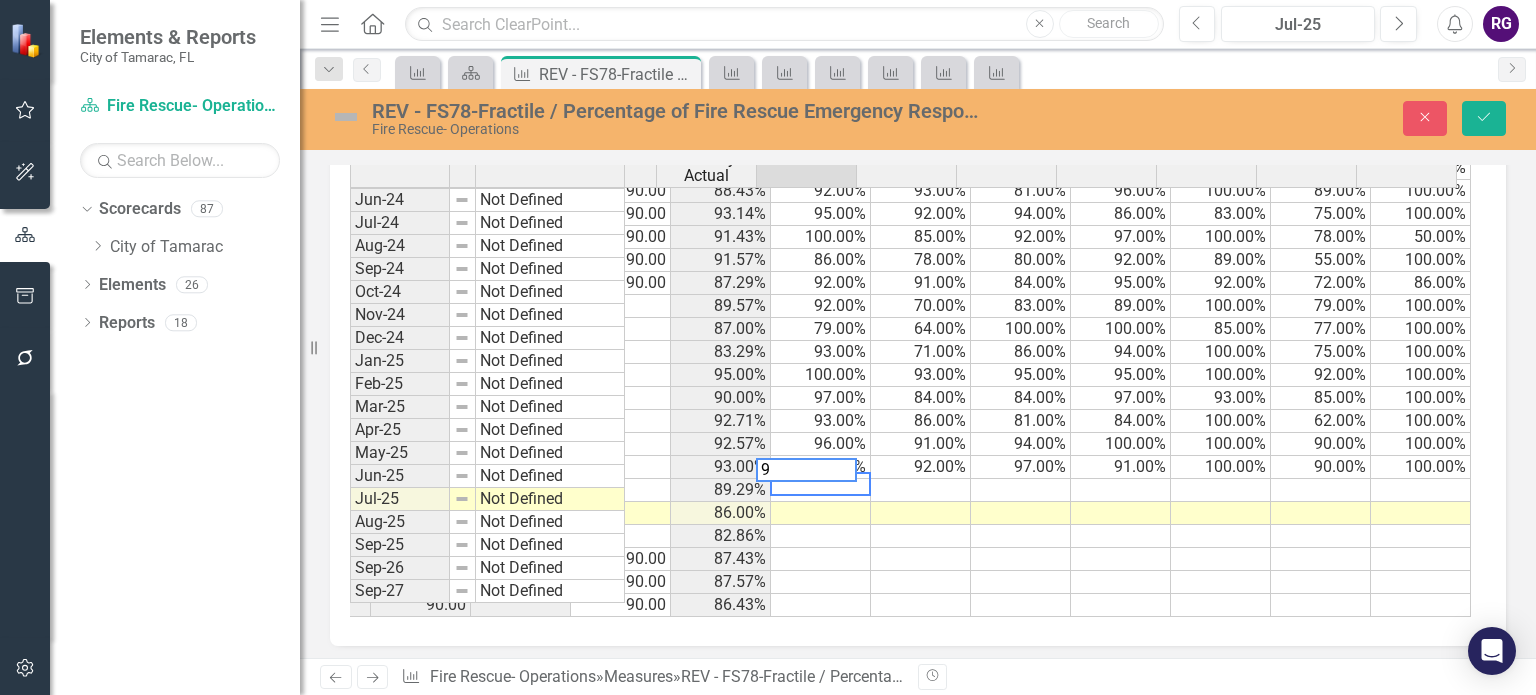 type on "98" 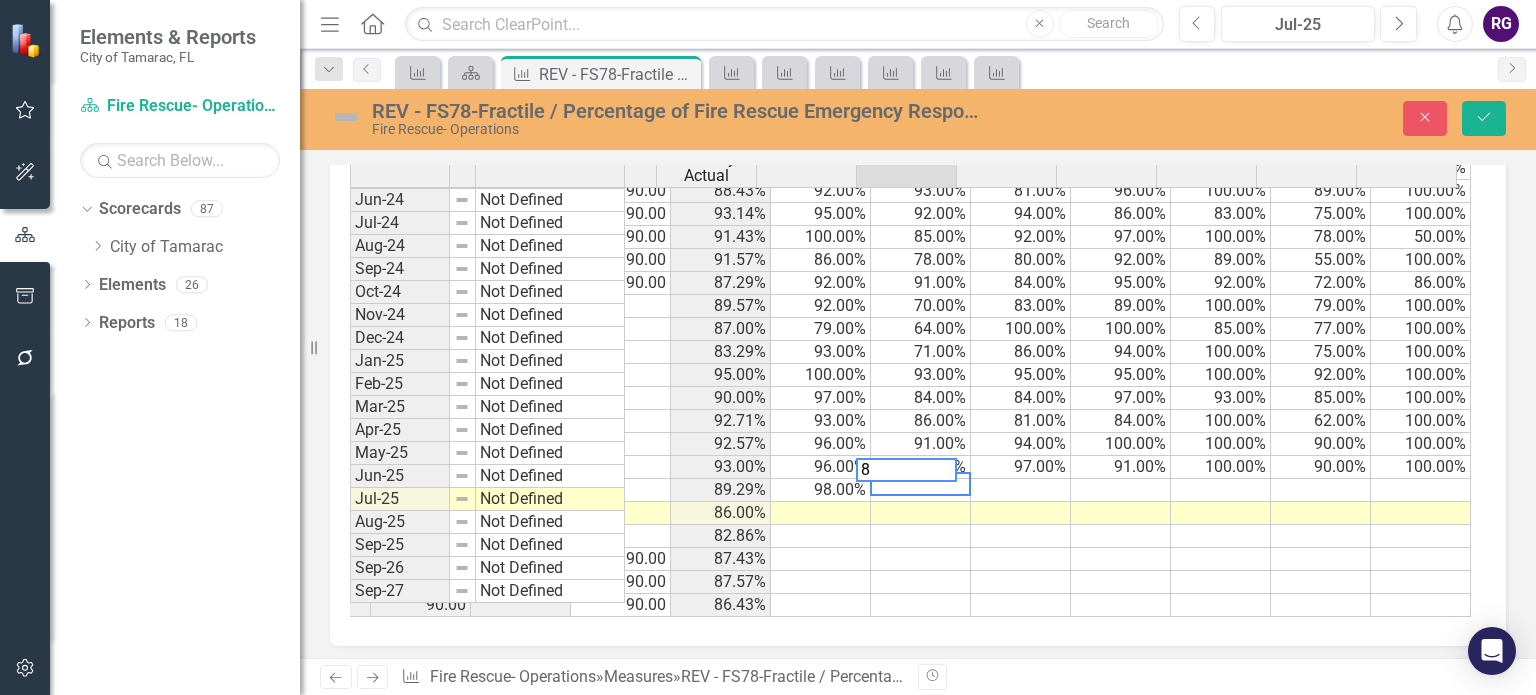 type on "80" 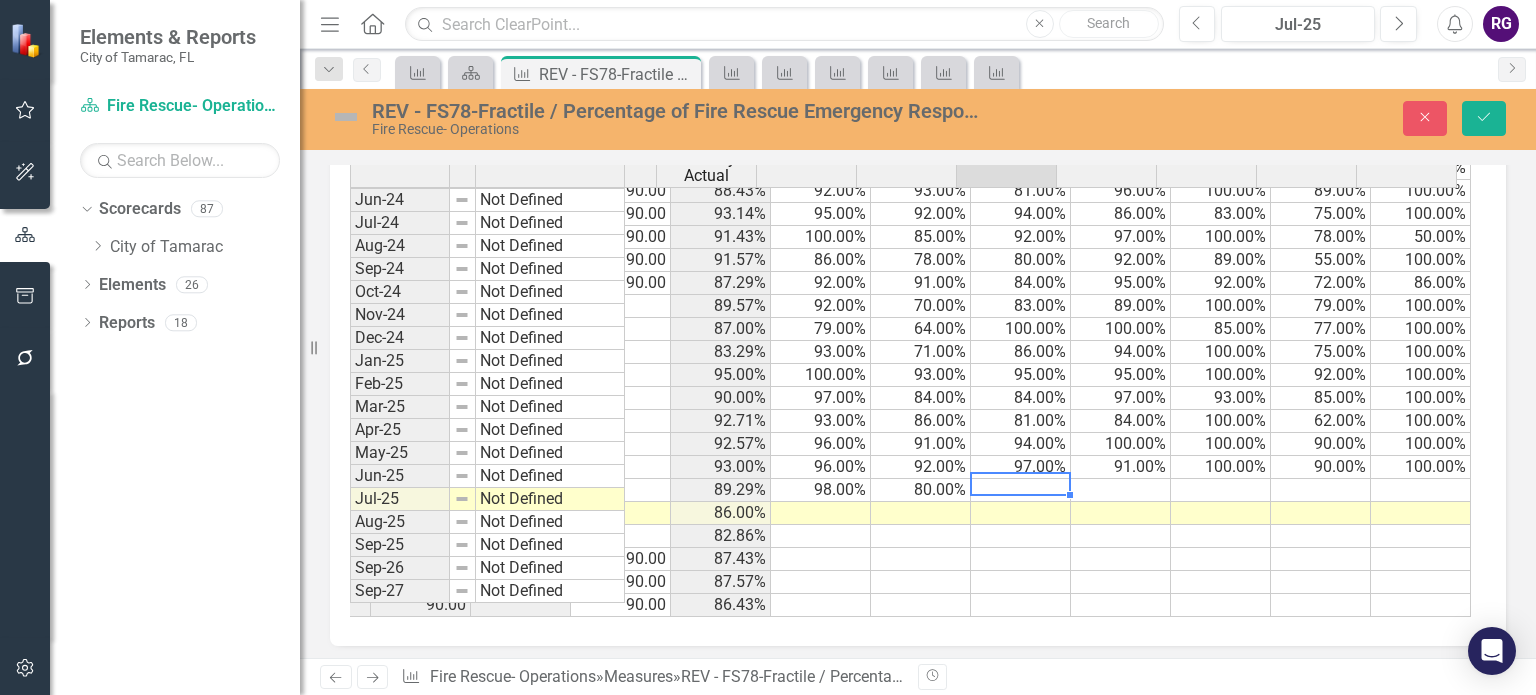 type on "85" 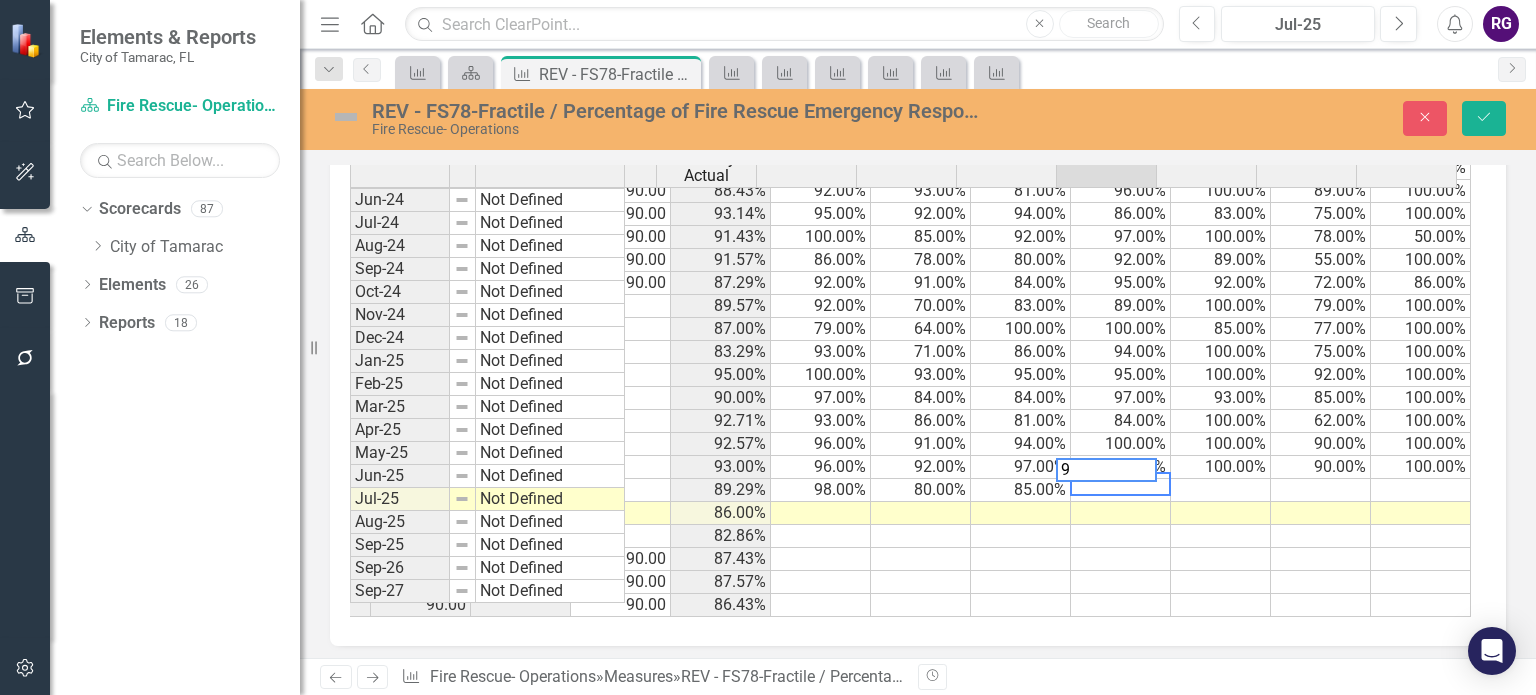 type on "92" 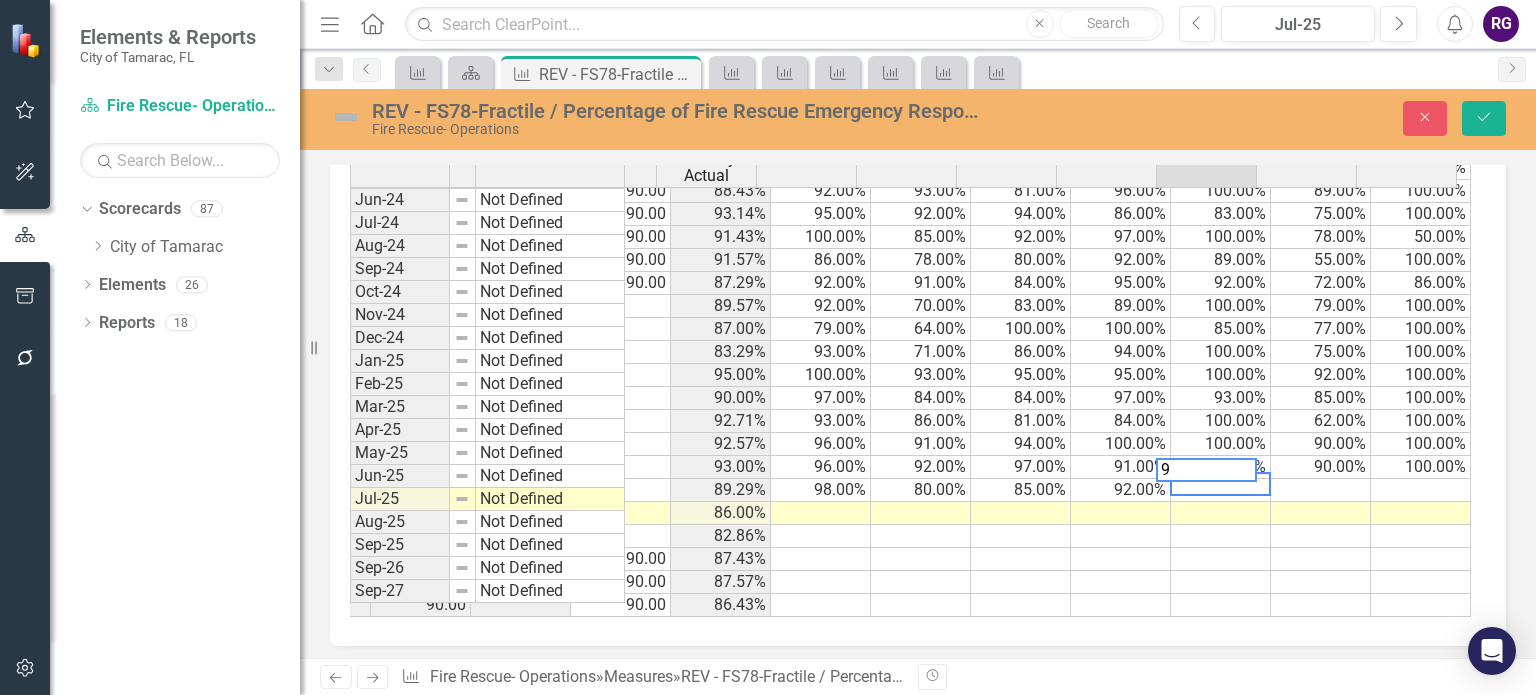 type on "93" 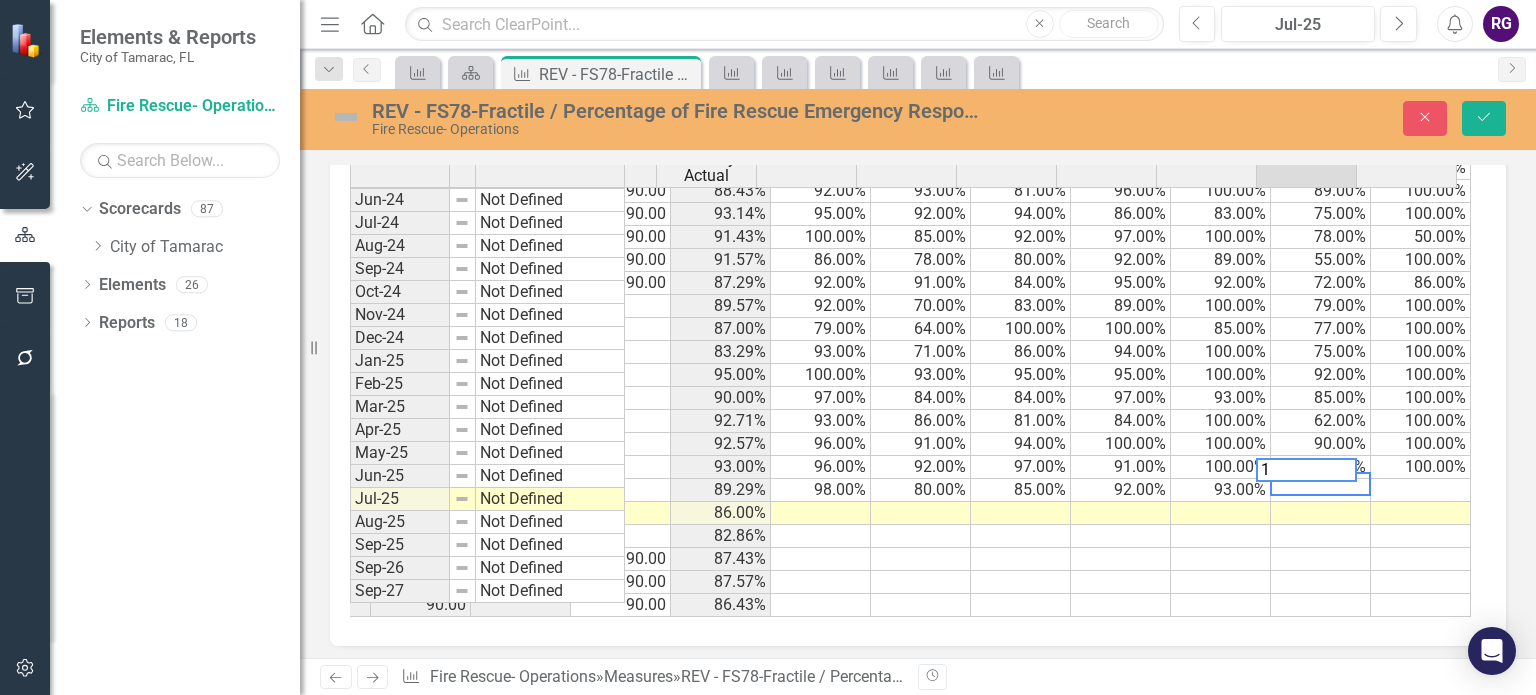 type on "10" 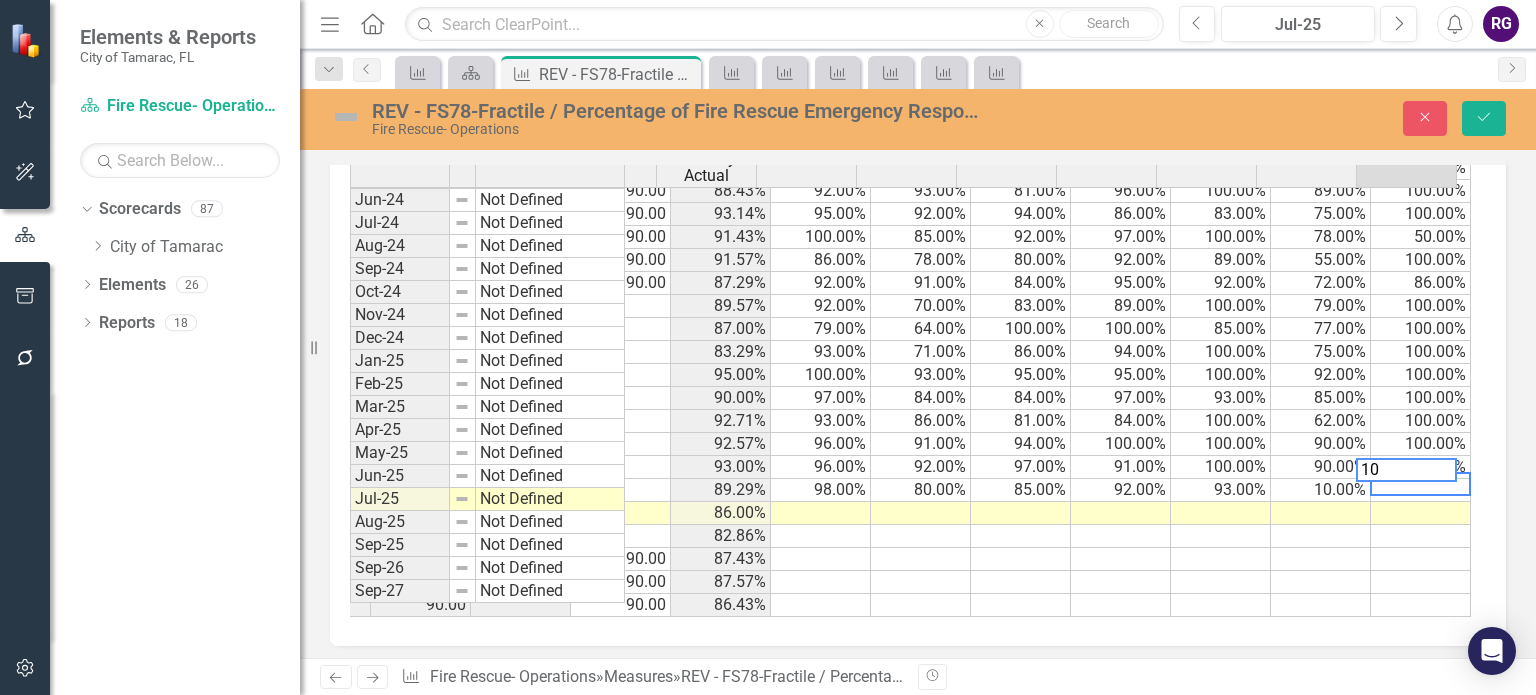 type on "100" 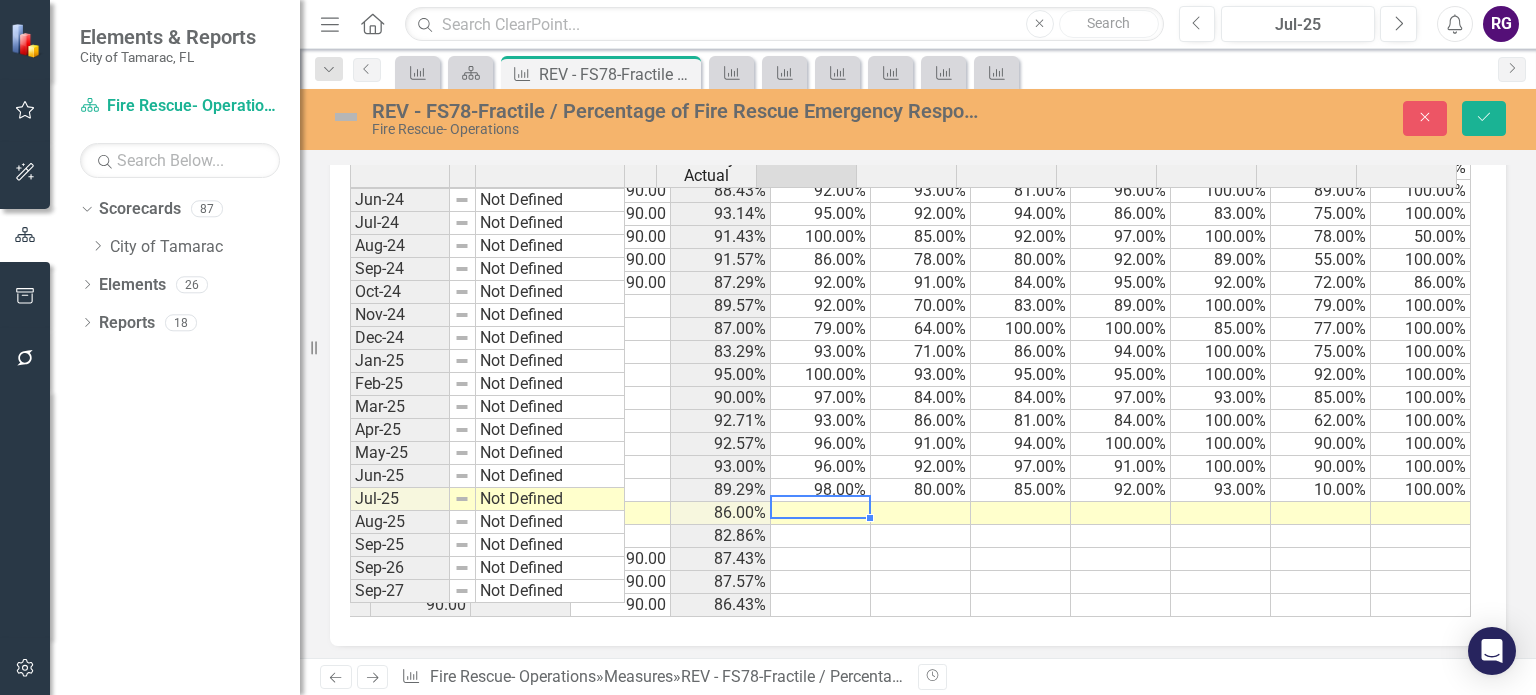 click at bounding box center [821, 513] 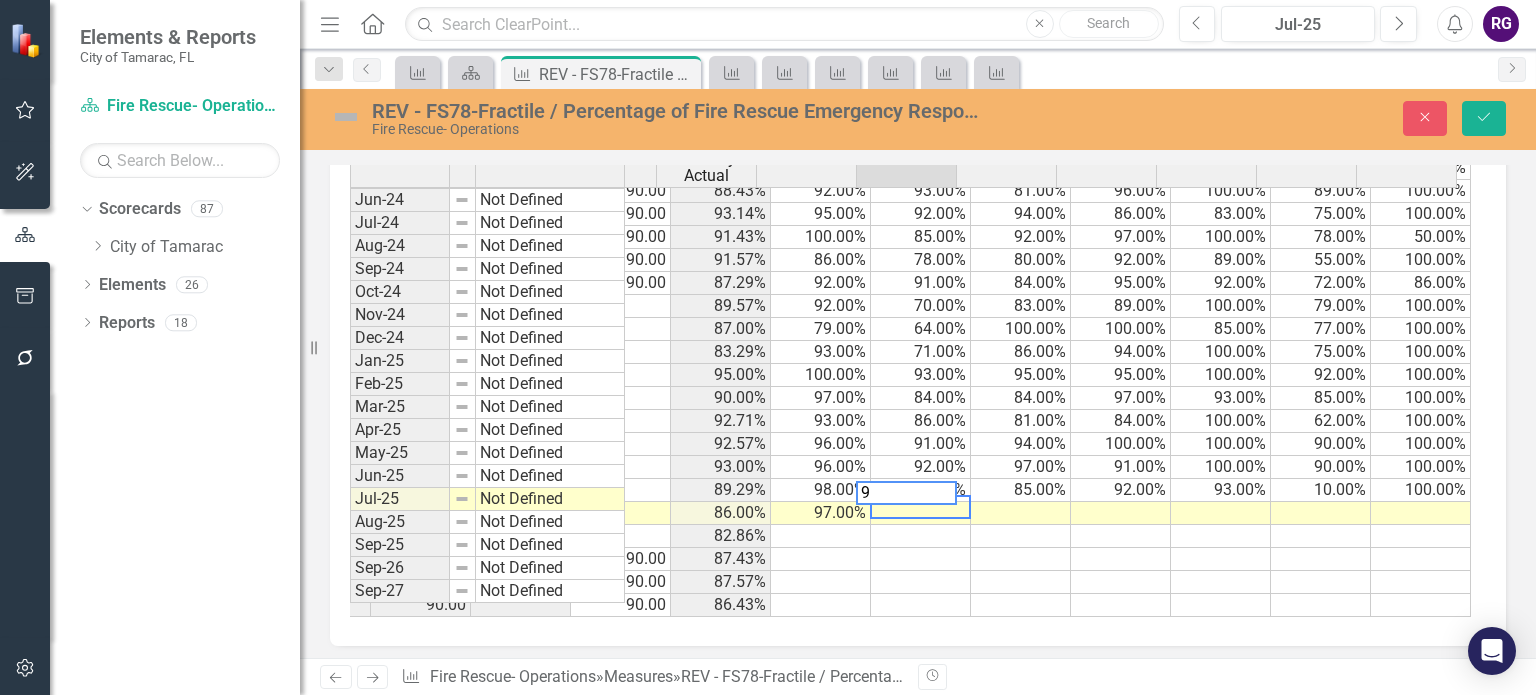 type on "91" 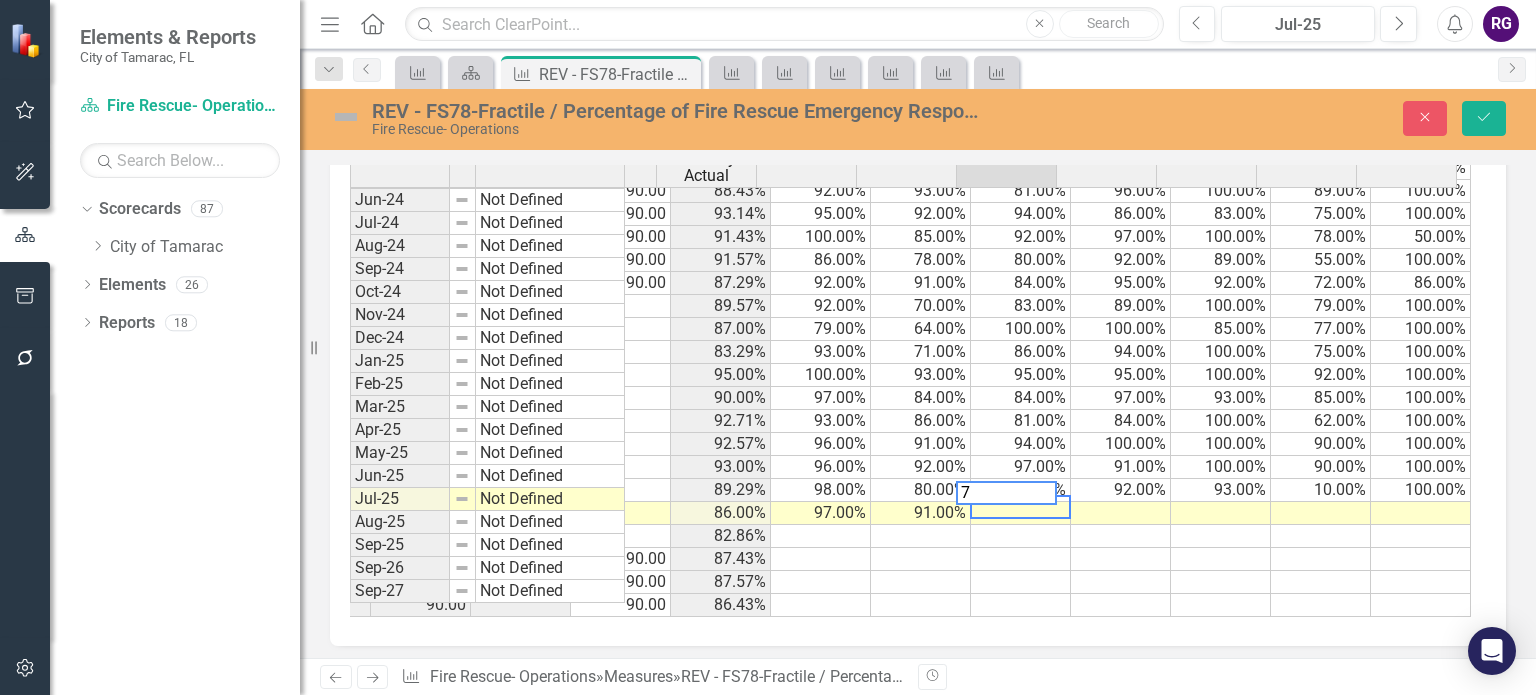 type on "76" 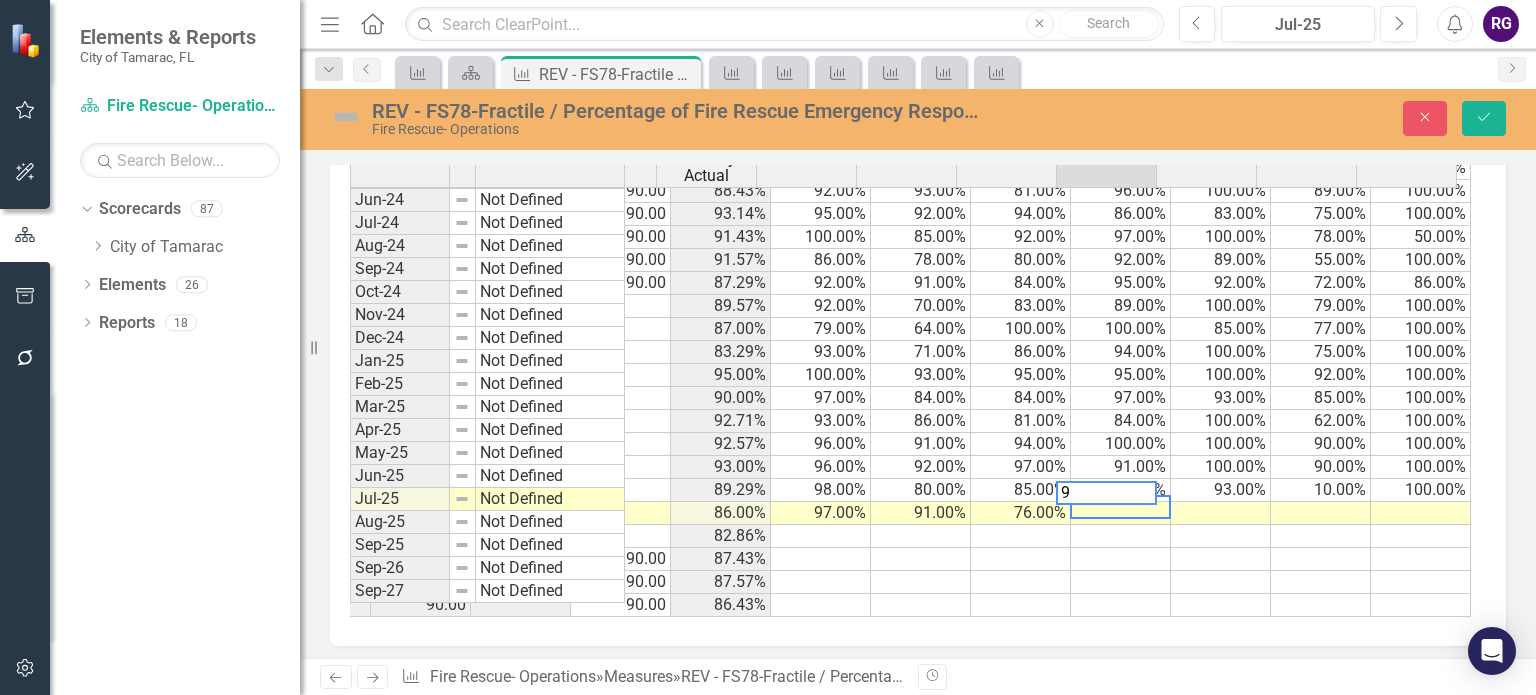 type on "94" 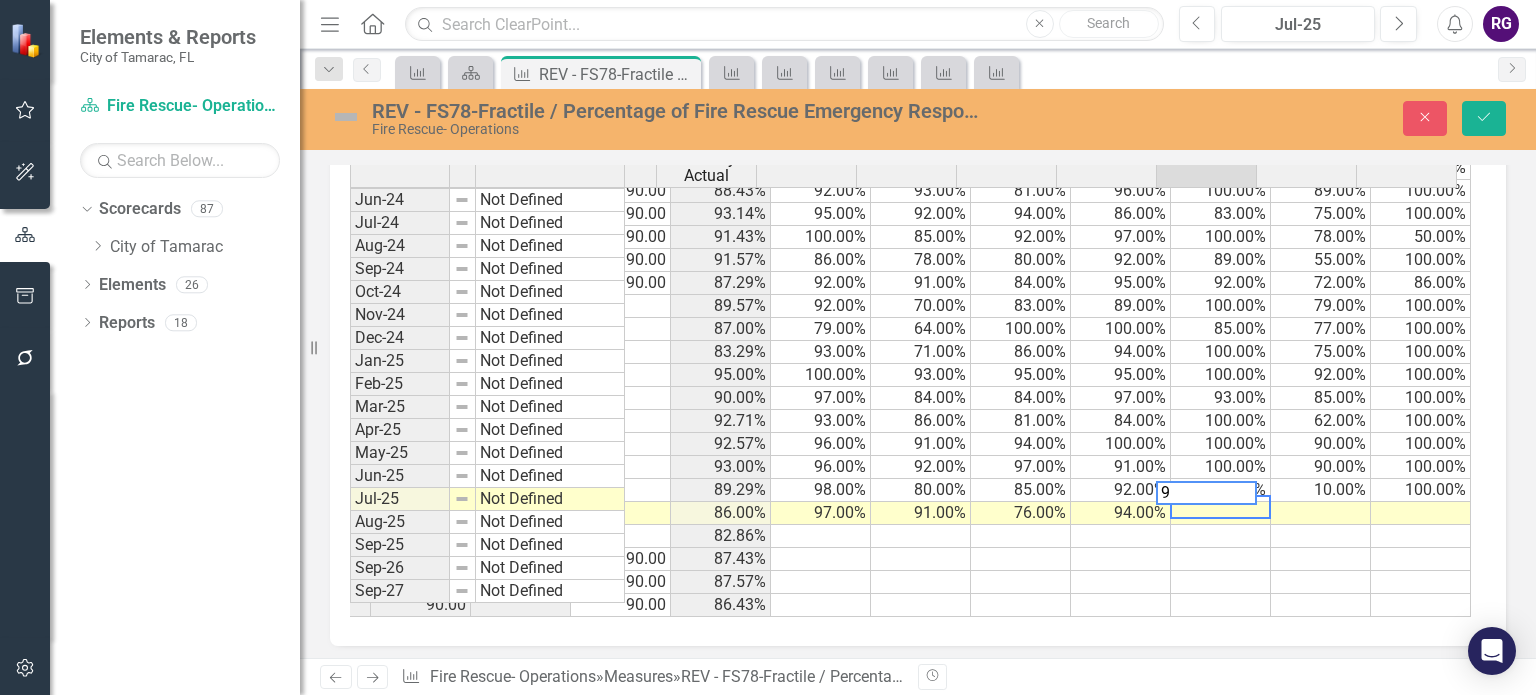 type on "95" 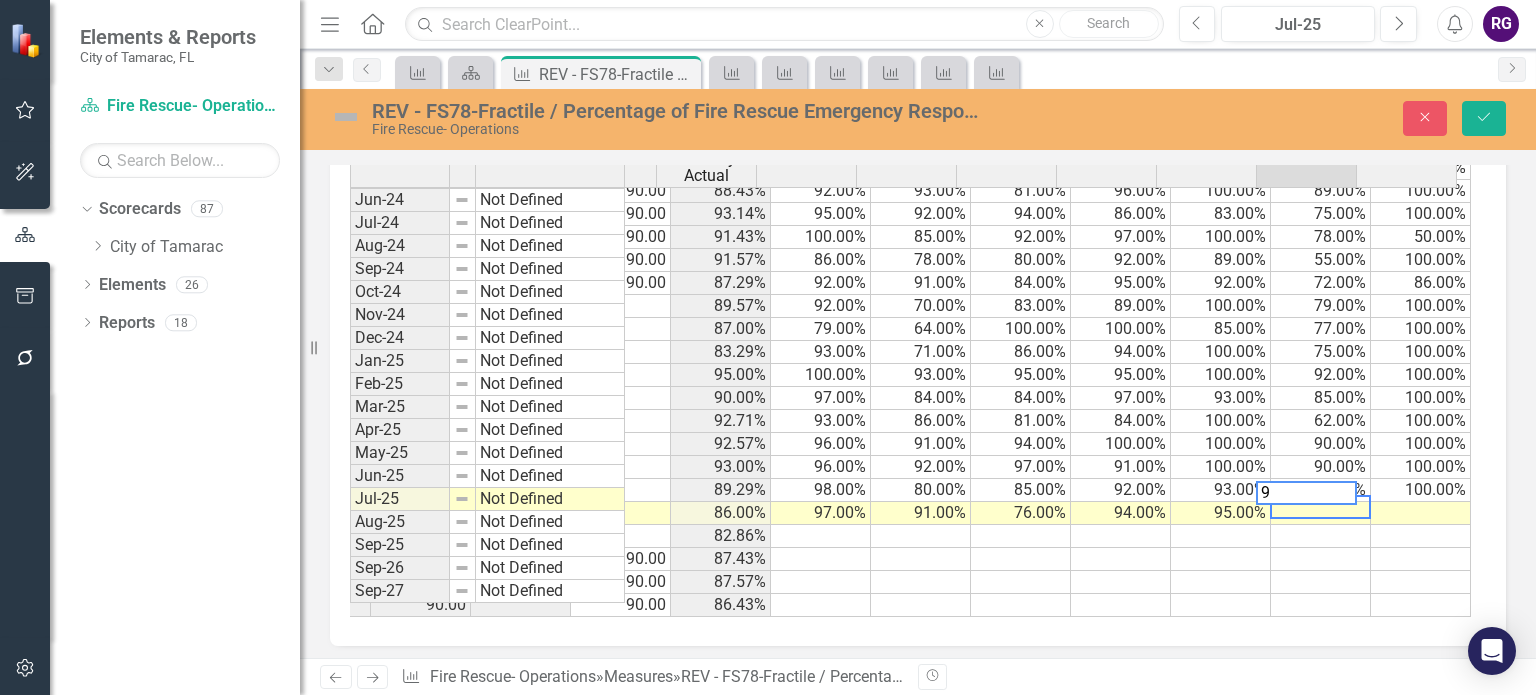 type on "91" 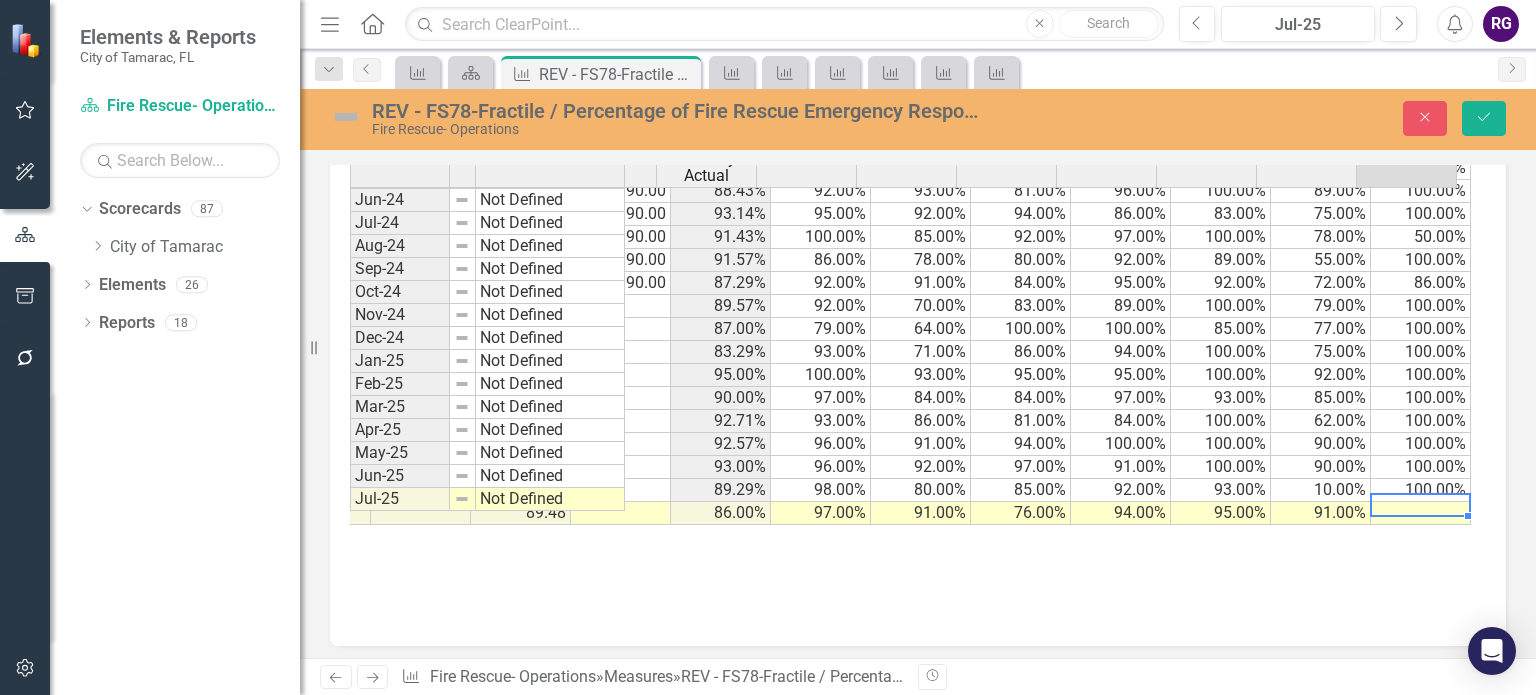 scroll, scrollTop: 336, scrollLeft: 368, axis: both 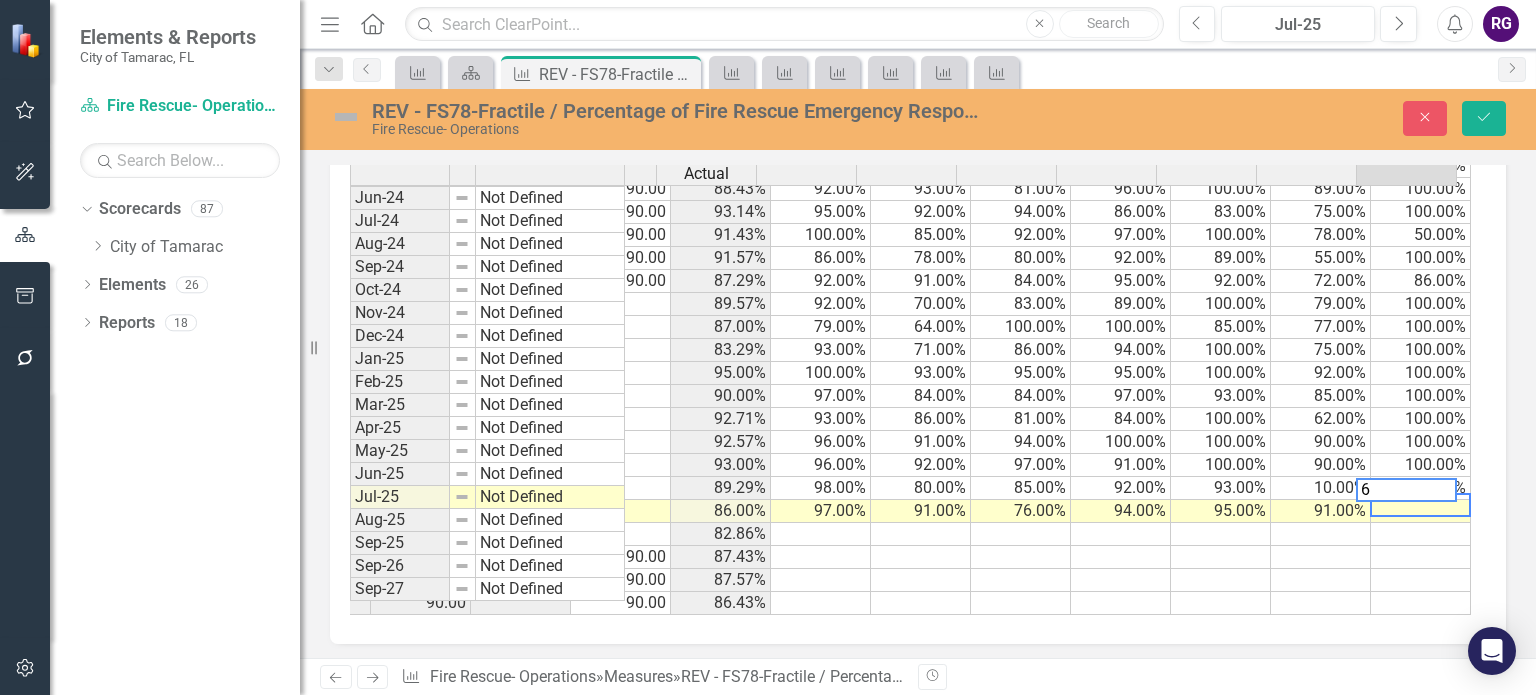 type on "67" 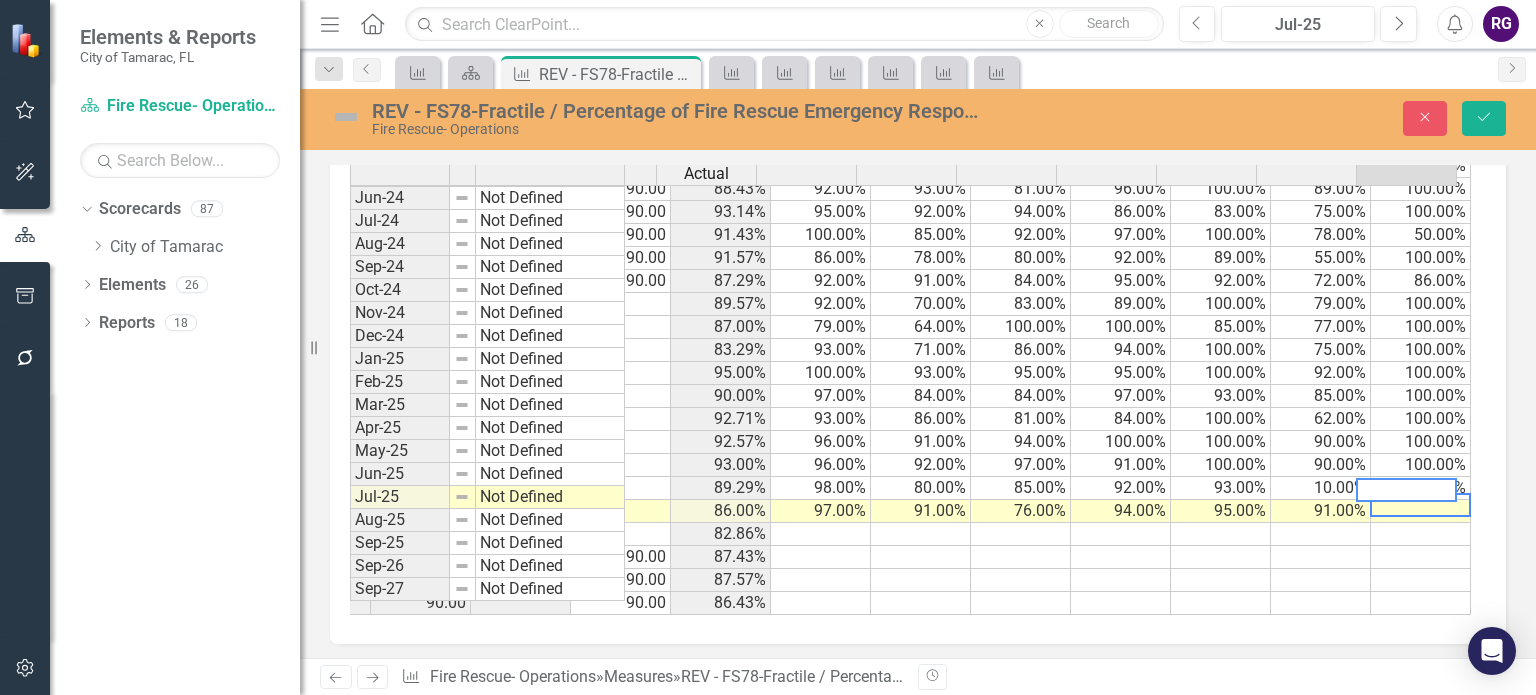 type 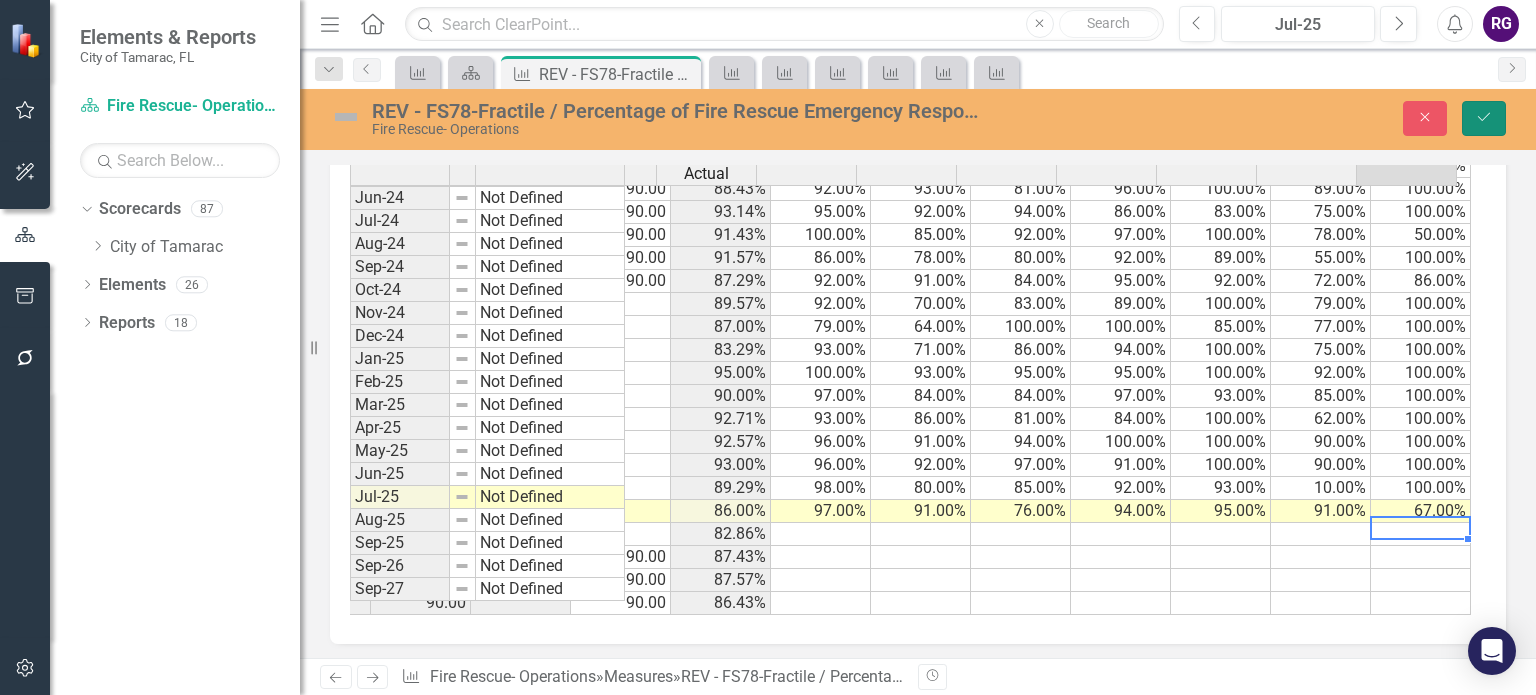 click on "Save" 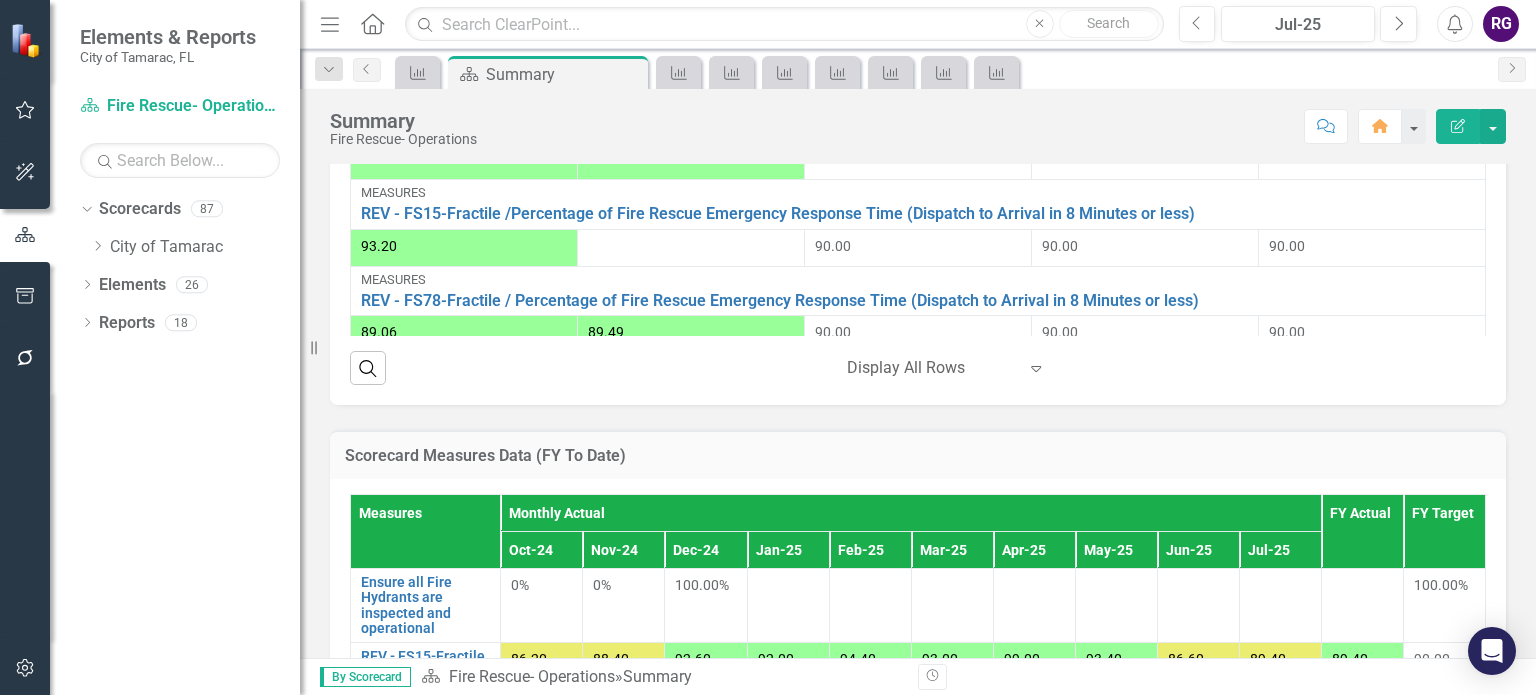 scroll, scrollTop: 1843, scrollLeft: 0, axis: vertical 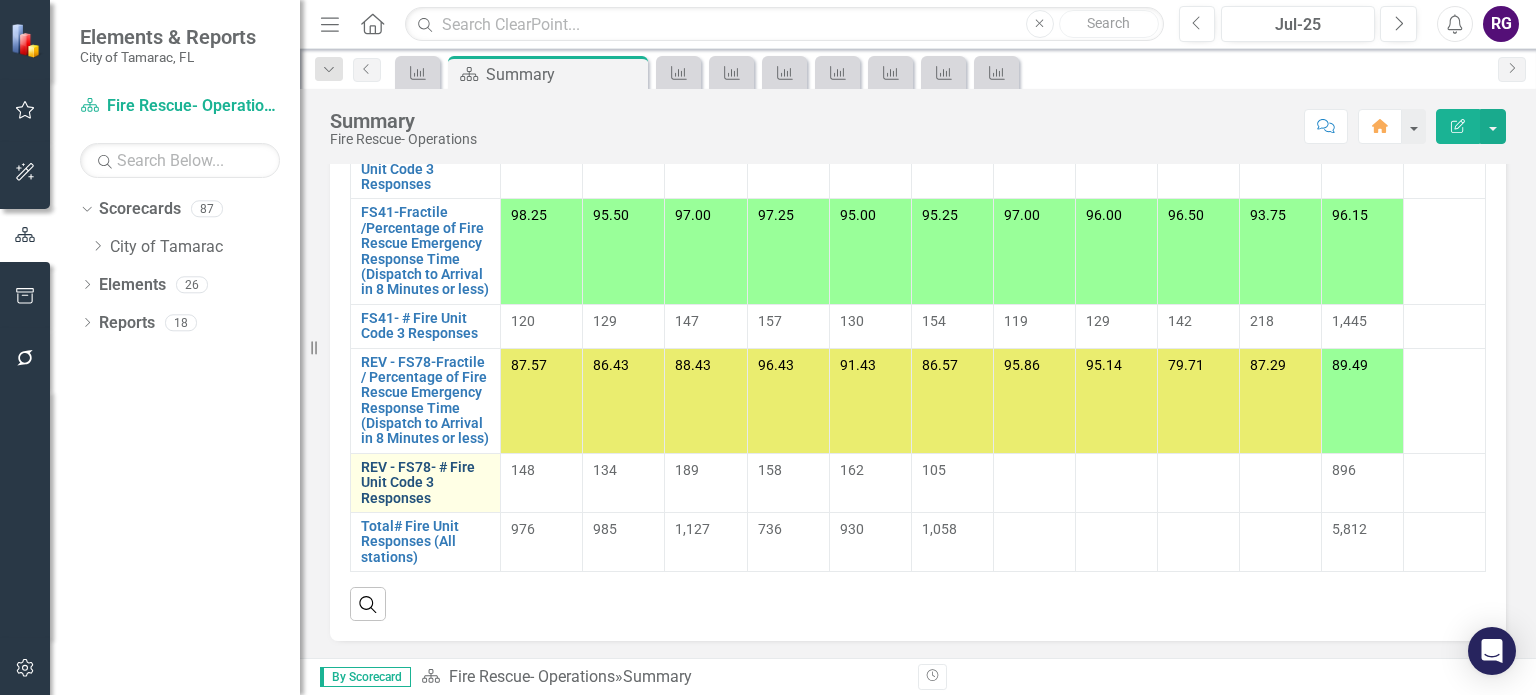 click on "REV - FS78- # Fire Unit Code 3 Responses" at bounding box center [425, 483] 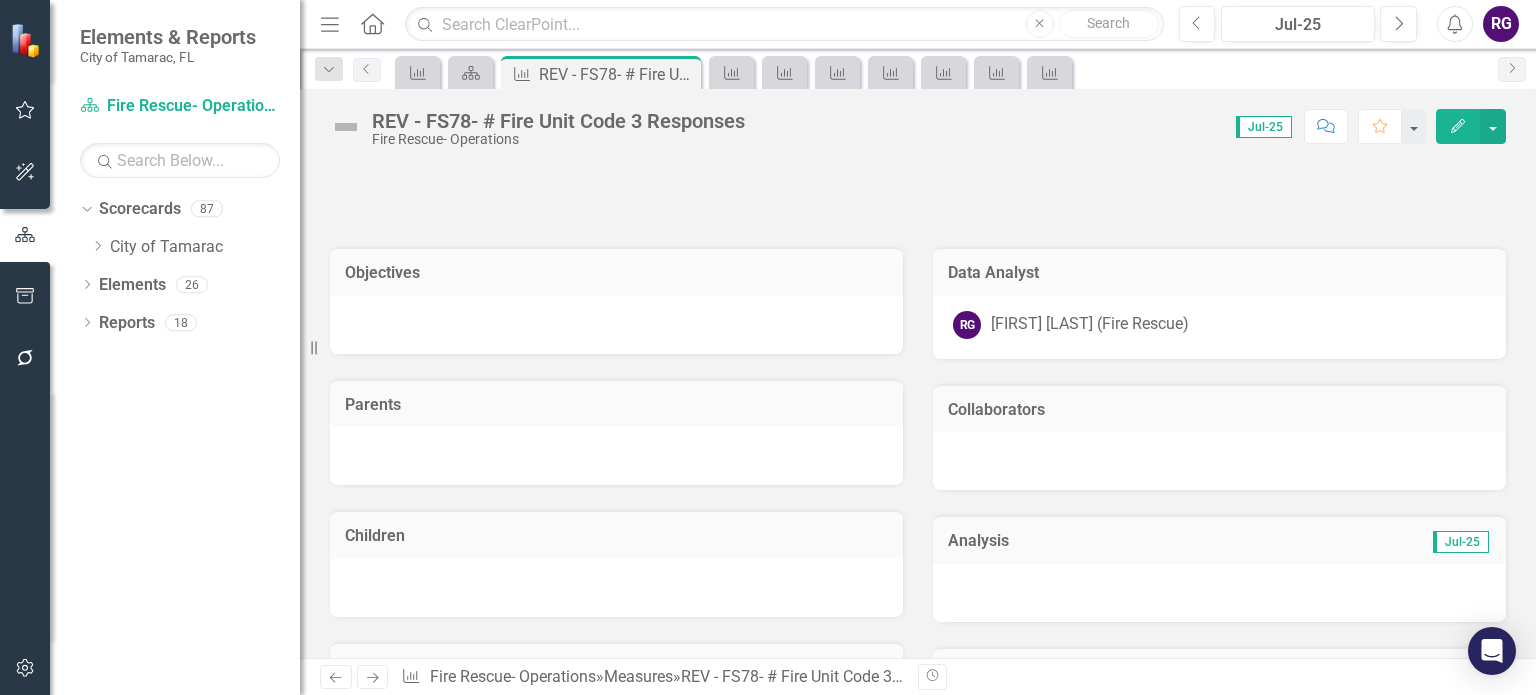 scroll, scrollTop: 818, scrollLeft: 0, axis: vertical 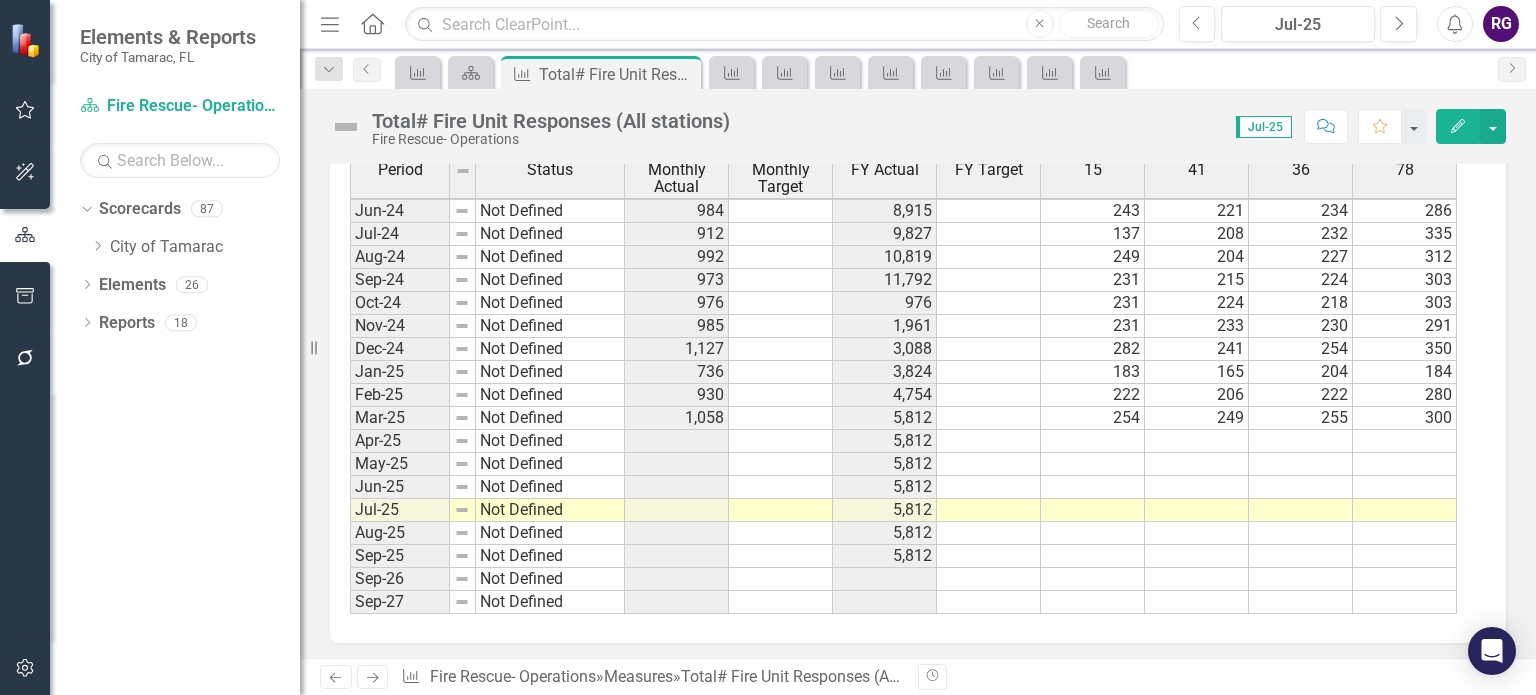 click on "Apr-23 Not Defined 4,080 May-23 Not Defined 4,080 Jun-23 Not Defined 1,012 5,092 266 214 206 326 Jul-23 Not Defined 1,065 6,157 250 216 247 352 Aug-23 Not Defined 886 7,043 234 208 165 279 Sep-23 Not Defined 7,043 Oct-23 Not Defined 1,028 1,028 231 240 231 326 Nov-23 Not Defined 1,005 2,033 263 247 207 288 Dec-23 Not Defined 1,030 3,063 256 242 221 311 Jan-24 Not Defined 1,206 4,269 283 257 221 445 Feb-24 Not Defined 761 5,030 25 218 254 264 Mar-24 Not Defined 993 6,023 219 242 245 287 Apr-24 Not Defined 954 6,977 230 192 233 299 May-24 Not Defined 954 7,931 230 192 233 299 Jun-24 Not Defined 984 8,915 243 221 234 286 Jul-24 Not Defined 912 9,827 137 208 232 335 Aug-24 Not Defined 992 10,819 249 204 227 312 Sep-24 Not Defined 973 11,792 231 215 224 303 Oct-24 Not Defined 976 976 231 224 218 303 Nov-24 Not Defined 985 1,961 231 233 230 291 Dec-24 Not Defined 1,127 3,088 282 241 254 350 Jan-25 Not Defined 736 3,824 183 165 204 184 Feb-25 Not Defined 930 4,754 222 206 222 280 Mar-25 Not Defined 1,058 5,812 254" at bounding box center [903, 245] 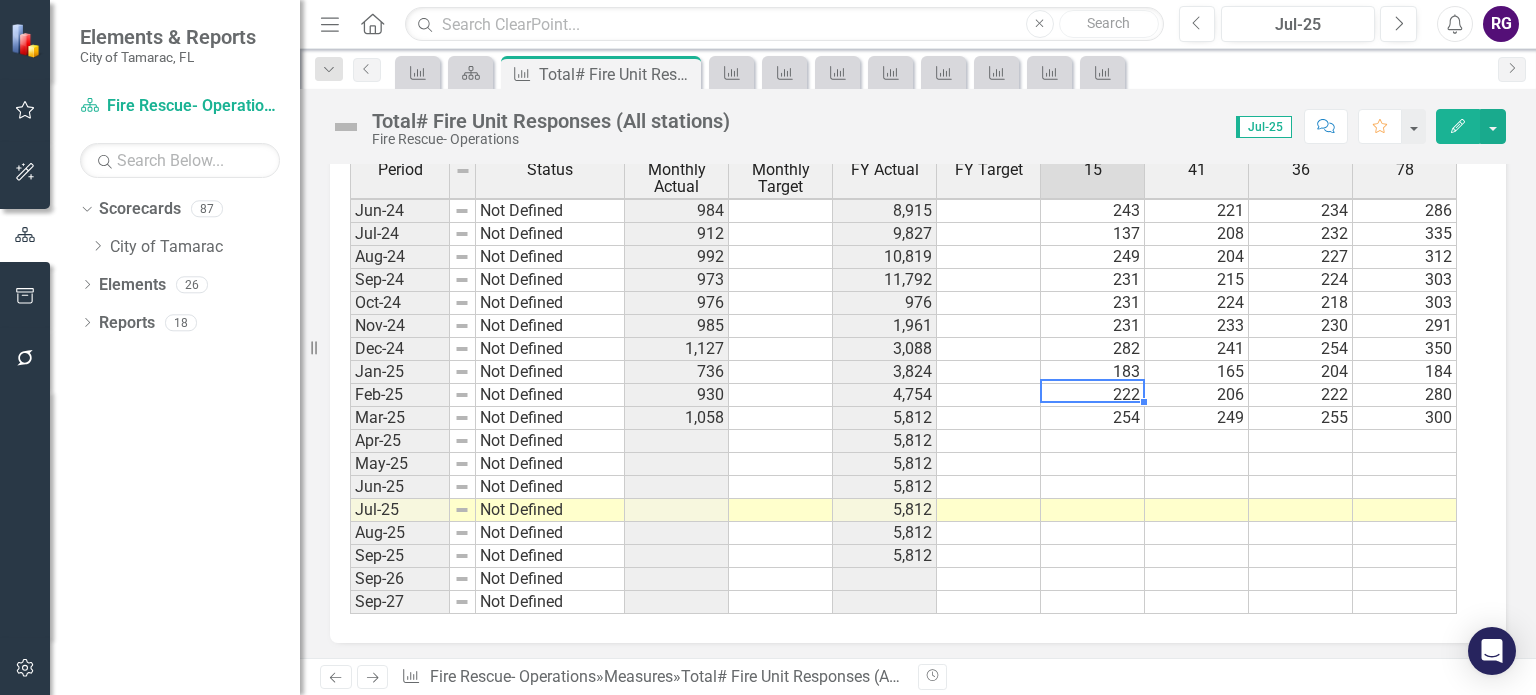 drag, startPoint x: 1096, startPoint y: 411, endPoint x: 1110, endPoint y: 415, distance: 14.56022 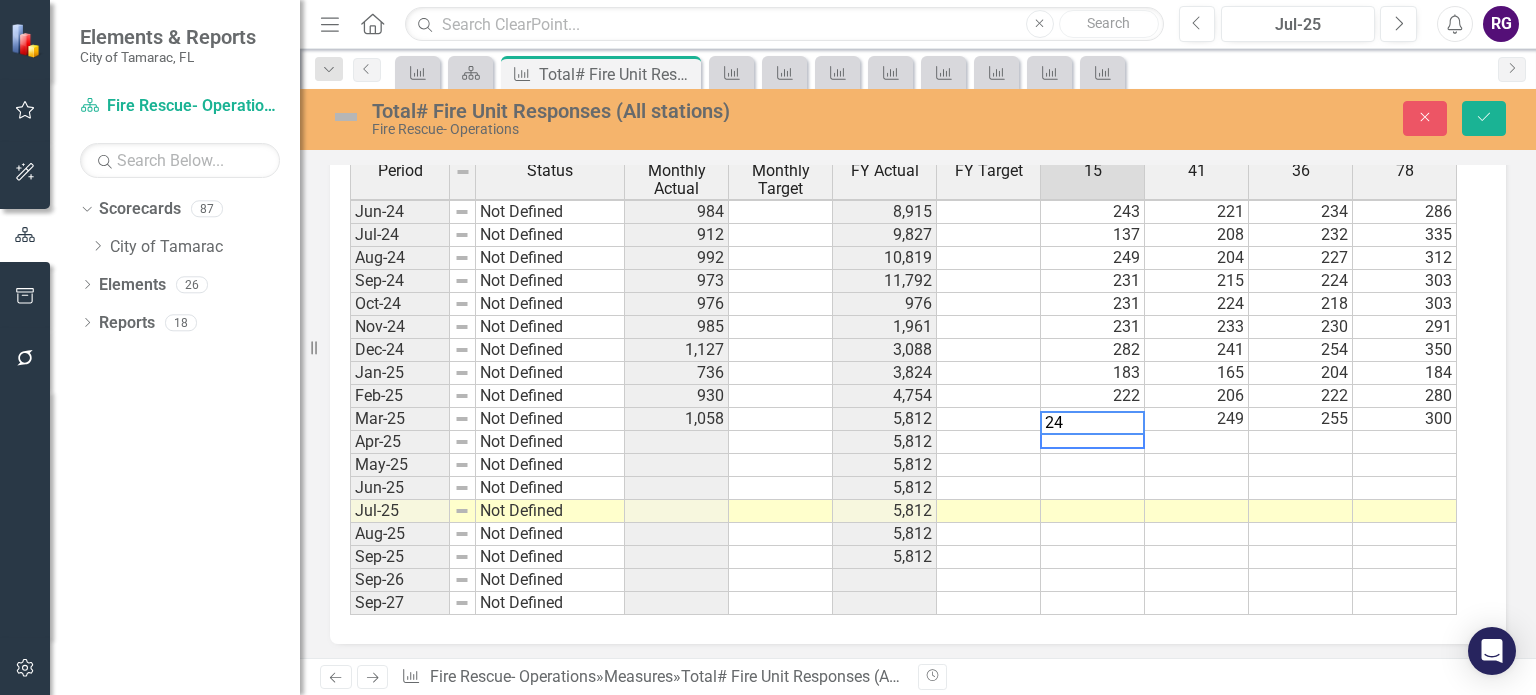 type on "248" 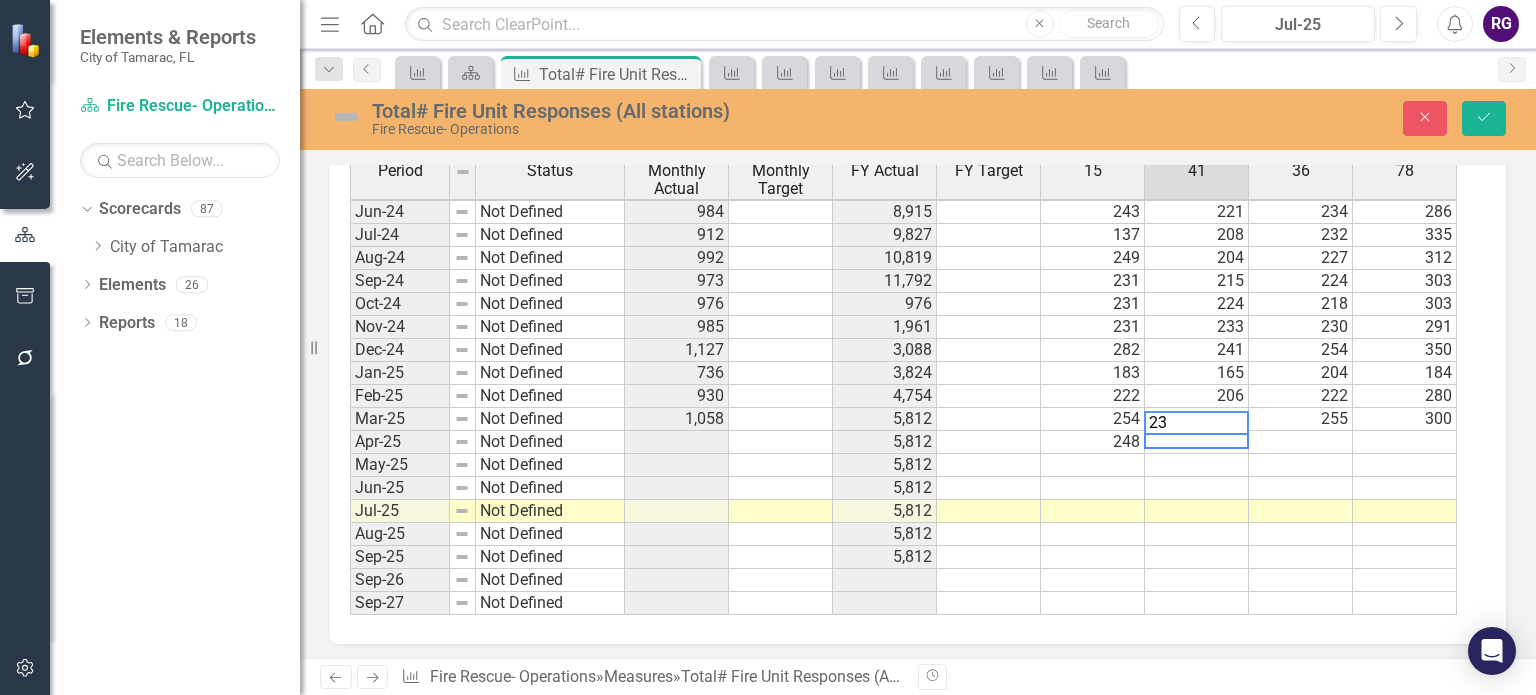 type on "236" 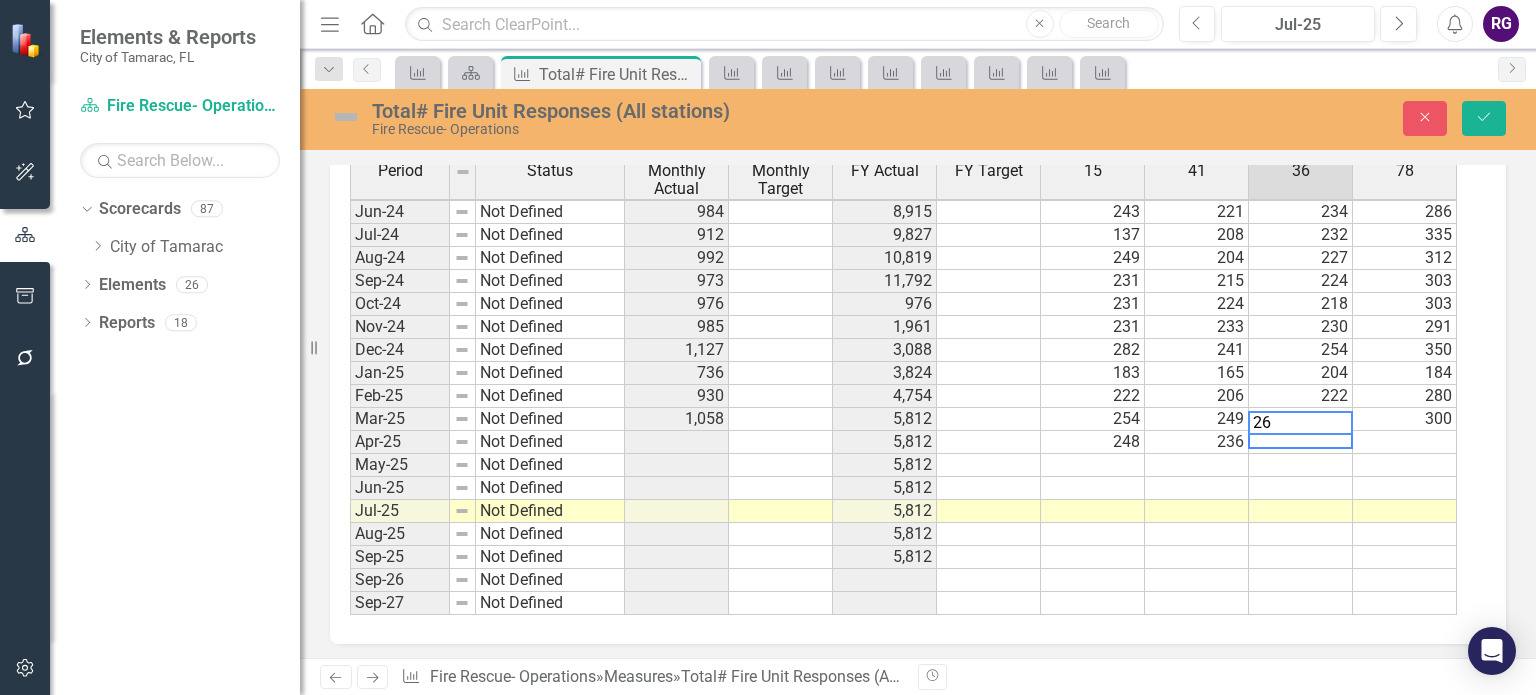 type on "268" 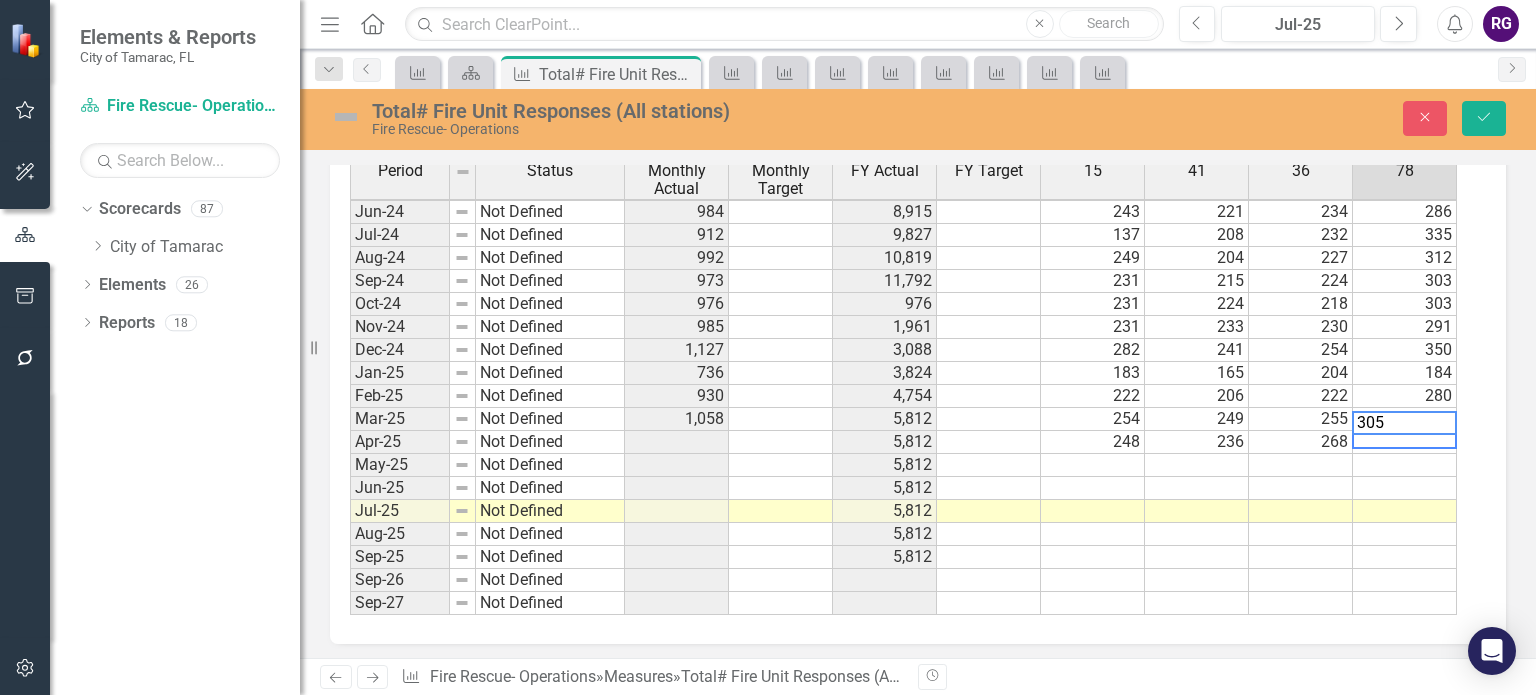 type on "305" 